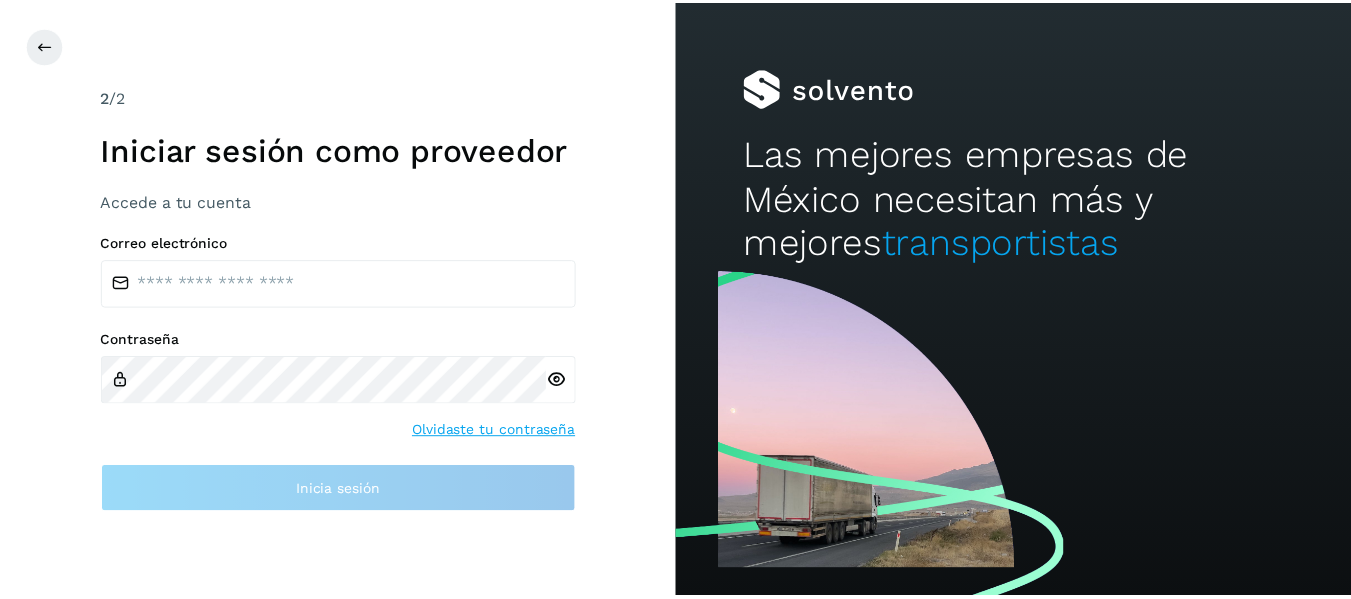 scroll, scrollTop: 0, scrollLeft: 0, axis: both 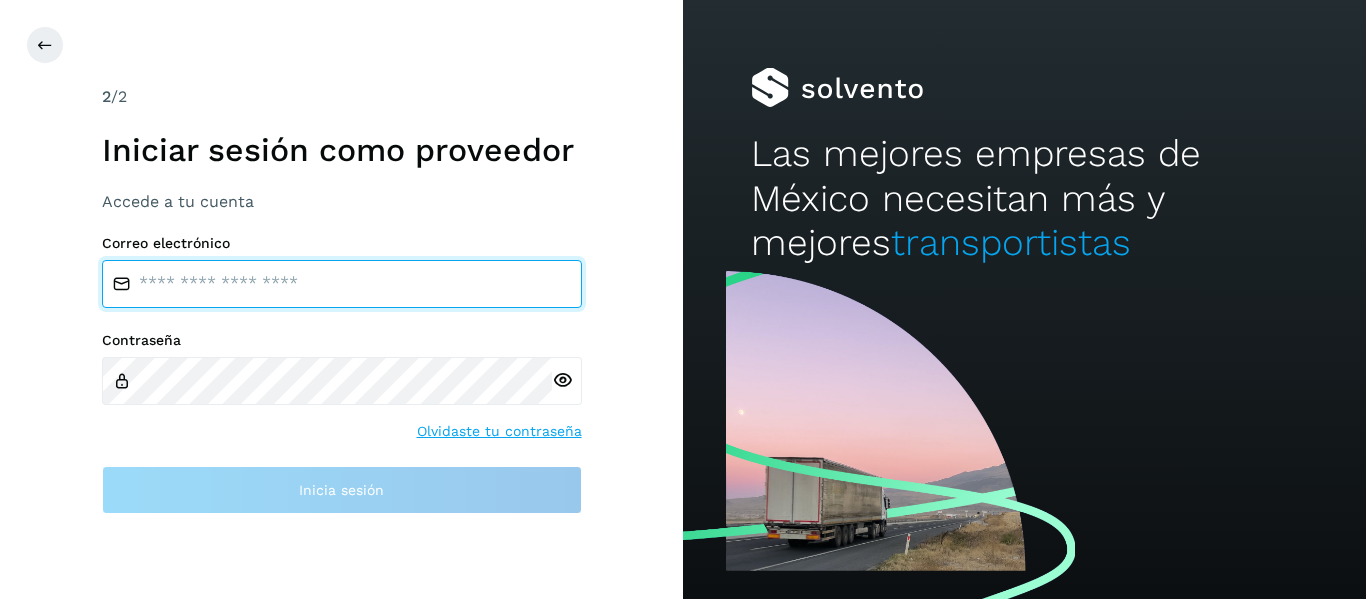 type on "**********" 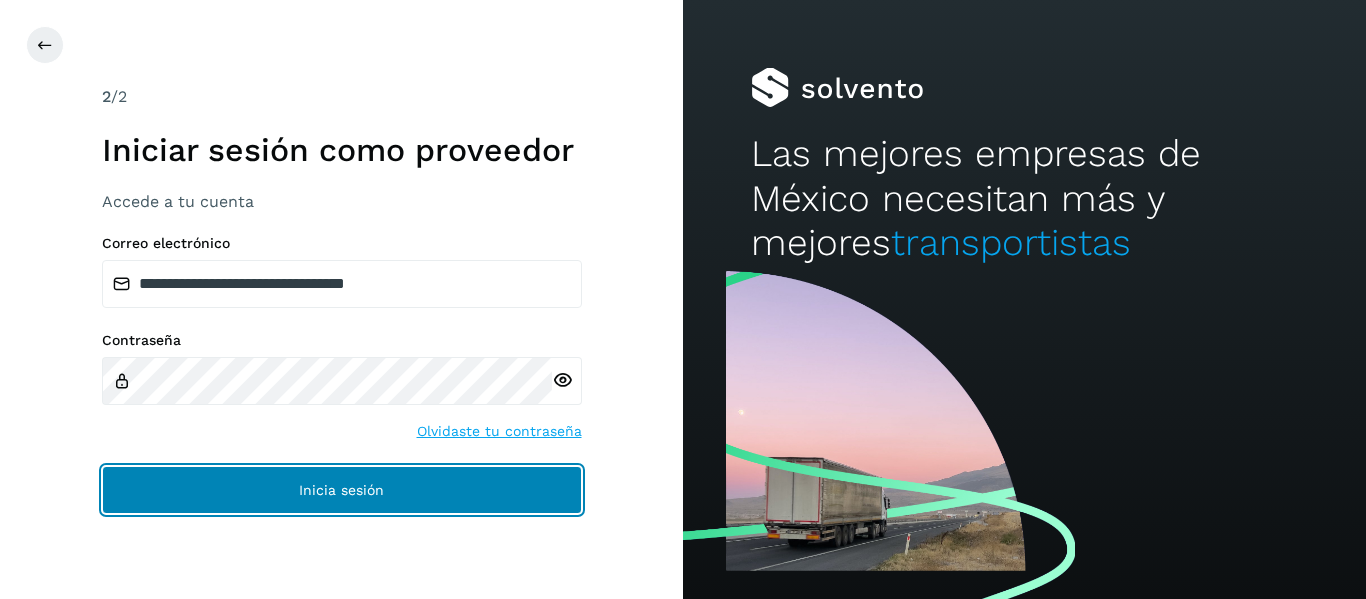 click on "Inicia sesión" at bounding box center (342, 490) 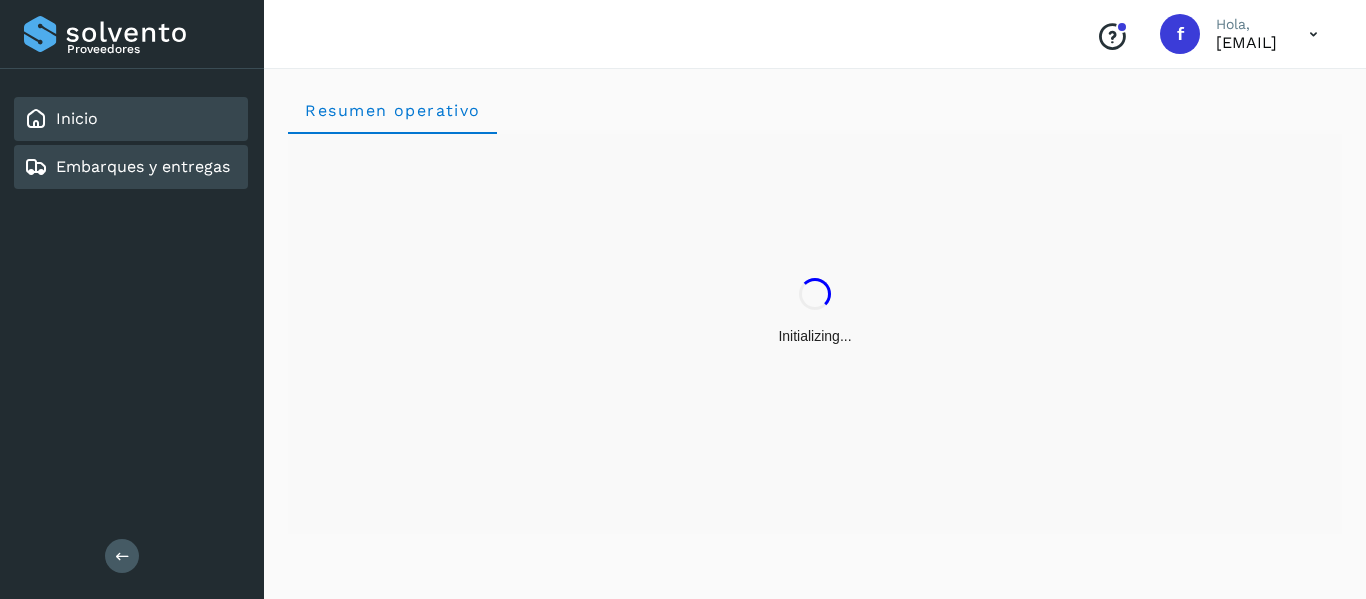click on "Embarques y entregas" at bounding box center (143, 166) 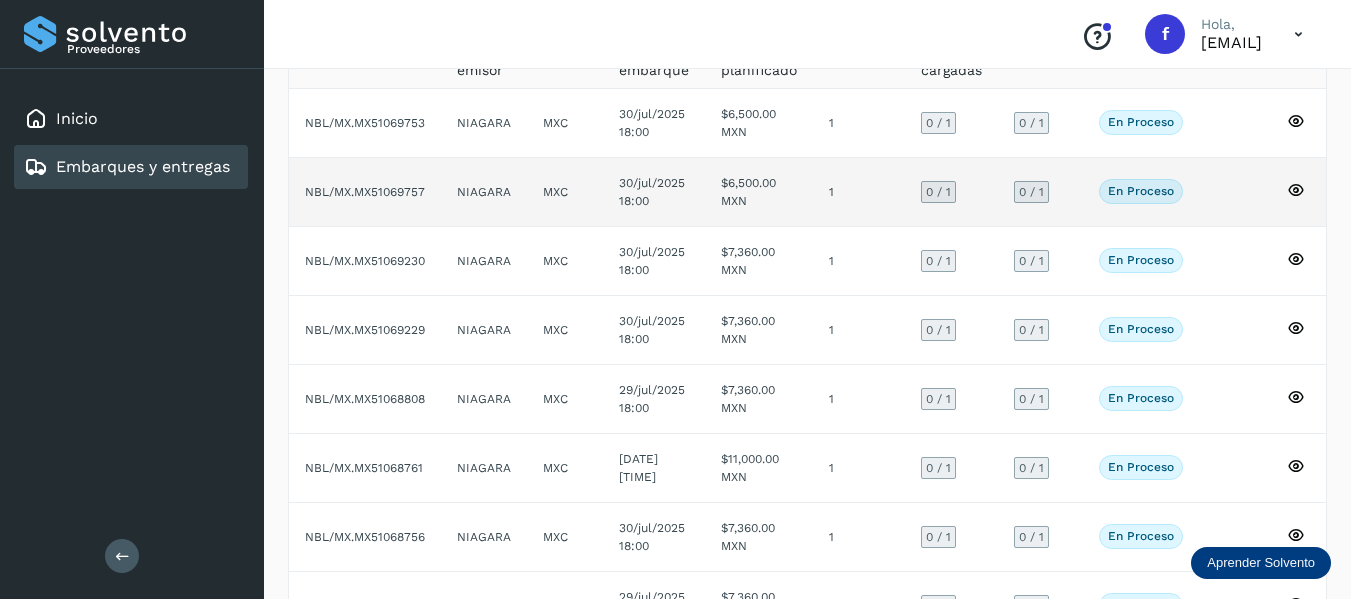 scroll, scrollTop: 100, scrollLeft: 0, axis: vertical 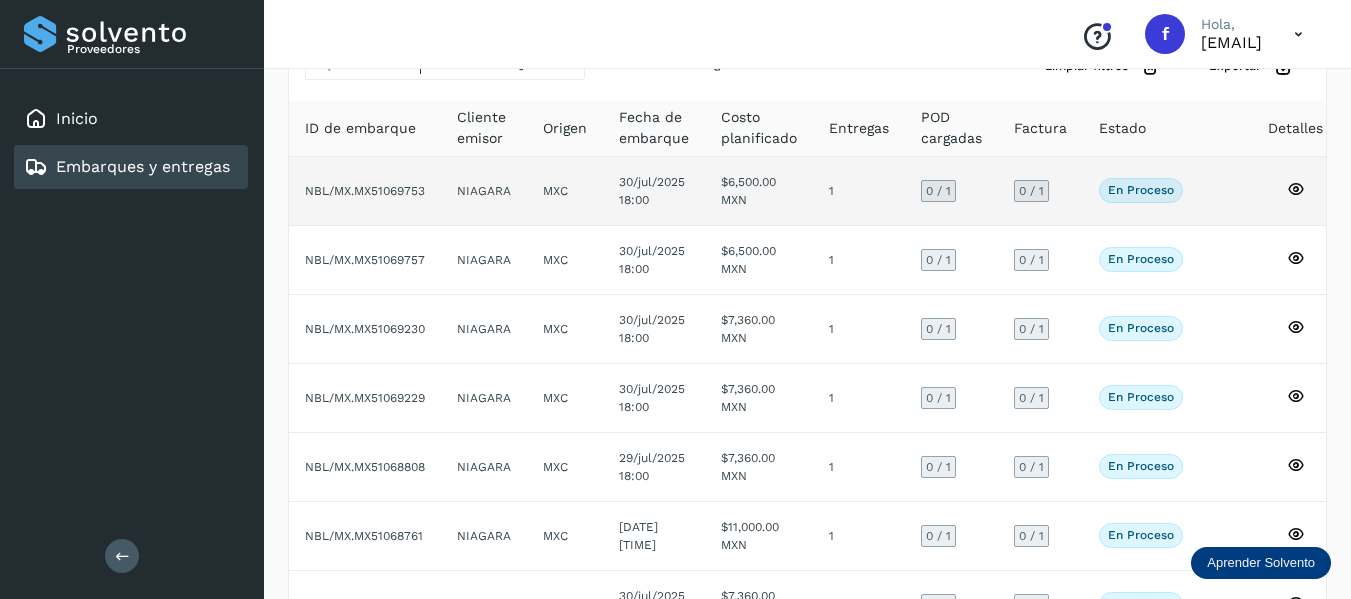 click 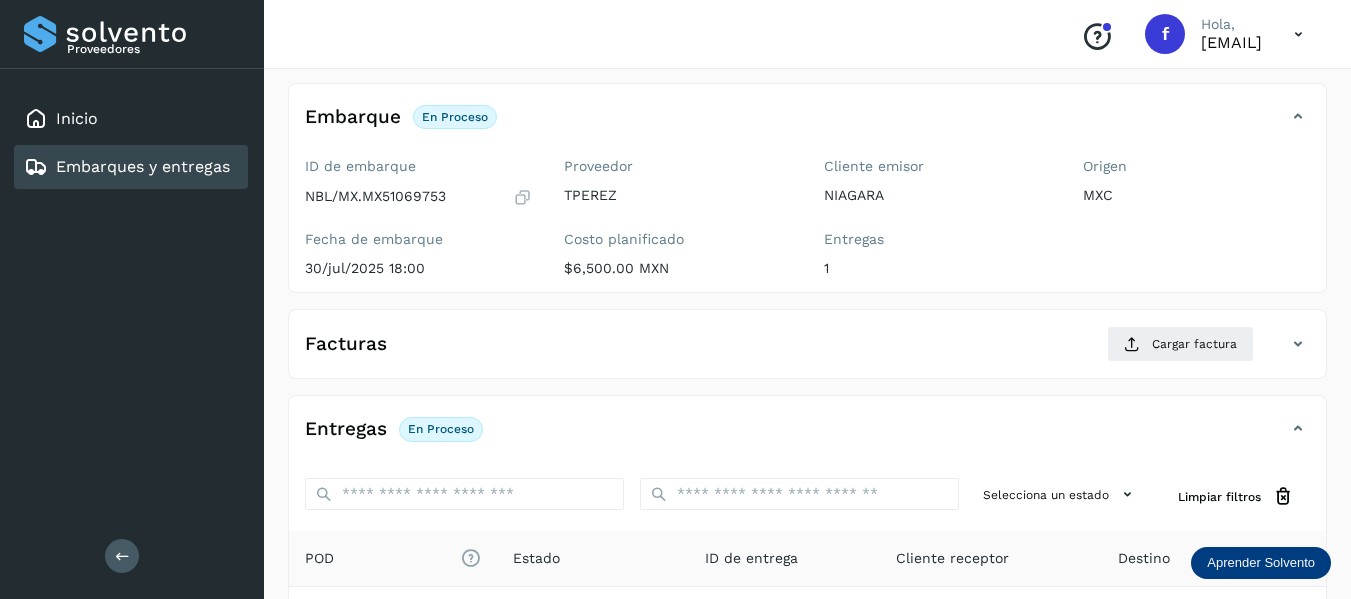 click at bounding box center (522, 197) 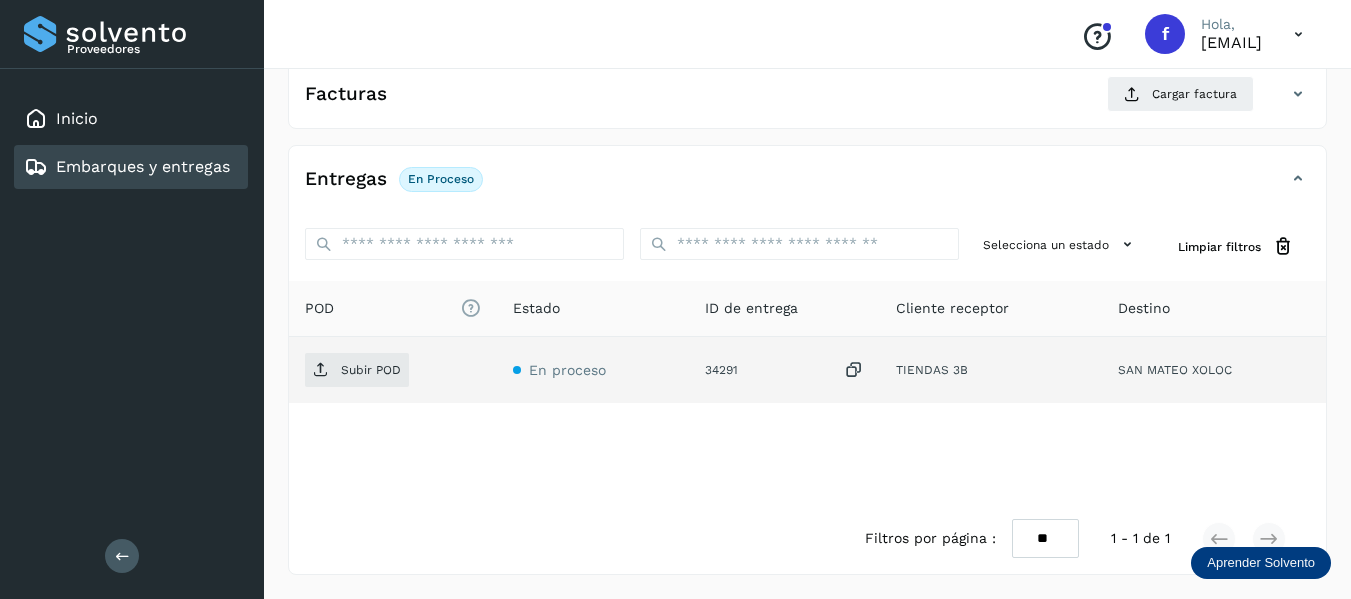 click at bounding box center [854, 370] 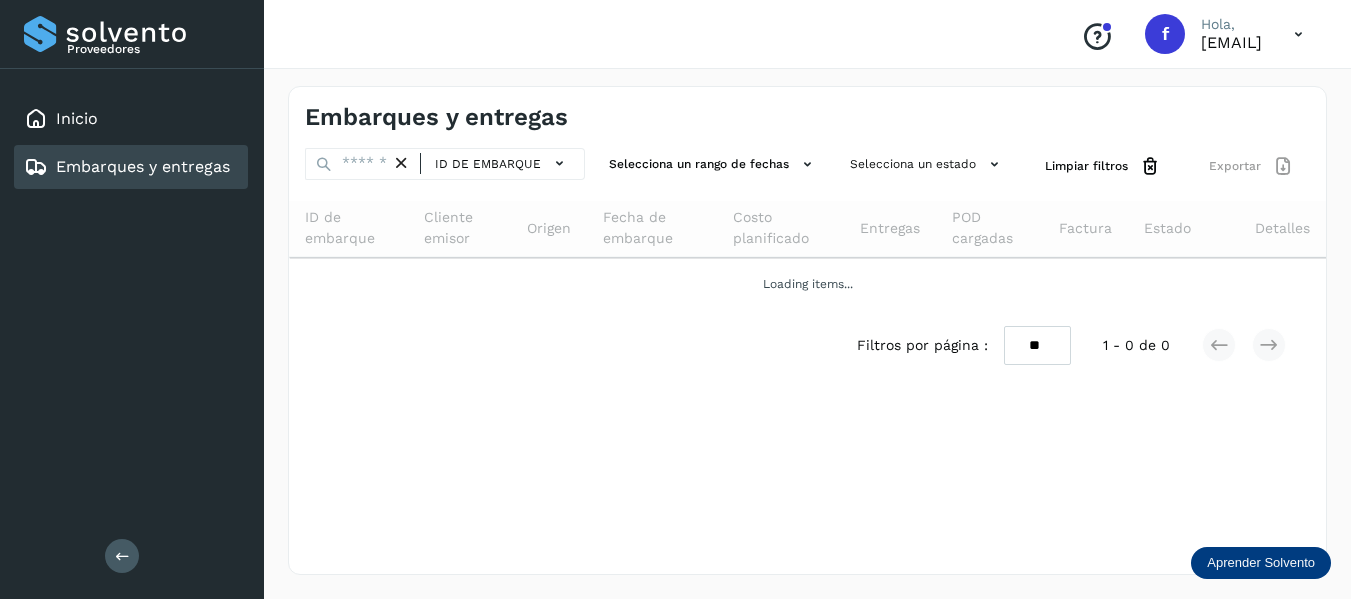 scroll, scrollTop: 0, scrollLeft: 0, axis: both 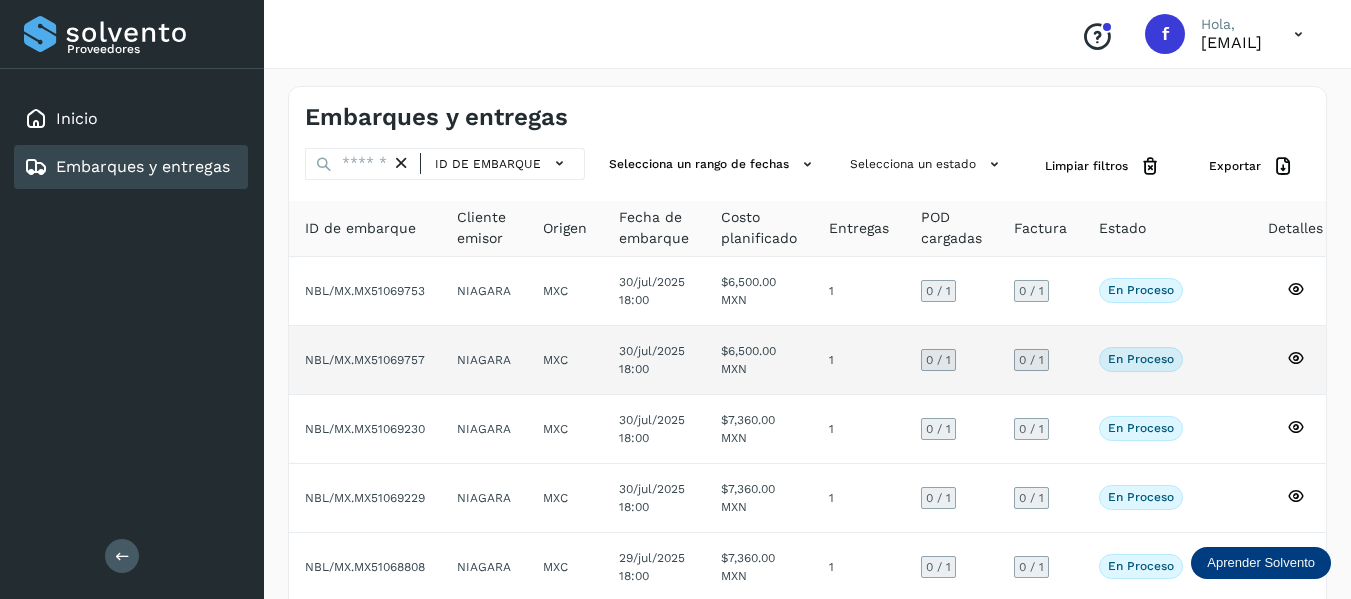 click 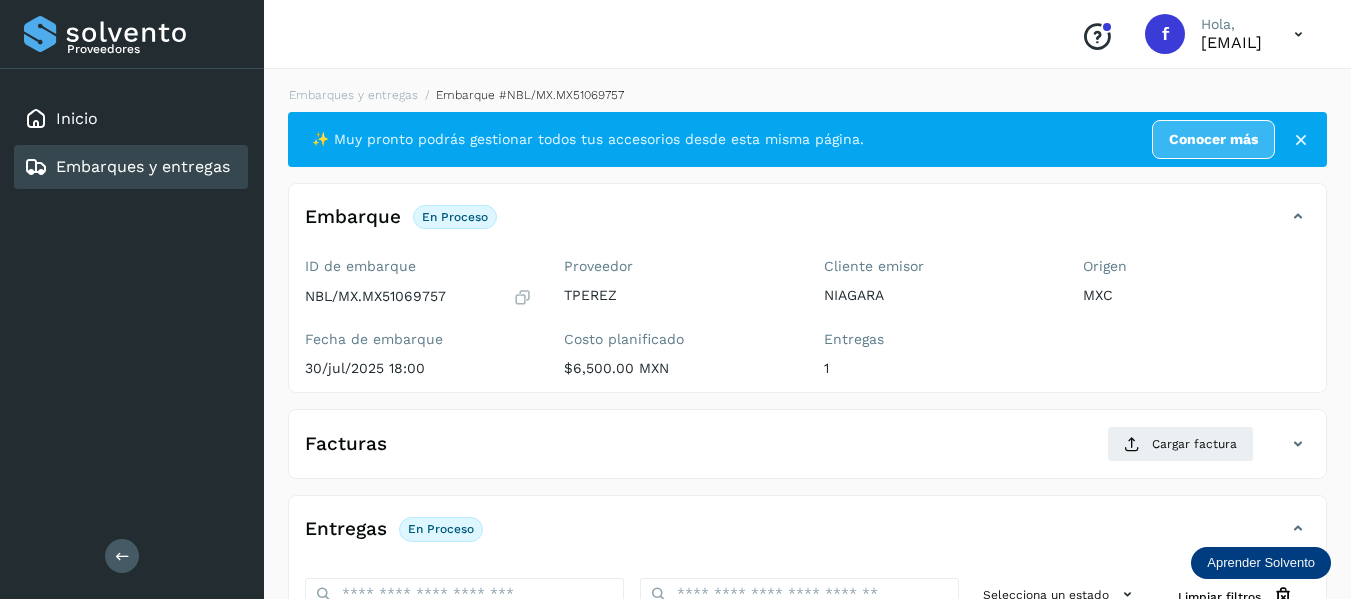 click at bounding box center [522, 297] 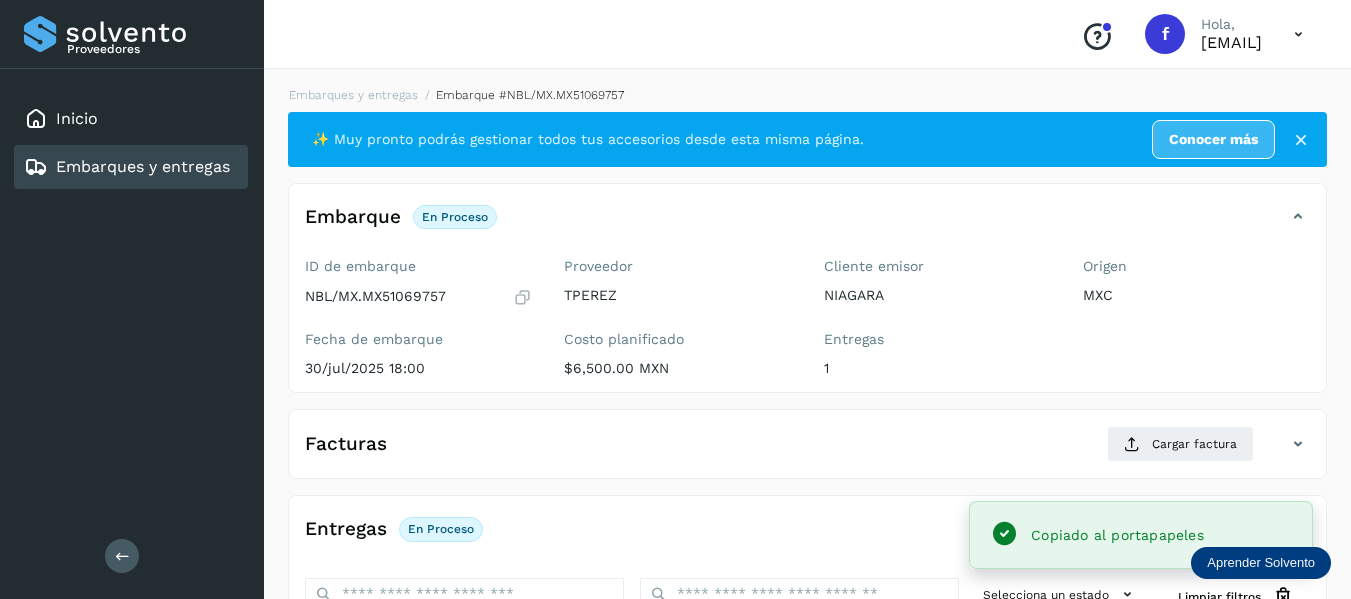 click at bounding box center (522, 297) 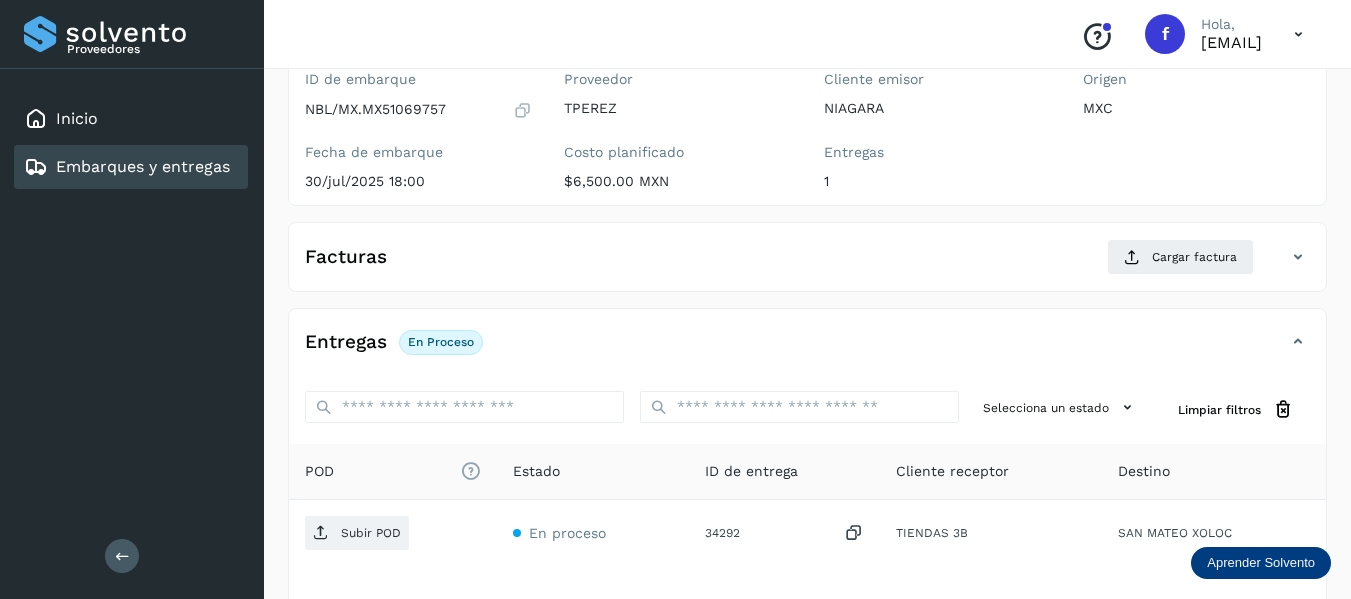 scroll, scrollTop: 350, scrollLeft: 0, axis: vertical 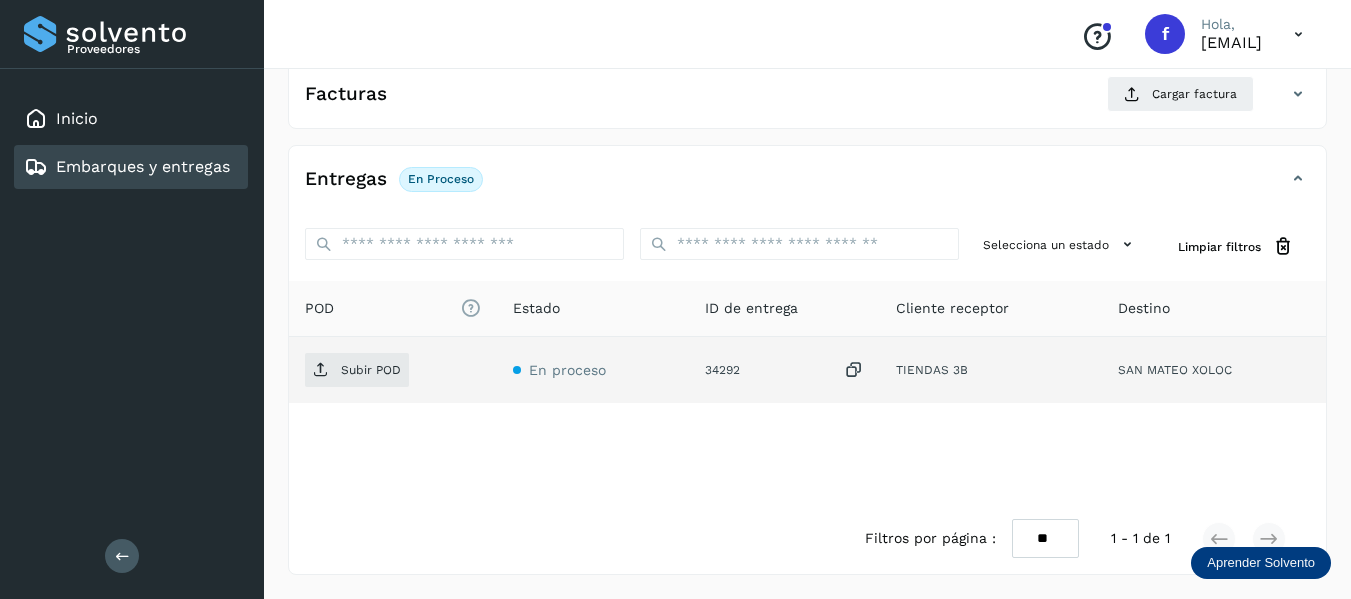 click at bounding box center [854, 370] 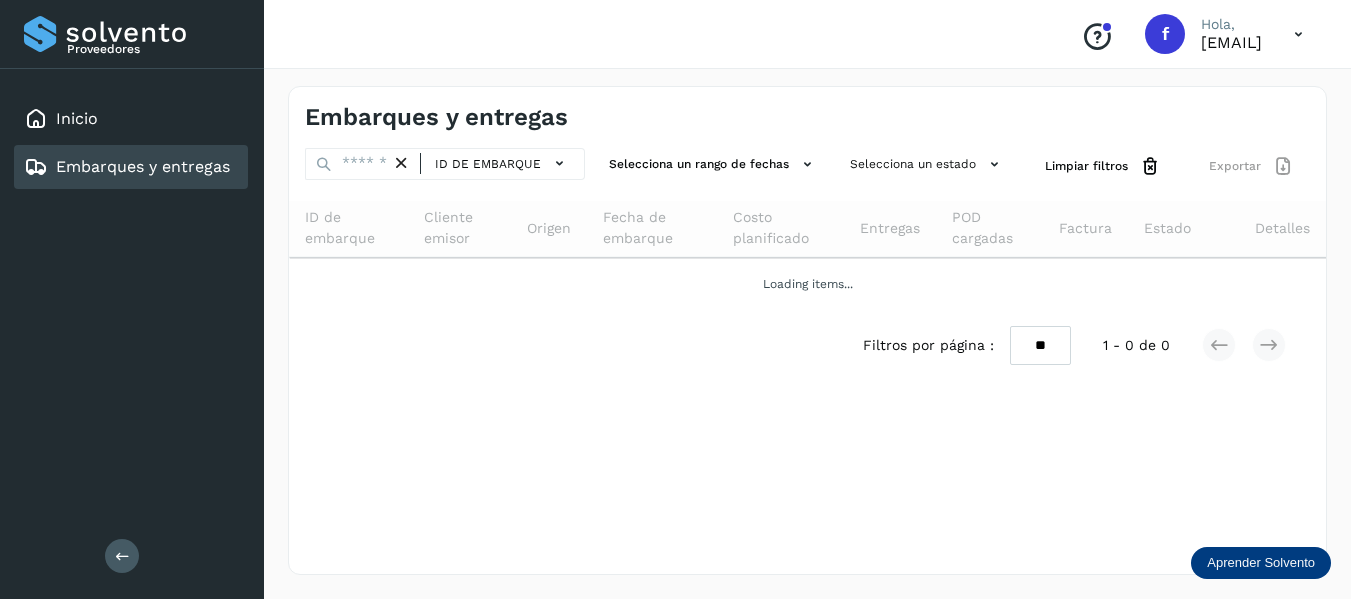 scroll, scrollTop: 0, scrollLeft: 0, axis: both 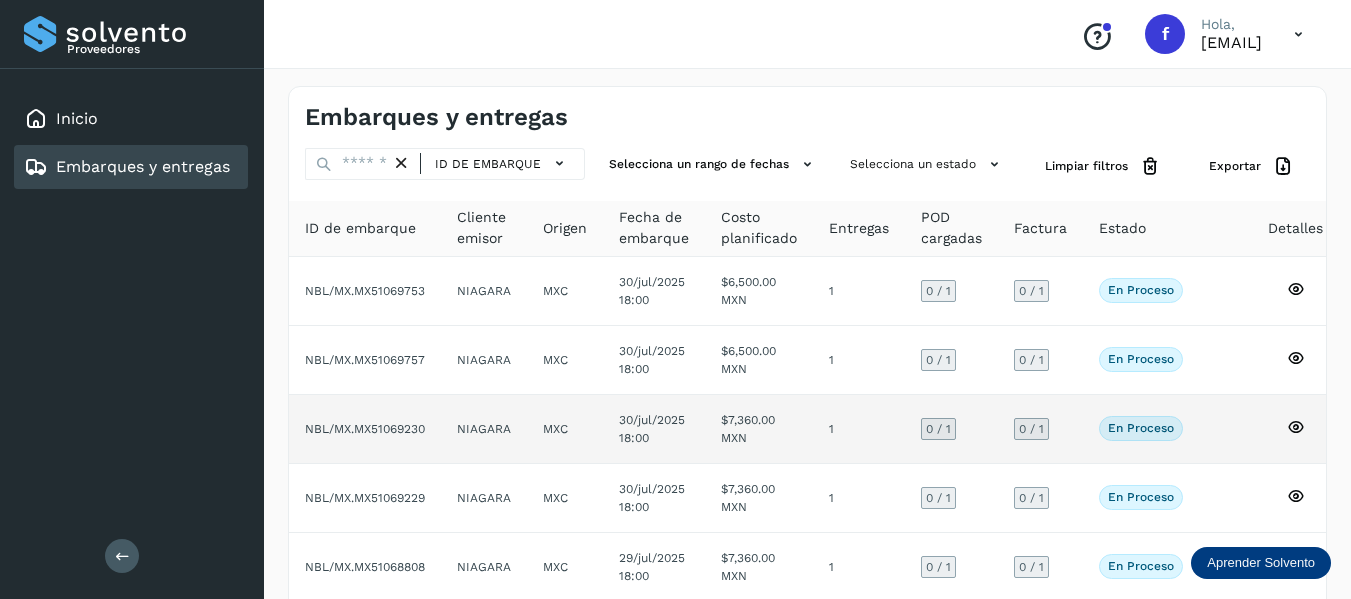 click 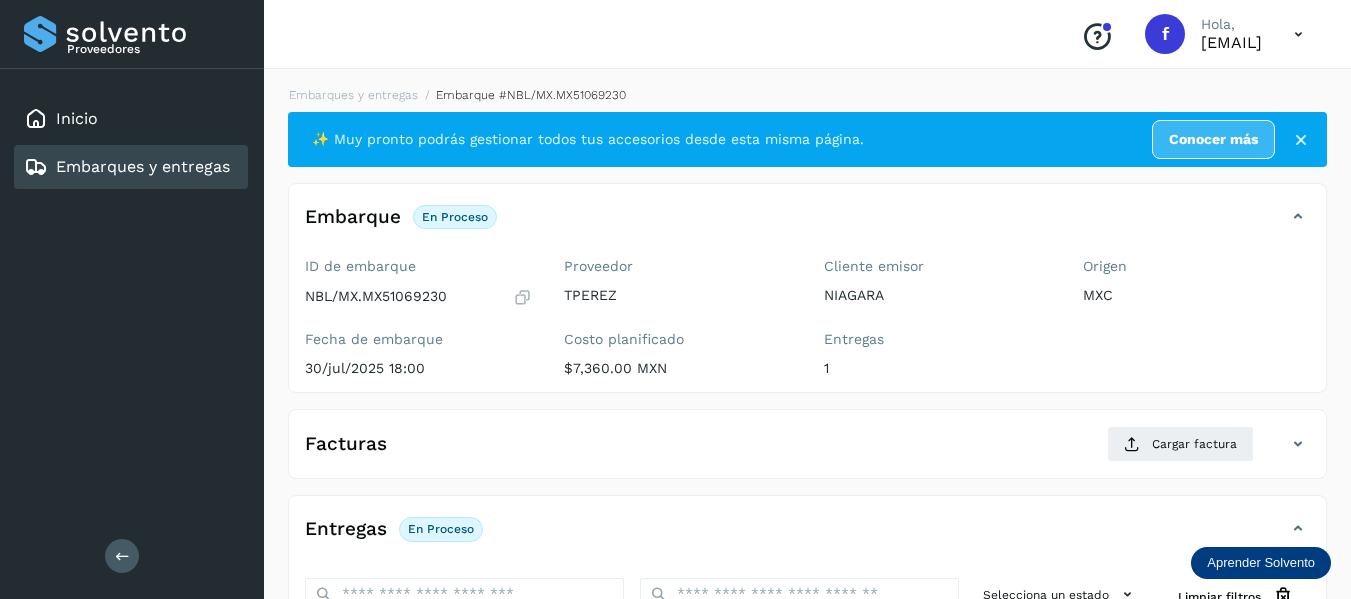 click at bounding box center (522, 297) 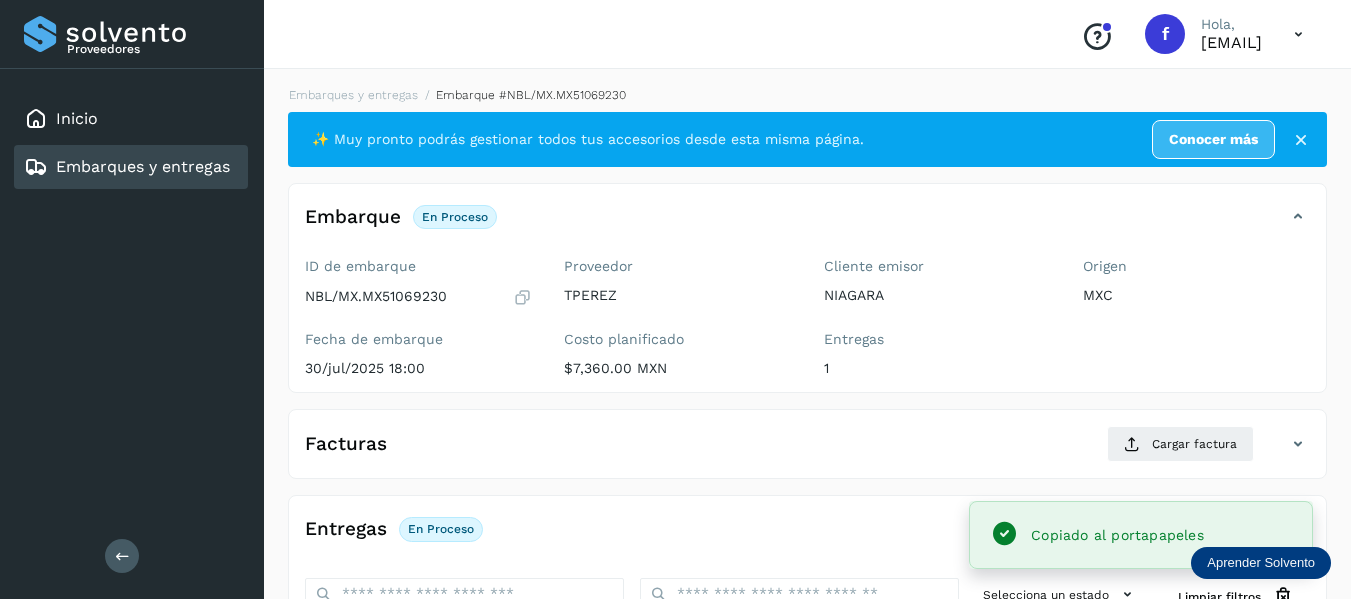click at bounding box center (522, 297) 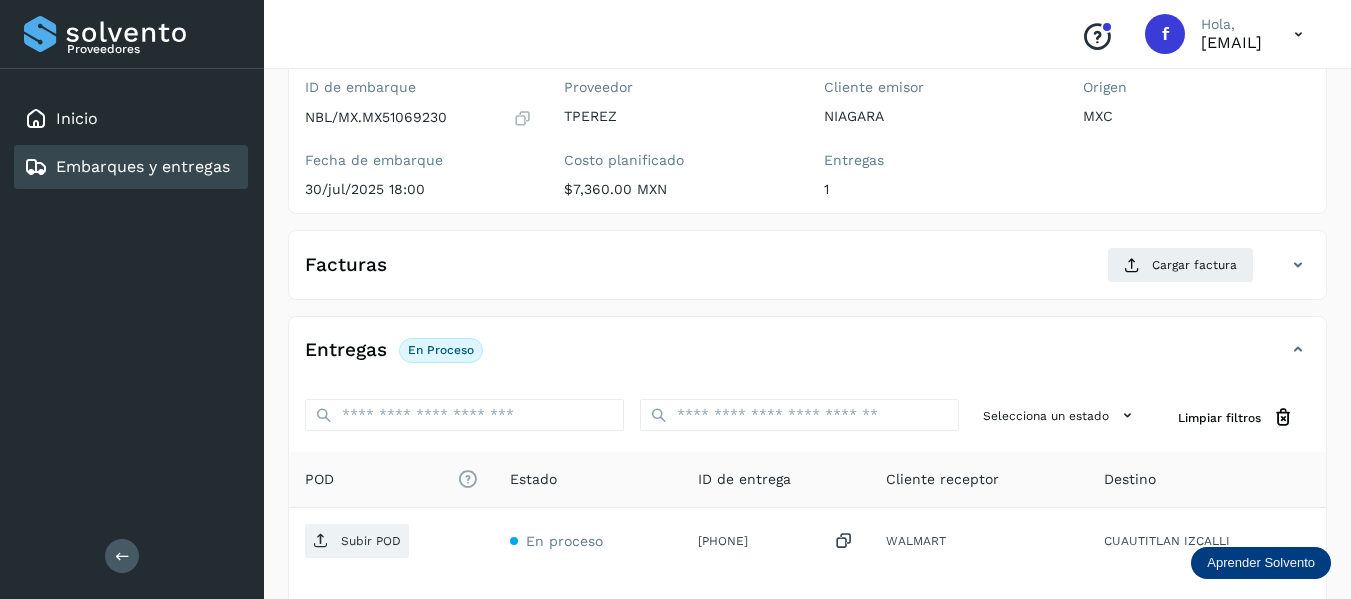 scroll, scrollTop: 350, scrollLeft: 0, axis: vertical 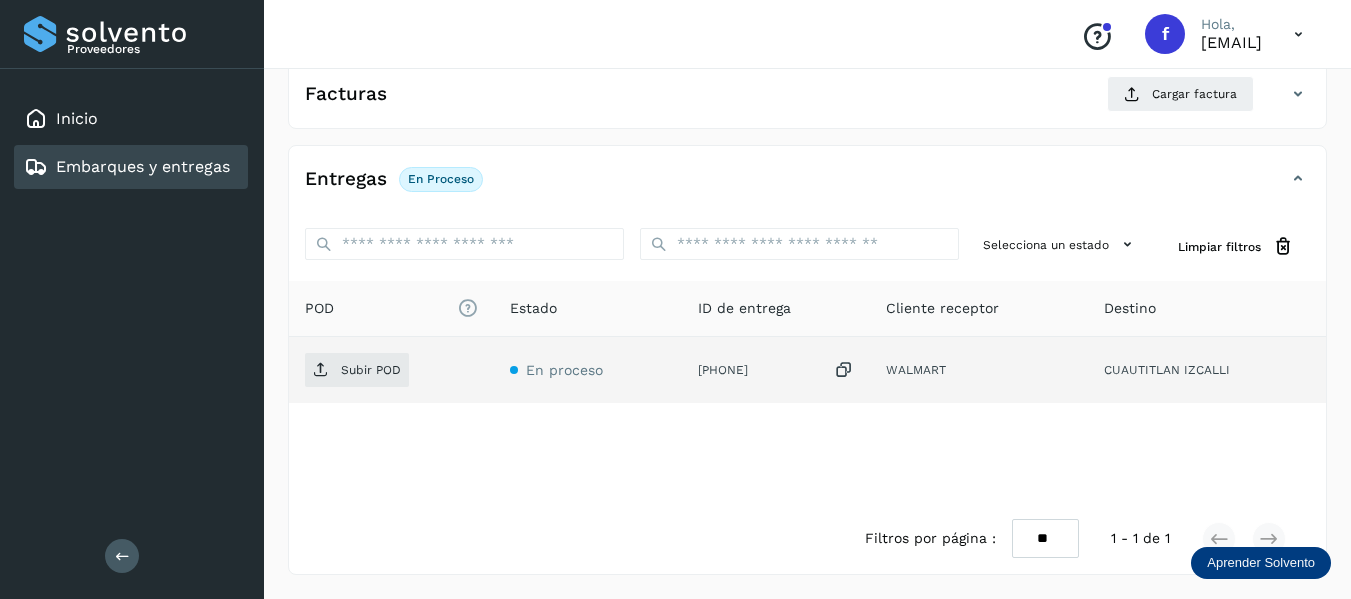 click at bounding box center [844, 370] 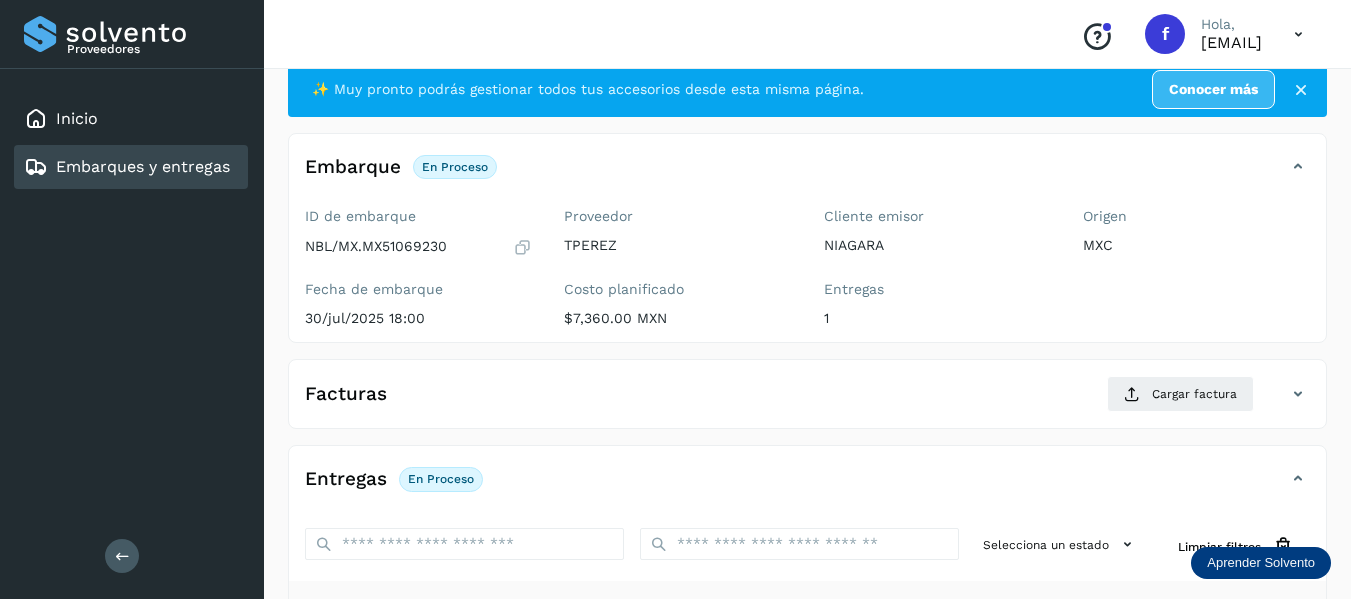 scroll, scrollTop: 0, scrollLeft: 0, axis: both 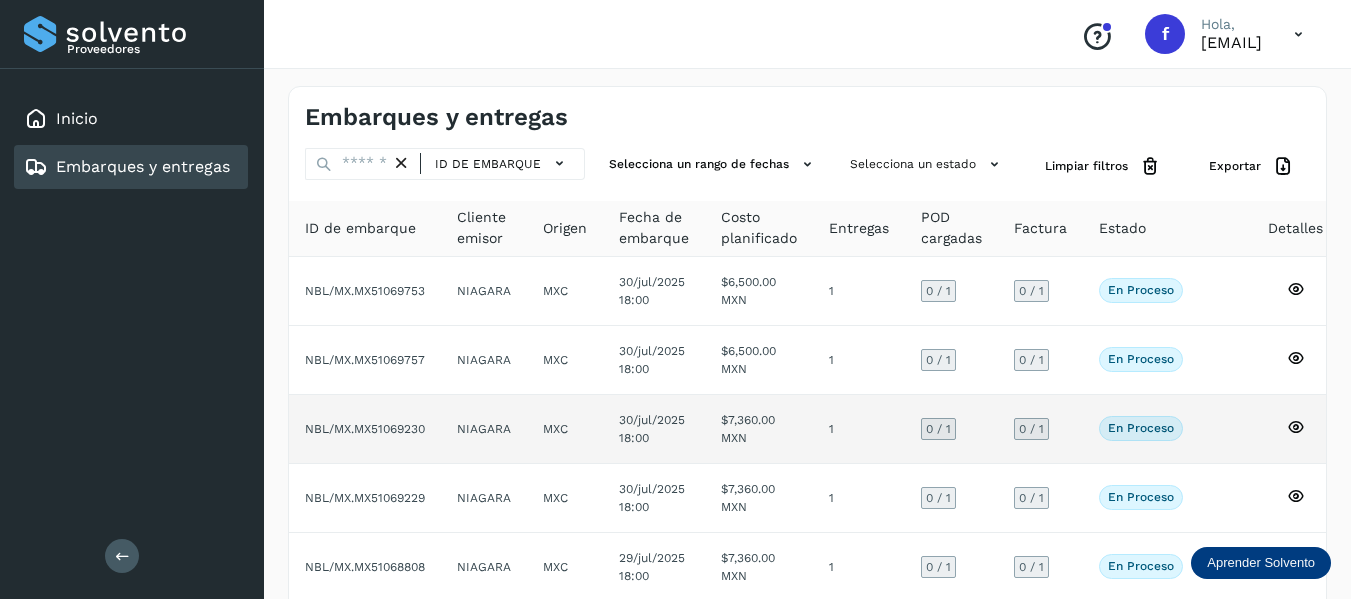 click 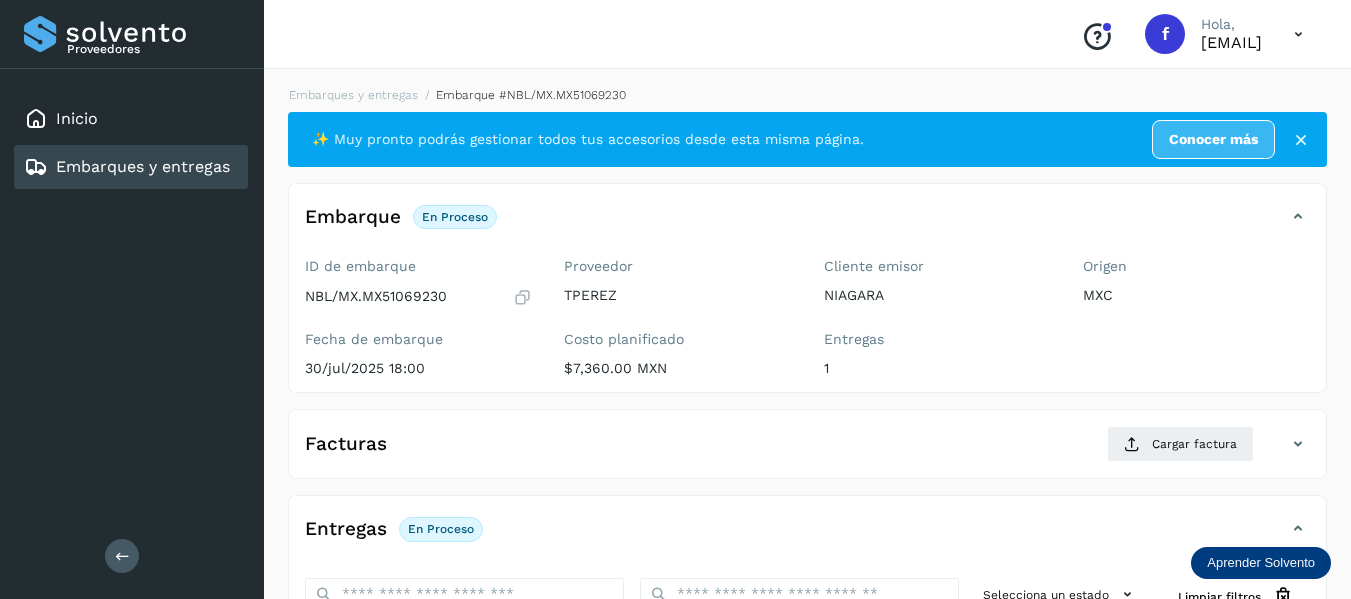 click at bounding box center (522, 297) 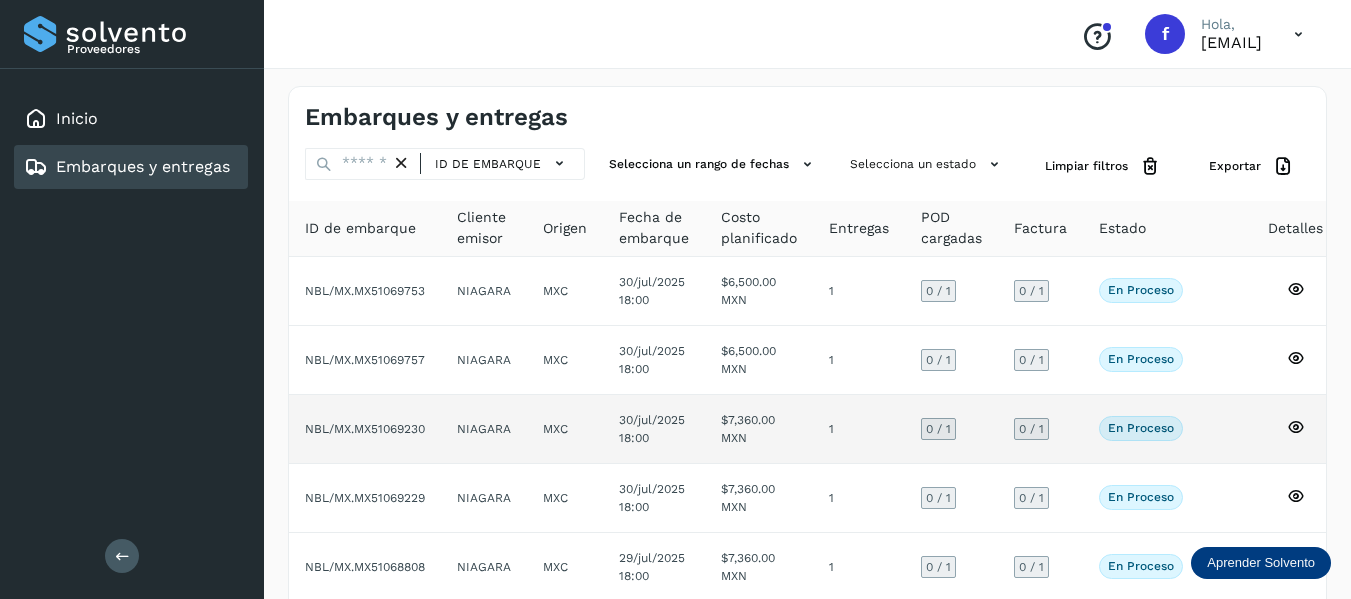 scroll, scrollTop: 100, scrollLeft: 0, axis: vertical 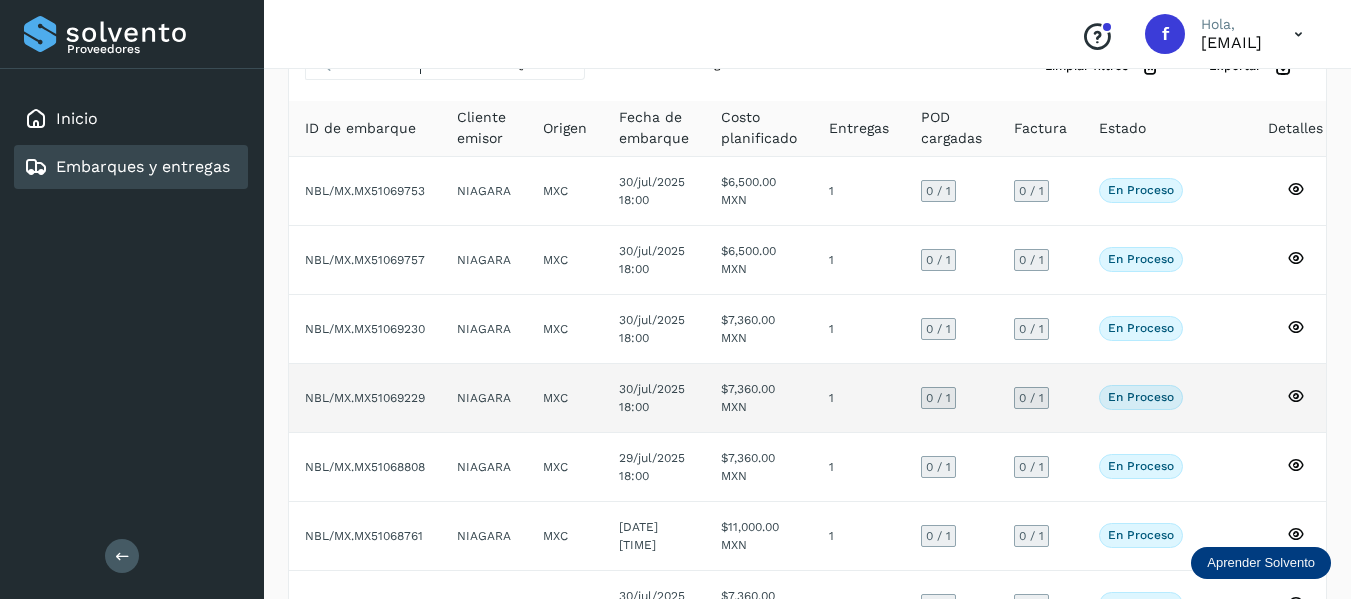 click 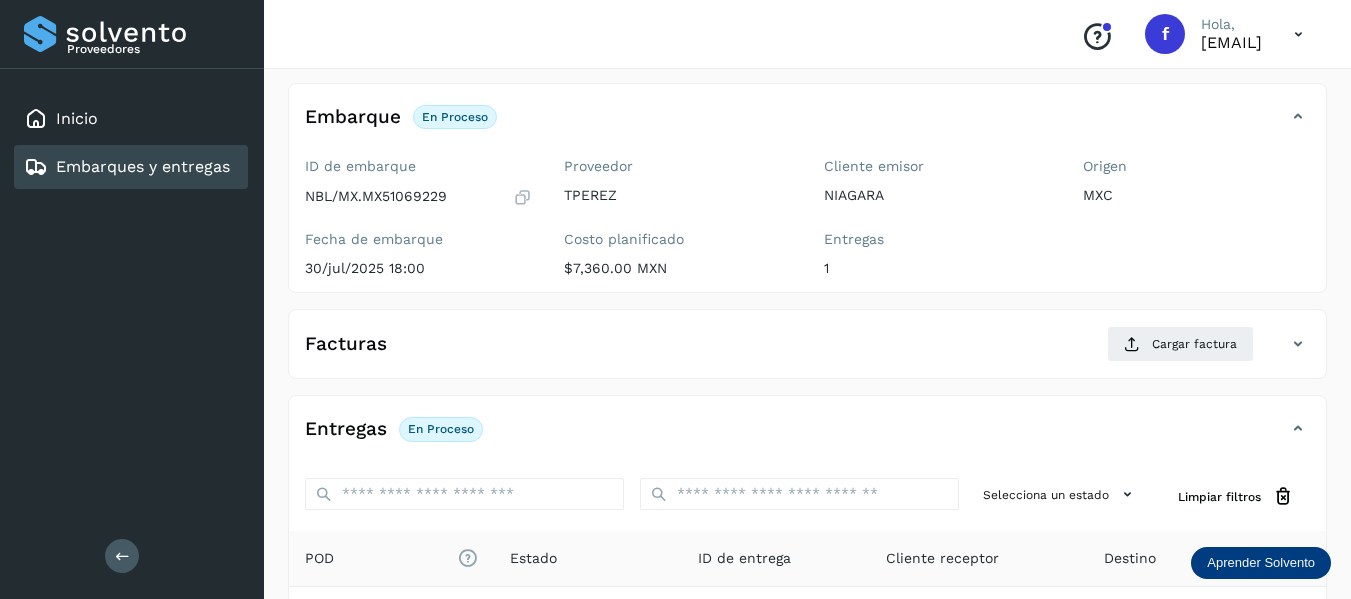 click at bounding box center [522, 197] 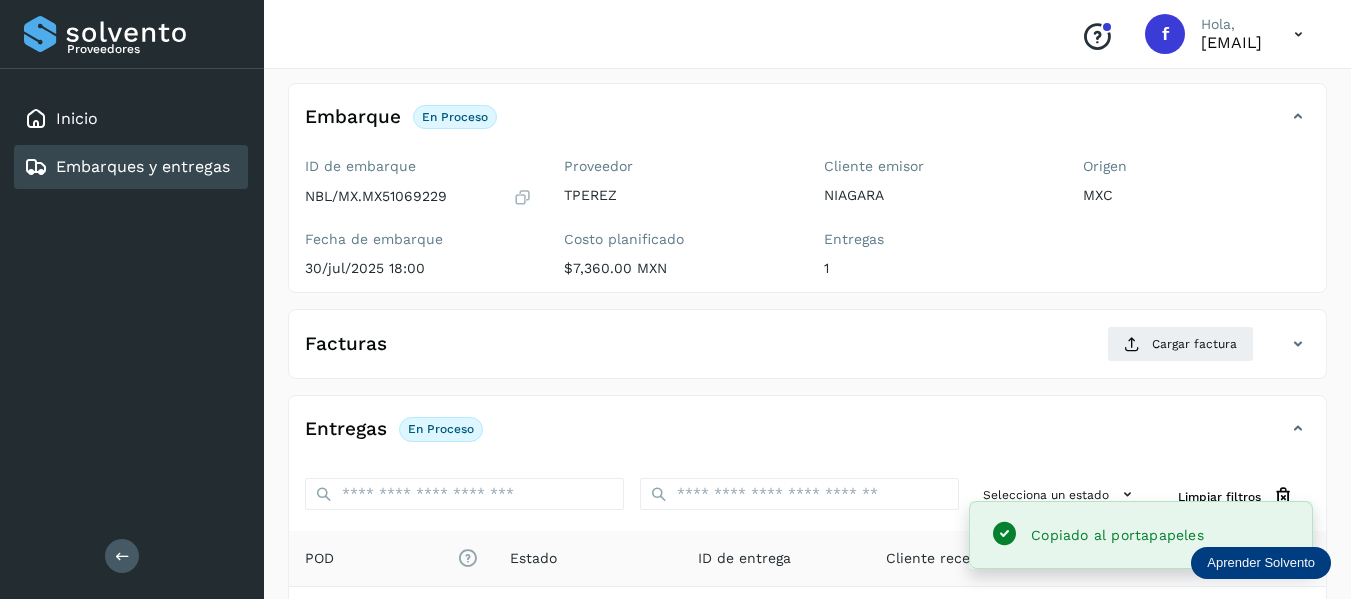 click at bounding box center [522, 197] 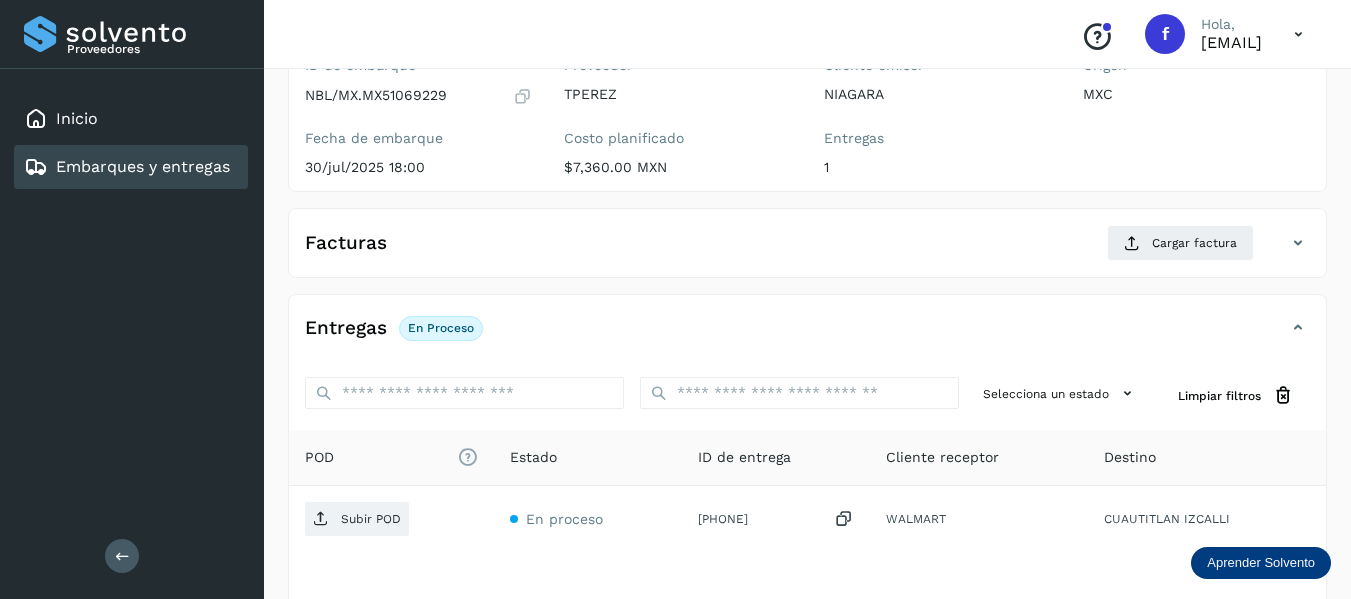 scroll, scrollTop: 350, scrollLeft: 0, axis: vertical 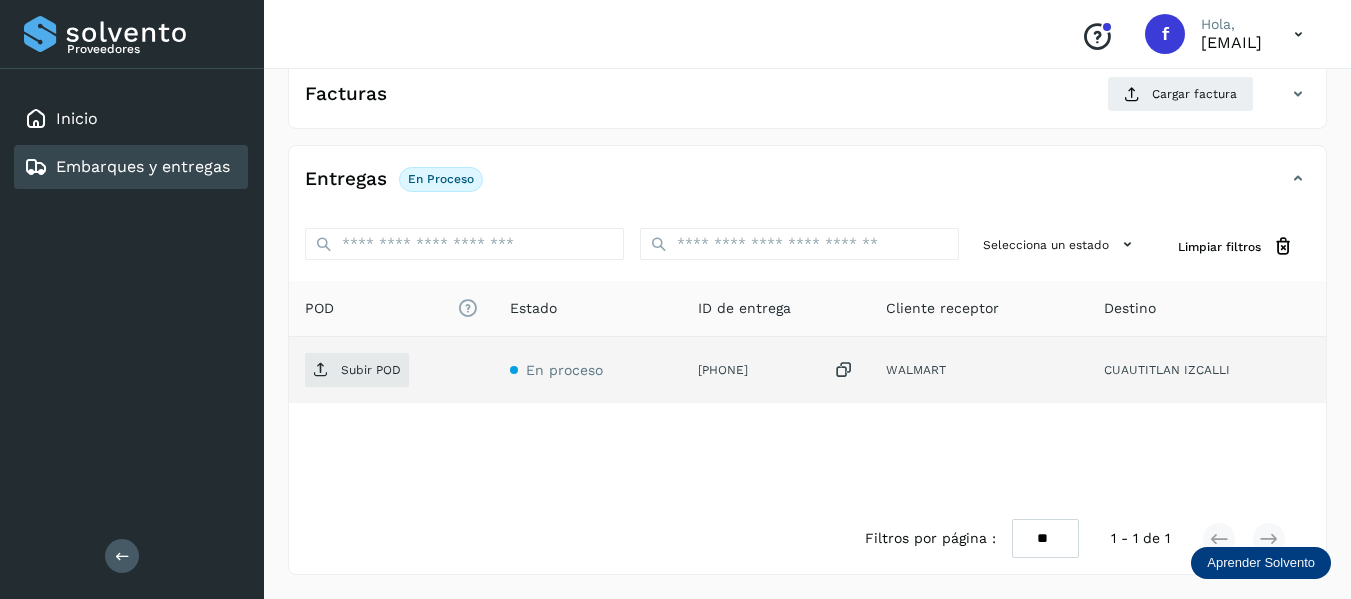 click at bounding box center (844, 370) 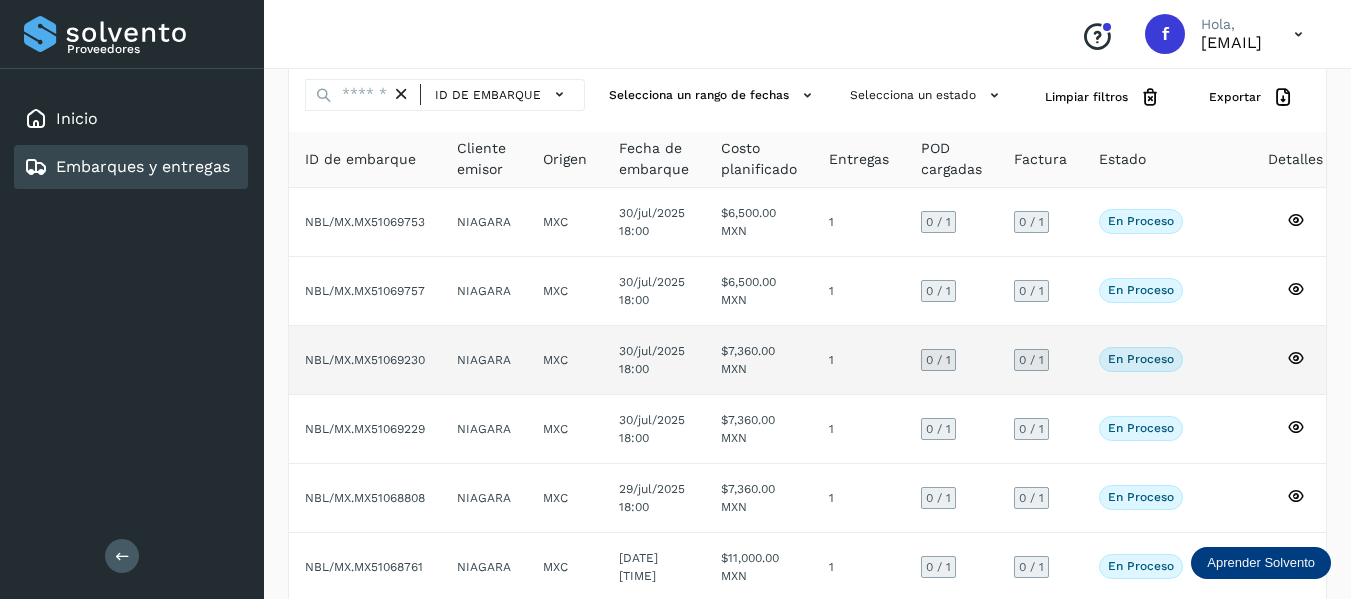scroll, scrollTop: 200, scrollLeft: 0, axis: vertical 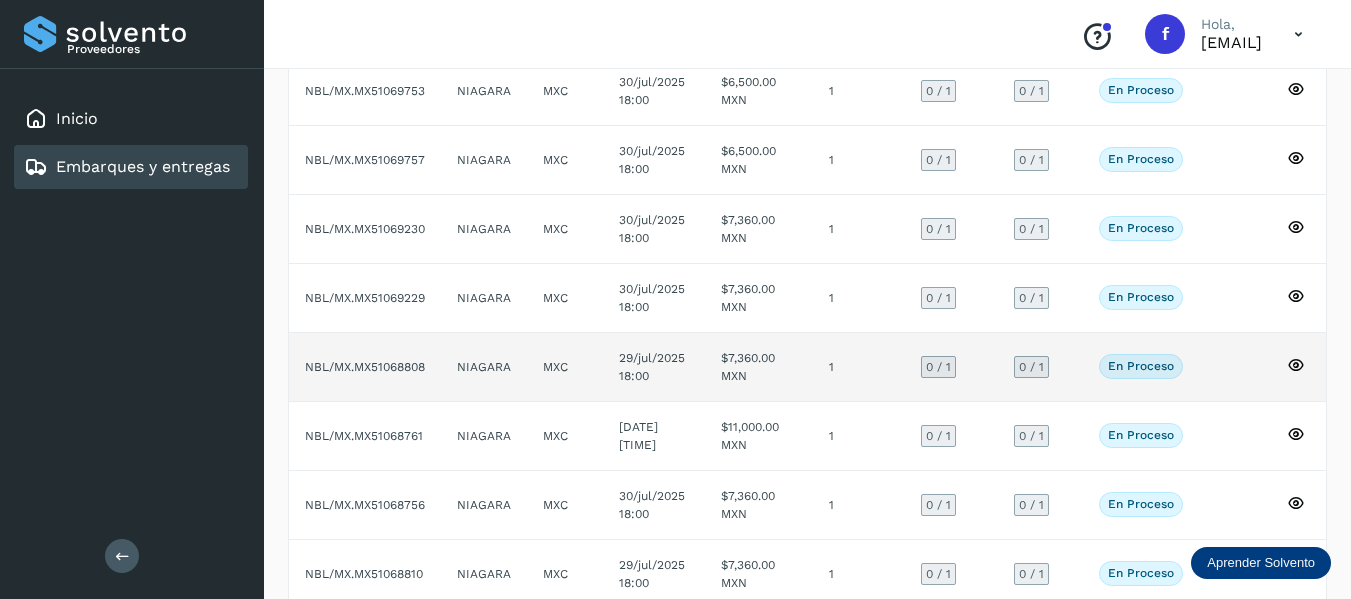 click 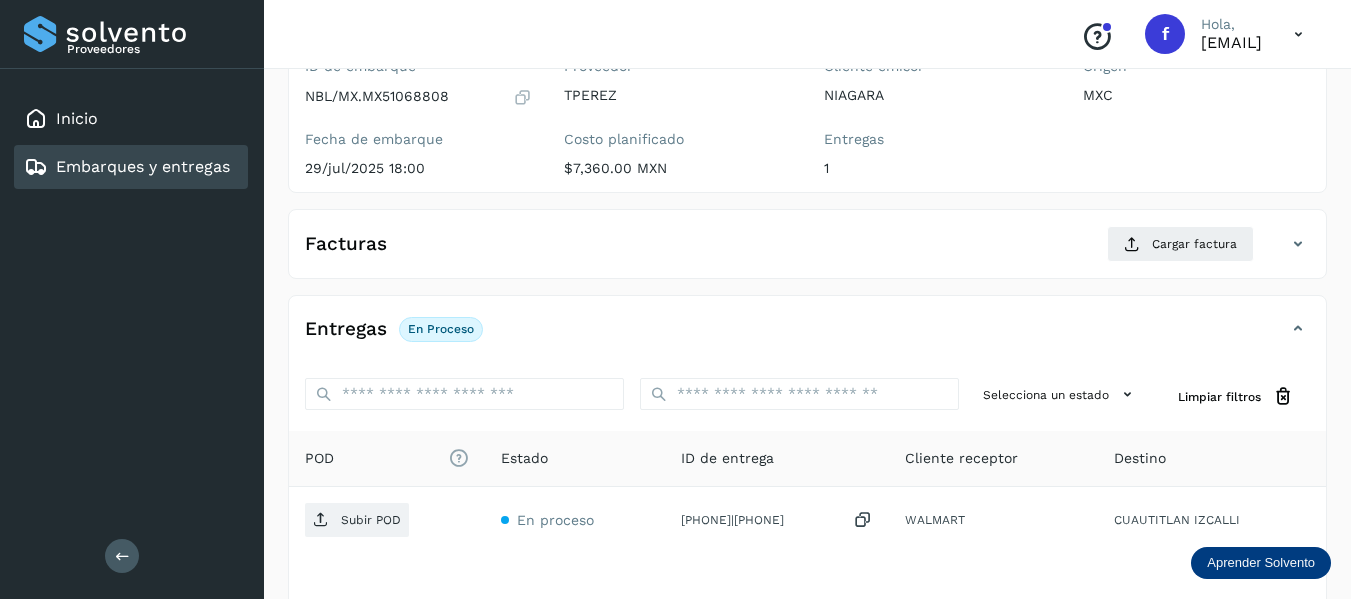 click at bounding box center [522, 97] 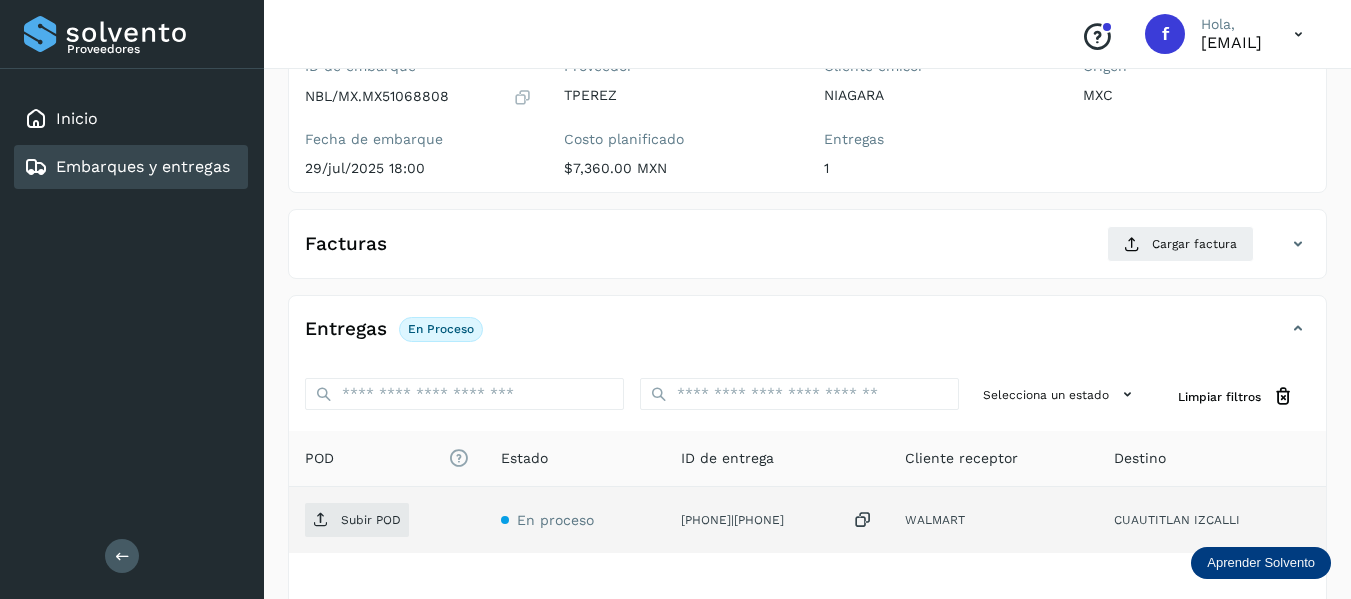 click at bounding box center [863, 520] 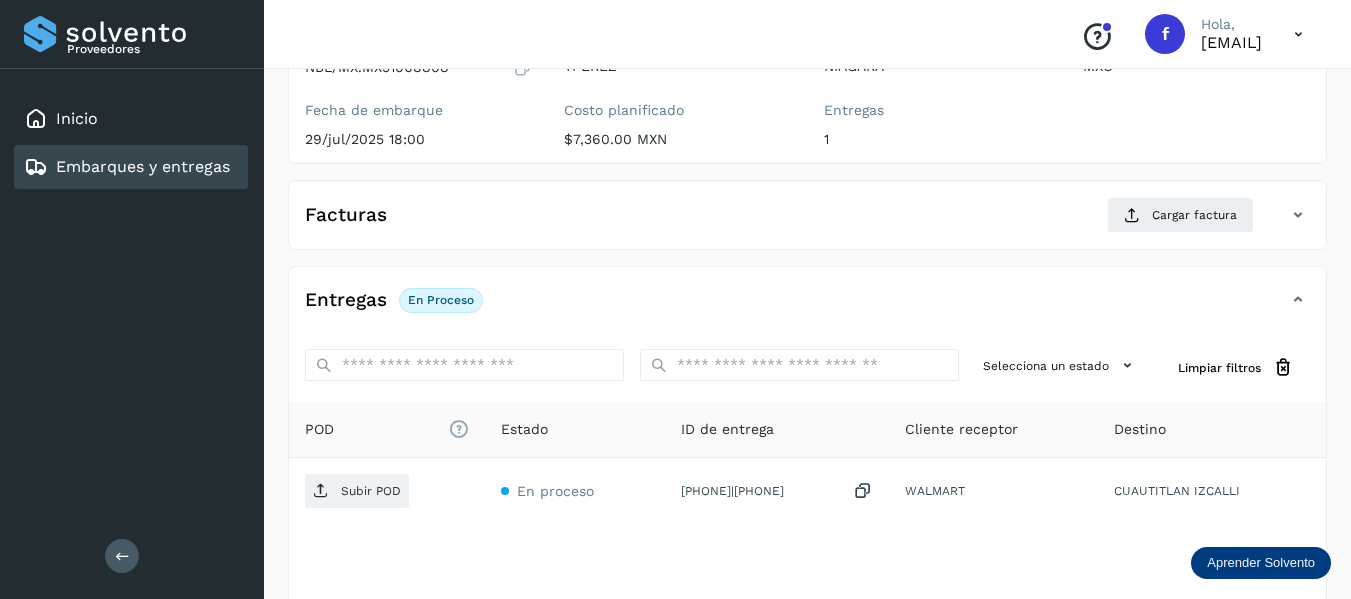 scroll, scrollTop: 50, scrollLeft: 0, axis: vertical 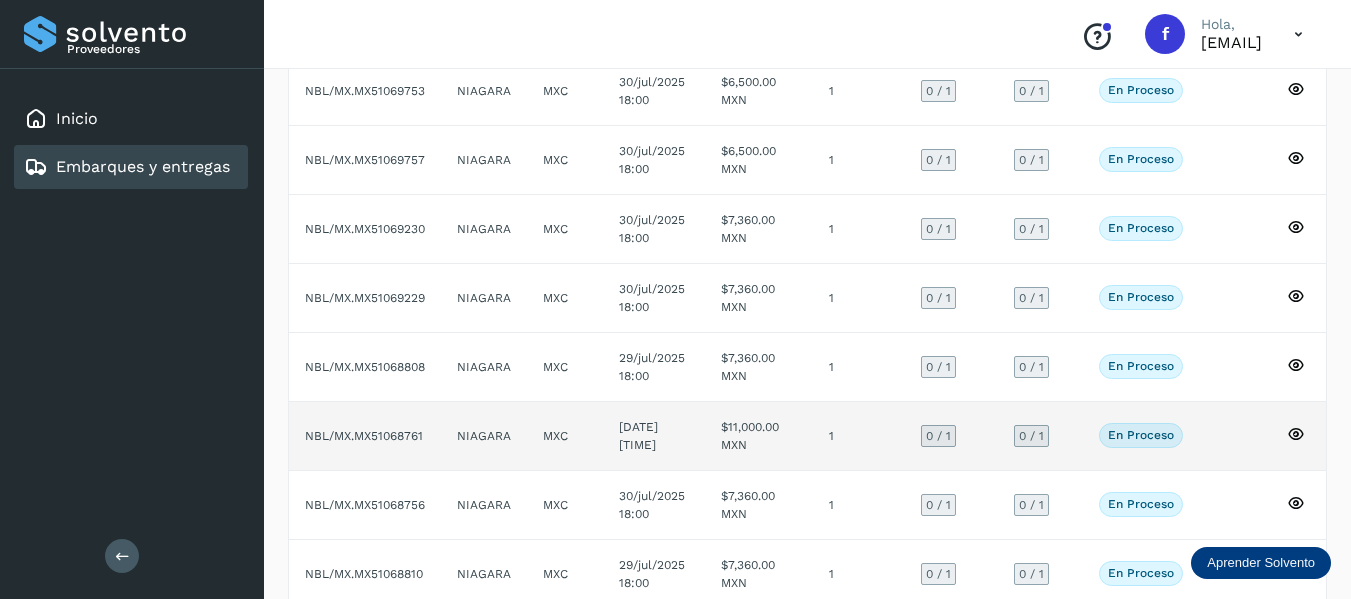 click 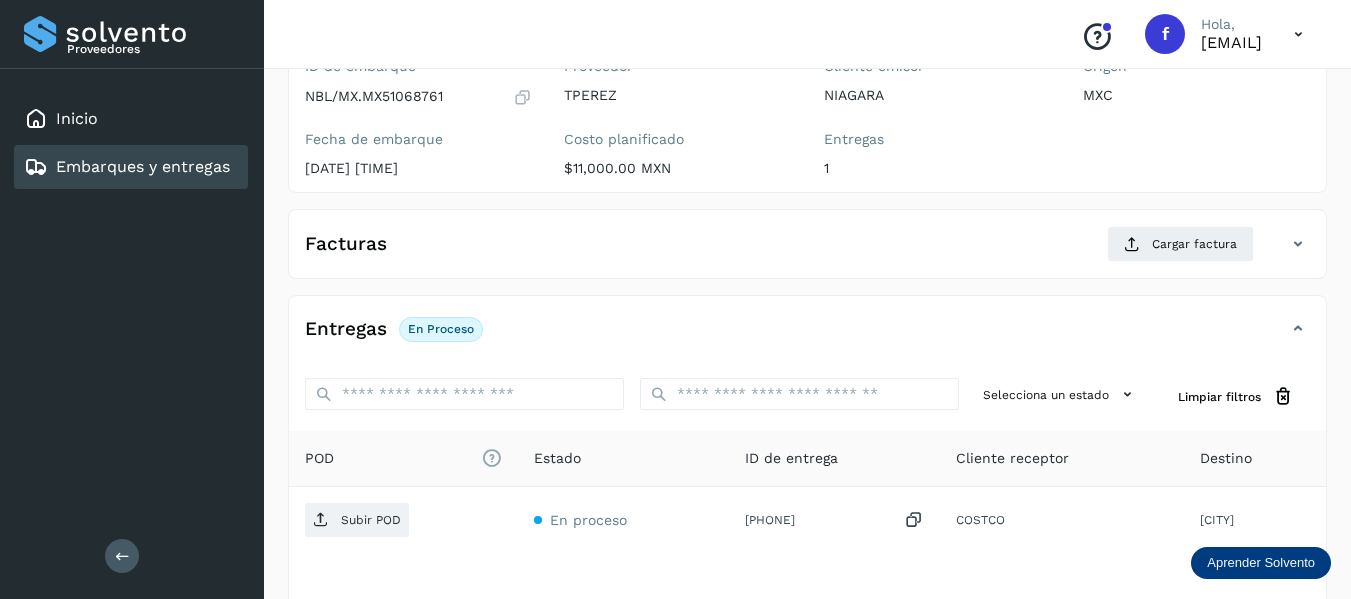 click at bounding box center [522, 97] 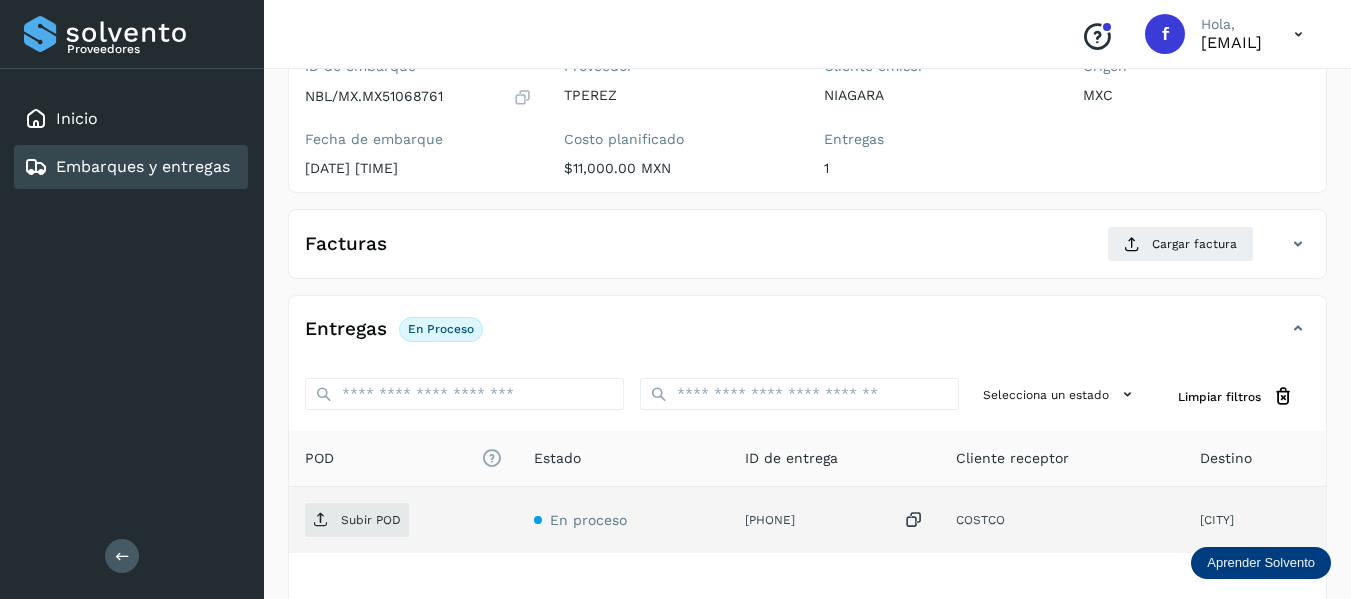 click at bounding box center (914, 520) 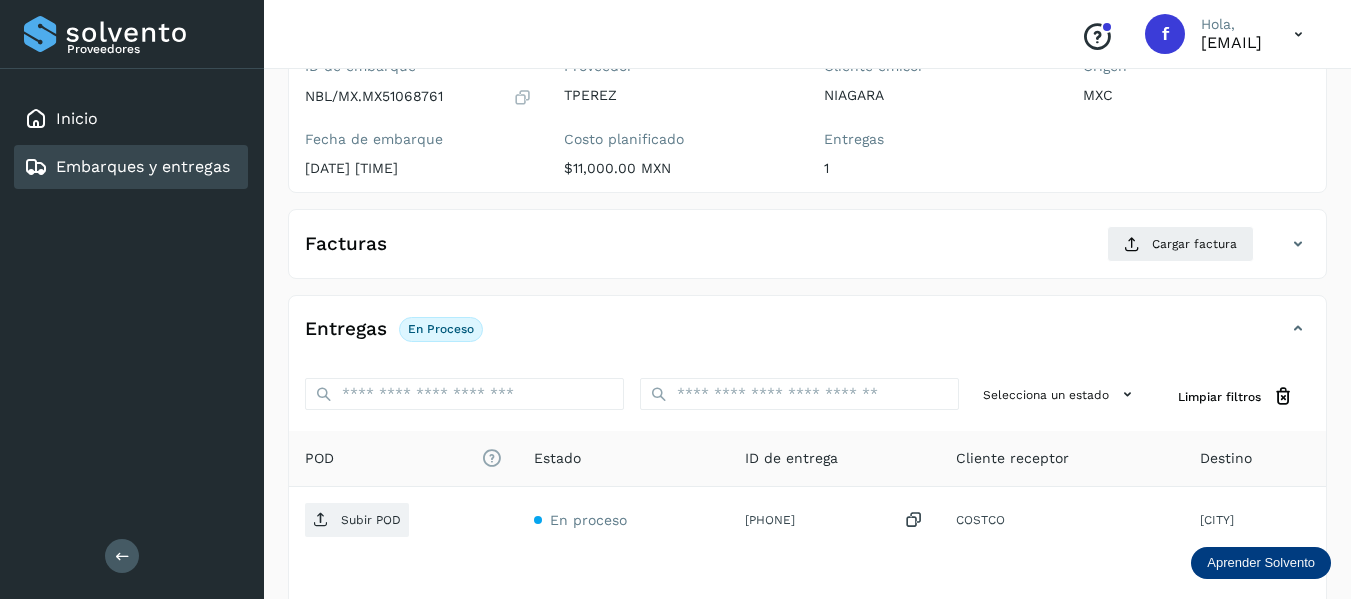 scroll, scrollTop: 0, scrollLeft: 0, axis: both 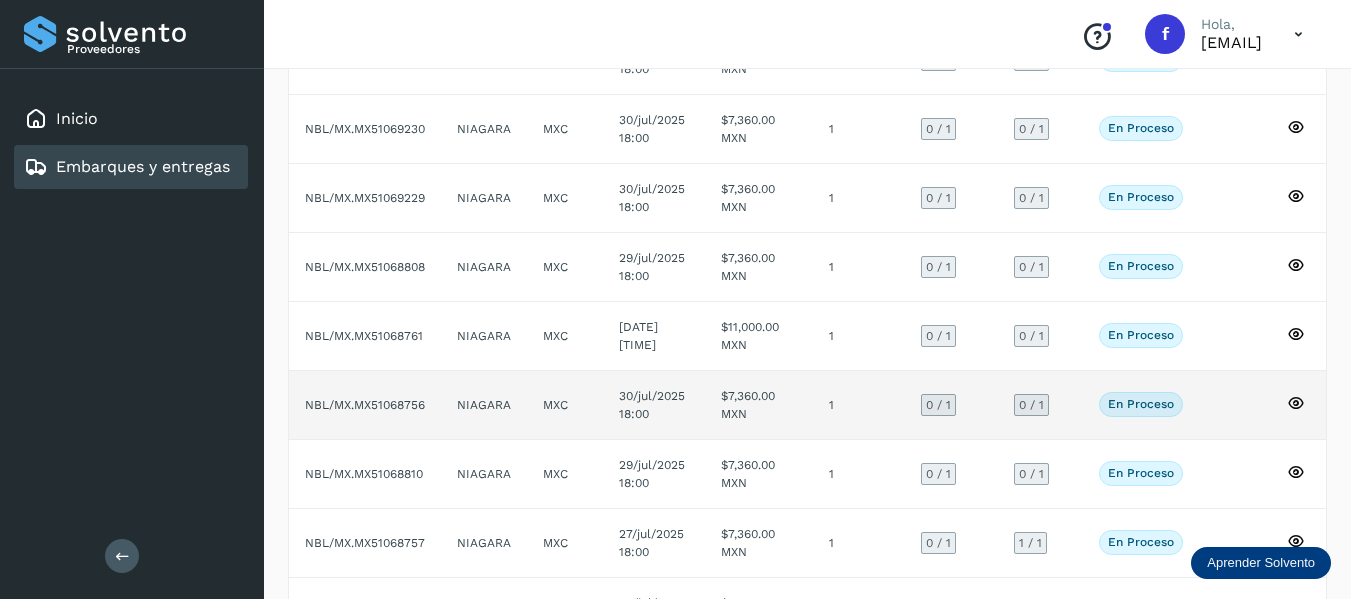 click 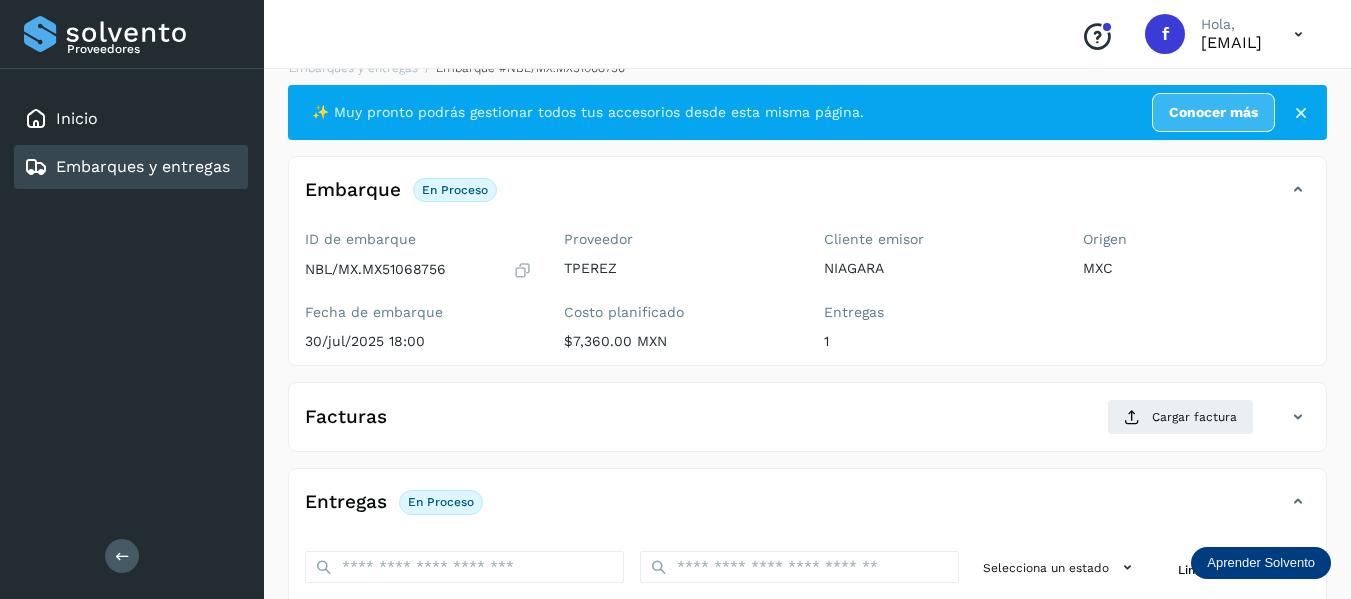 scroll, scrollTop: 0, scrollLeft: 0, axis: both 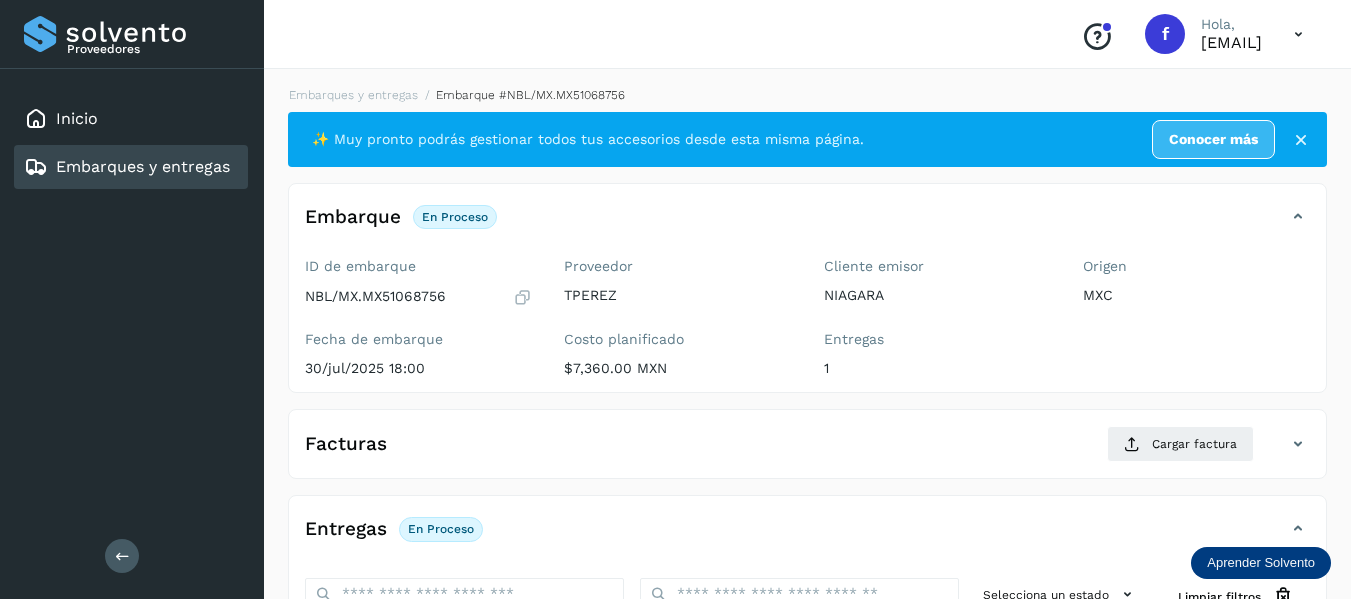 click at bounding box center [522, 297] 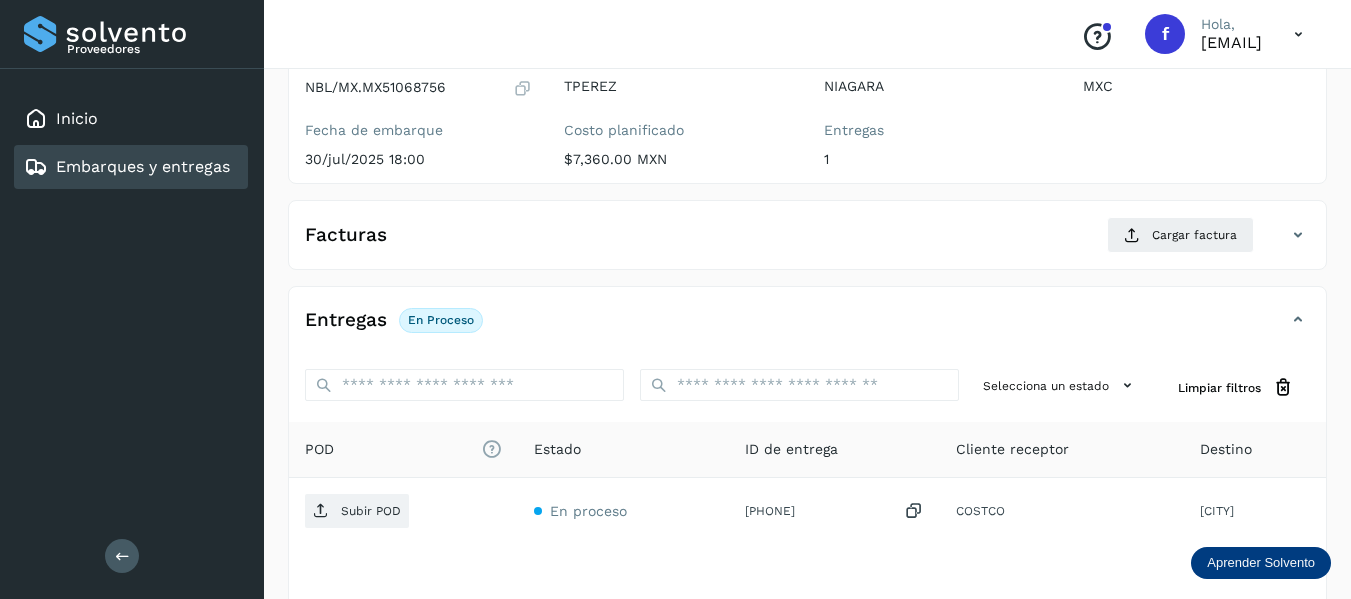 scroll, scrollTop: 300, scrollLeft: 0, axis: vertical 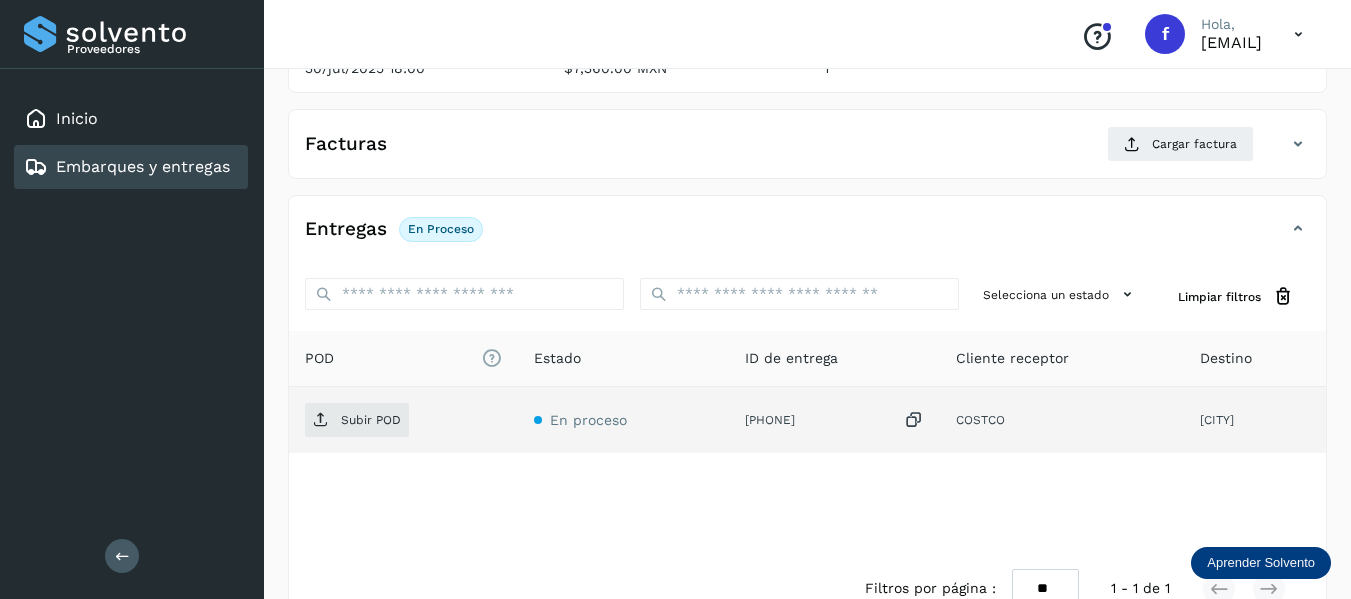 click at bounding box center (914, 420) 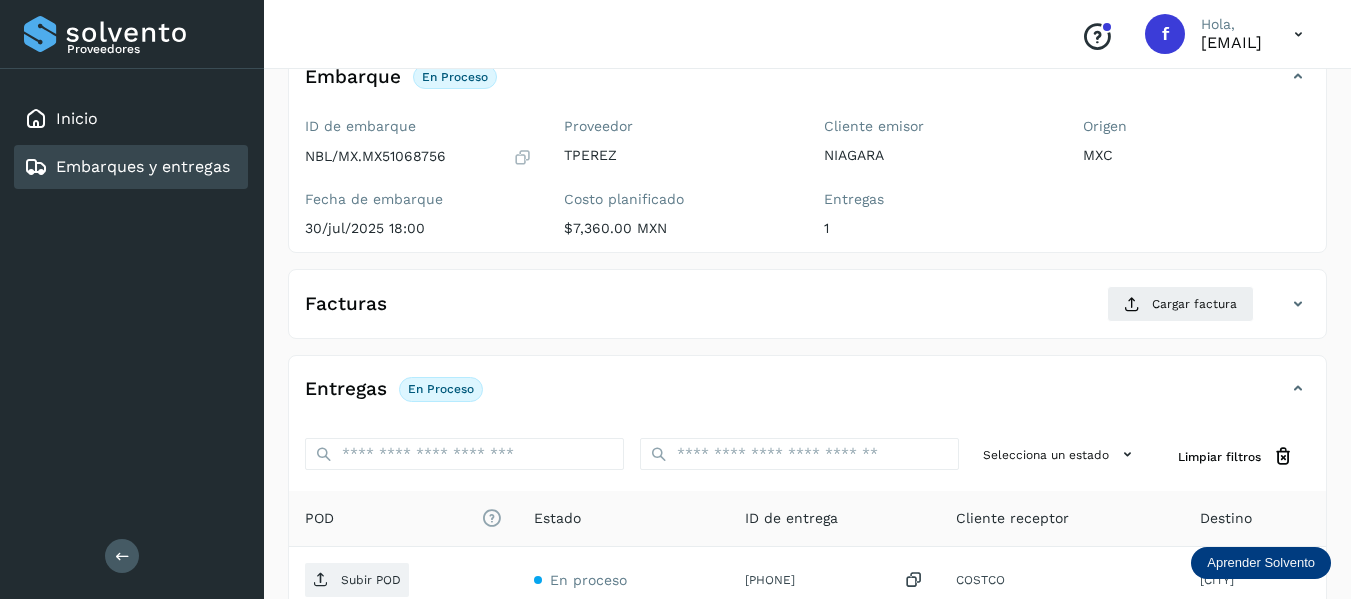 scroll, scrollTop: 100, scrollLeft: 0, axis: vertical 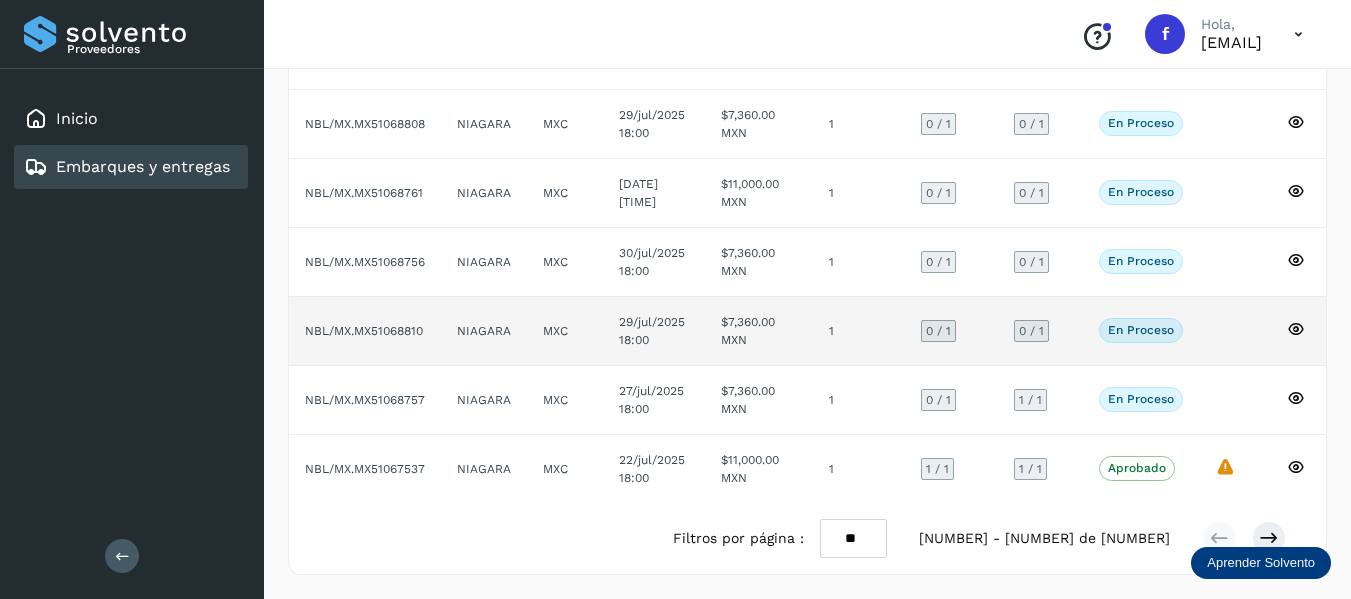 click 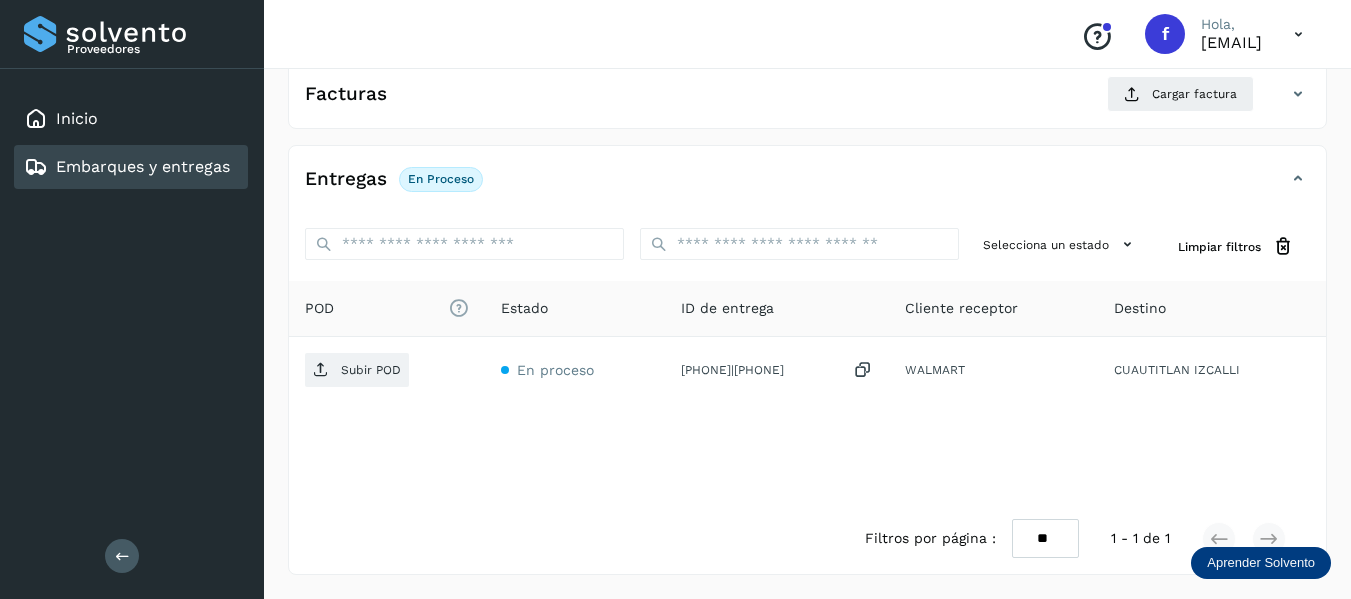 scroll, scrollTop: 150, scrollLeft: 0, axis: vertical 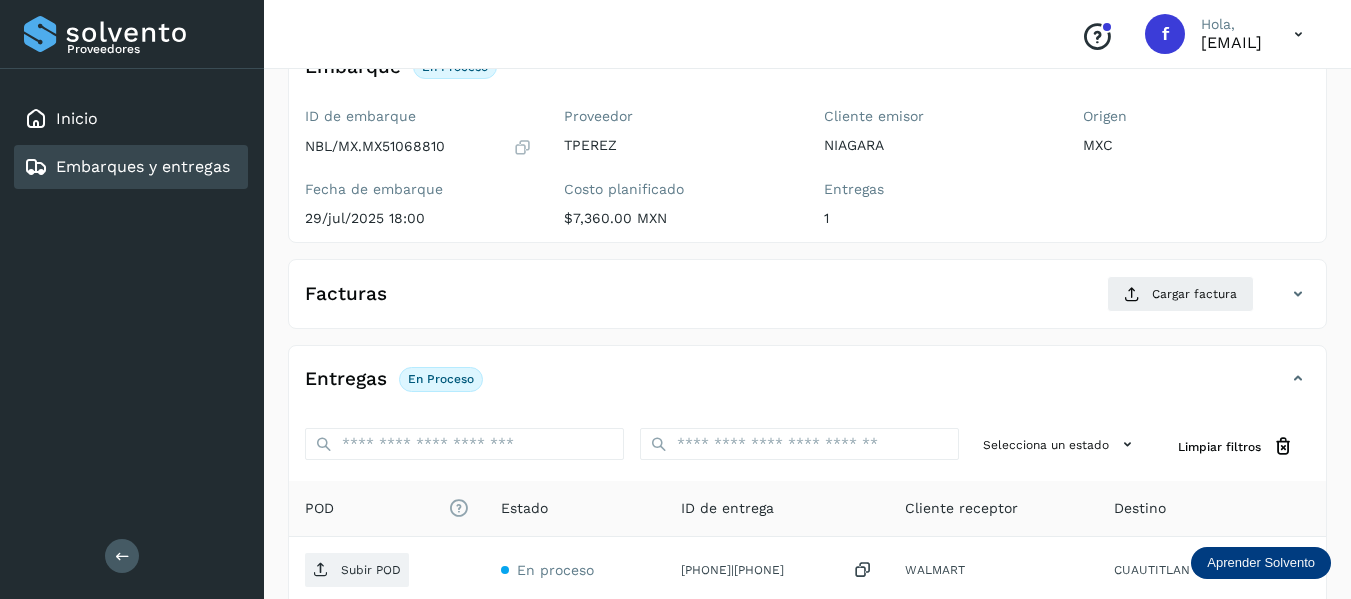 click at bounding box center [522, 147] 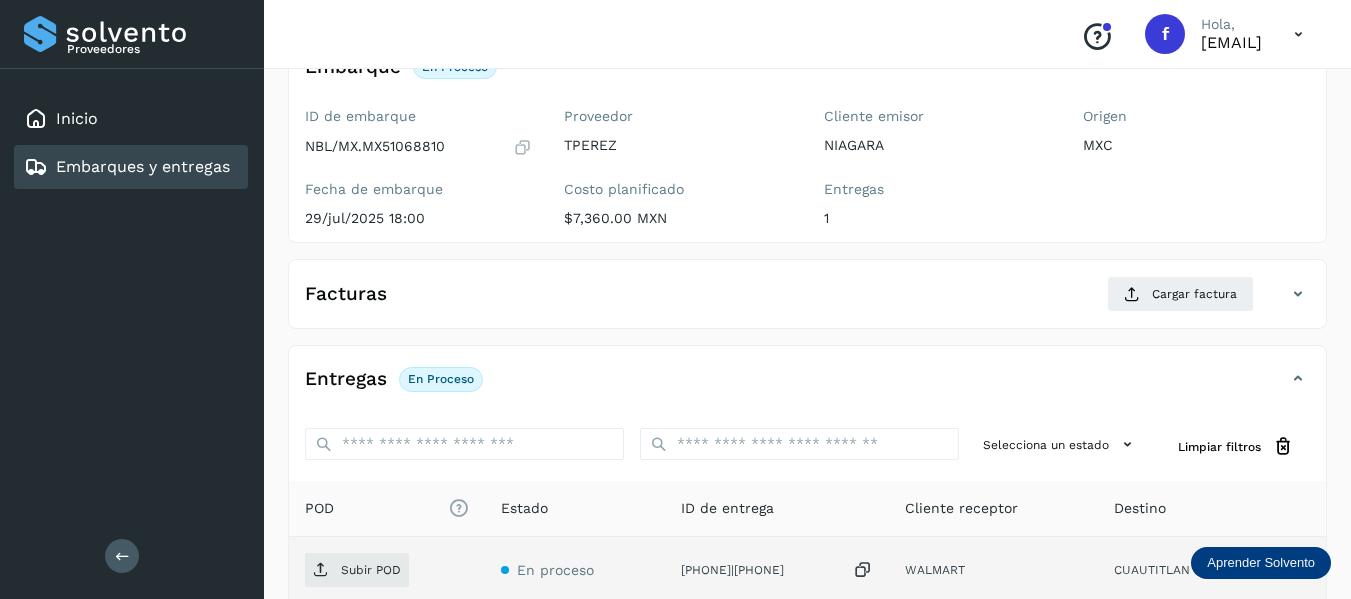 scroll, scrollTop: 350, scrollLeft: 0, axis: vertical 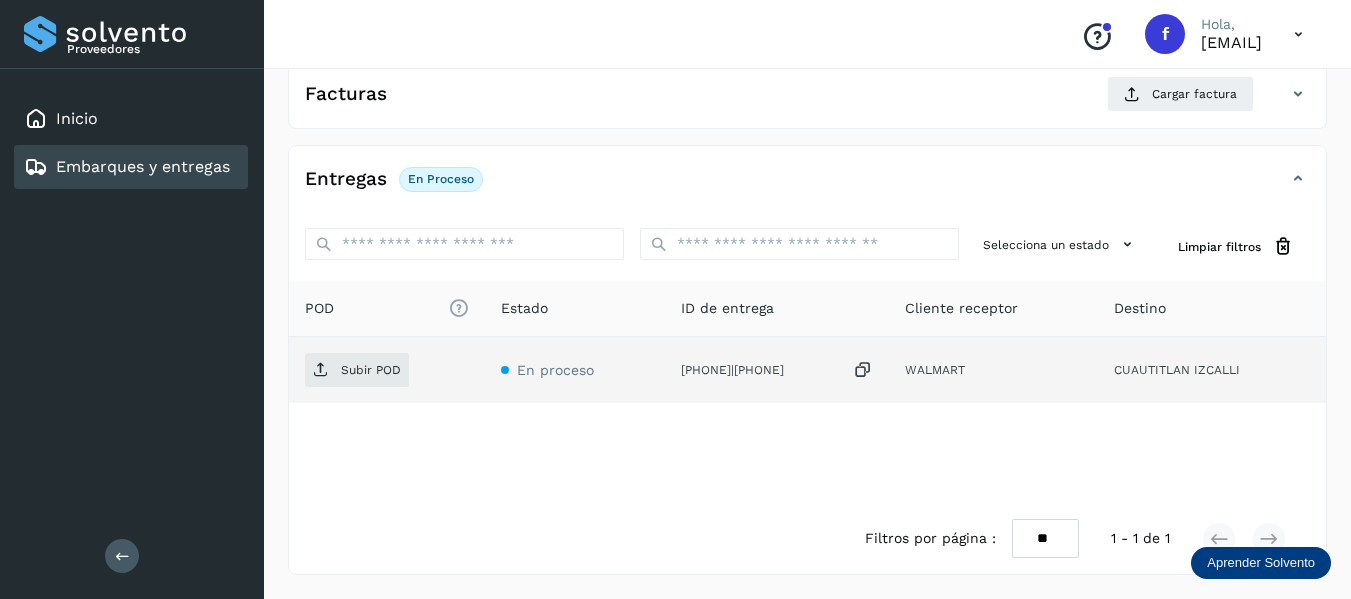 click at bounding box center (863, 370) 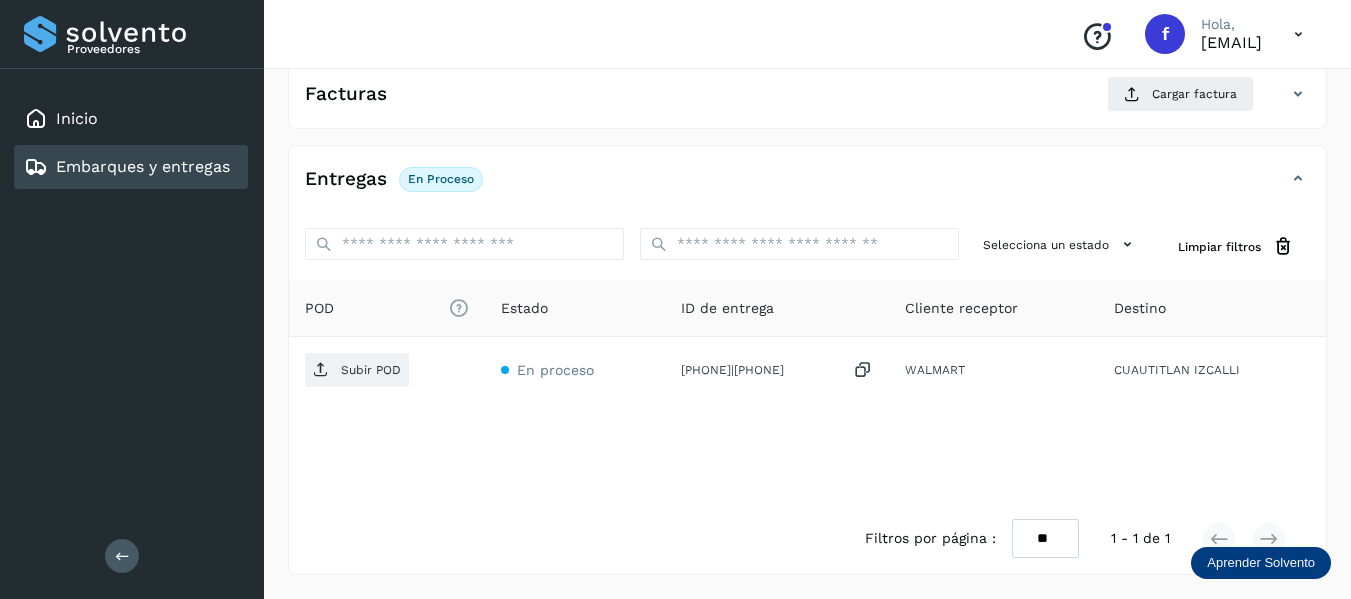 scroll, scrollTop: 50, scrollLeft: 0, axis: vertical 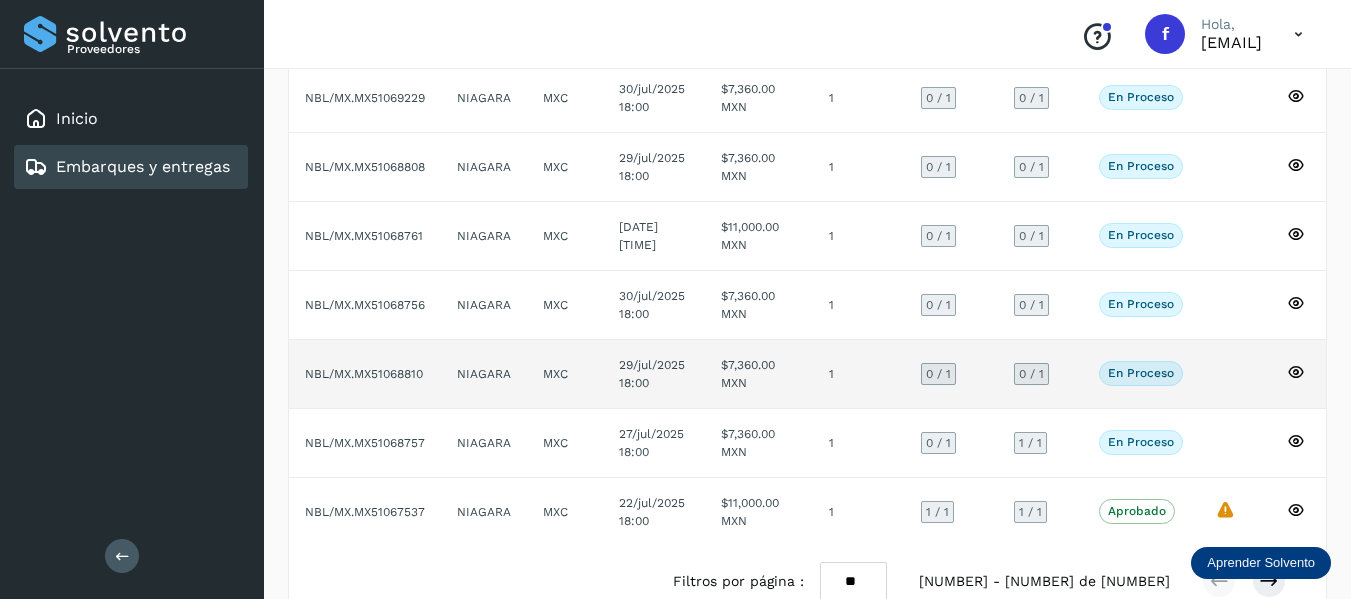 click 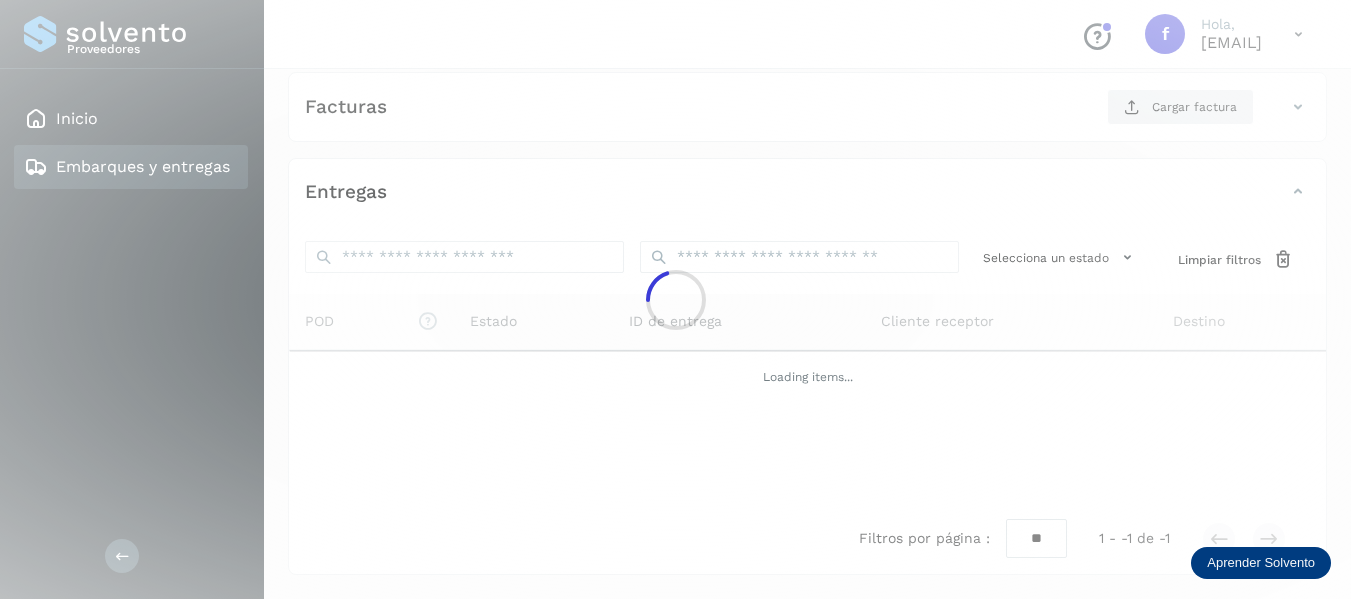 scroll, scrollTop: 350, scrollLeft: 0, axis: vertical 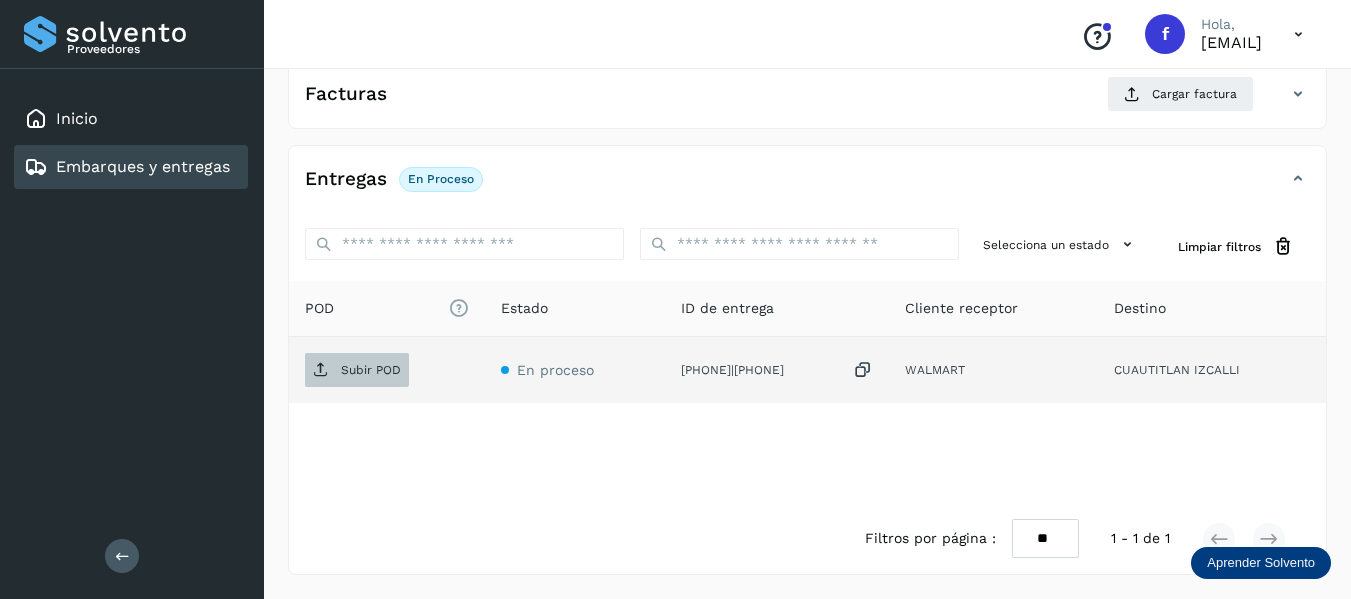 click on "Subir POD" at bounding box center [371, 370] 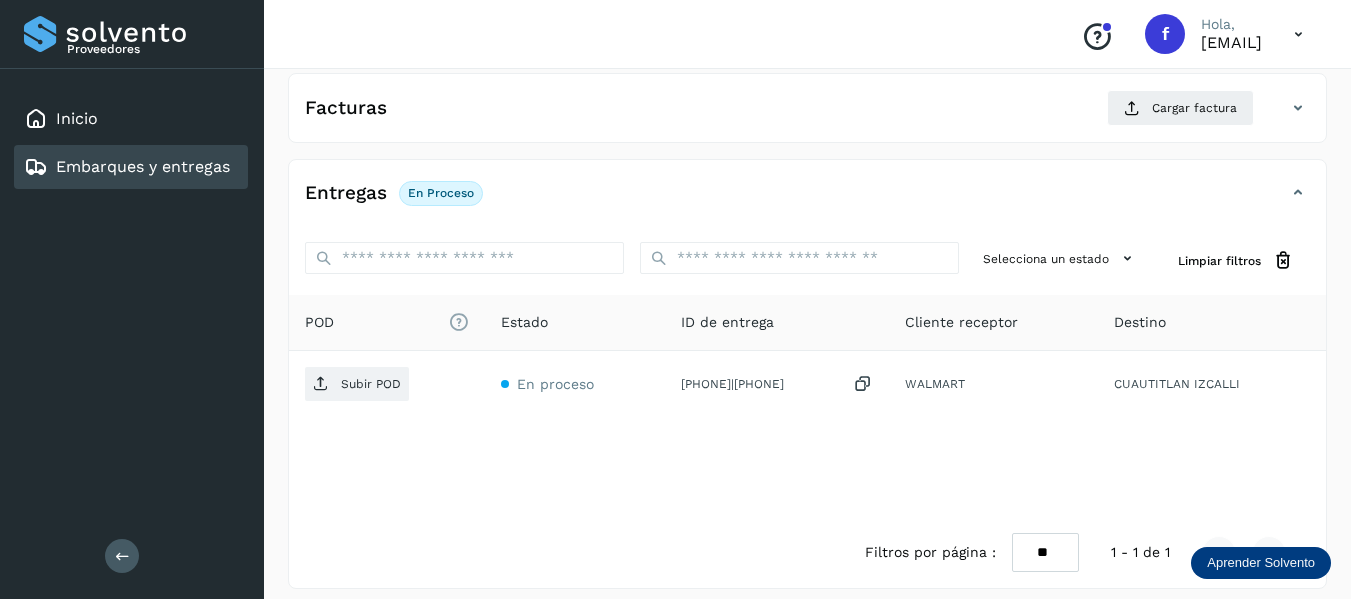 scroll, scrollTop: 350, scrollLeft: 0, axis: vertical 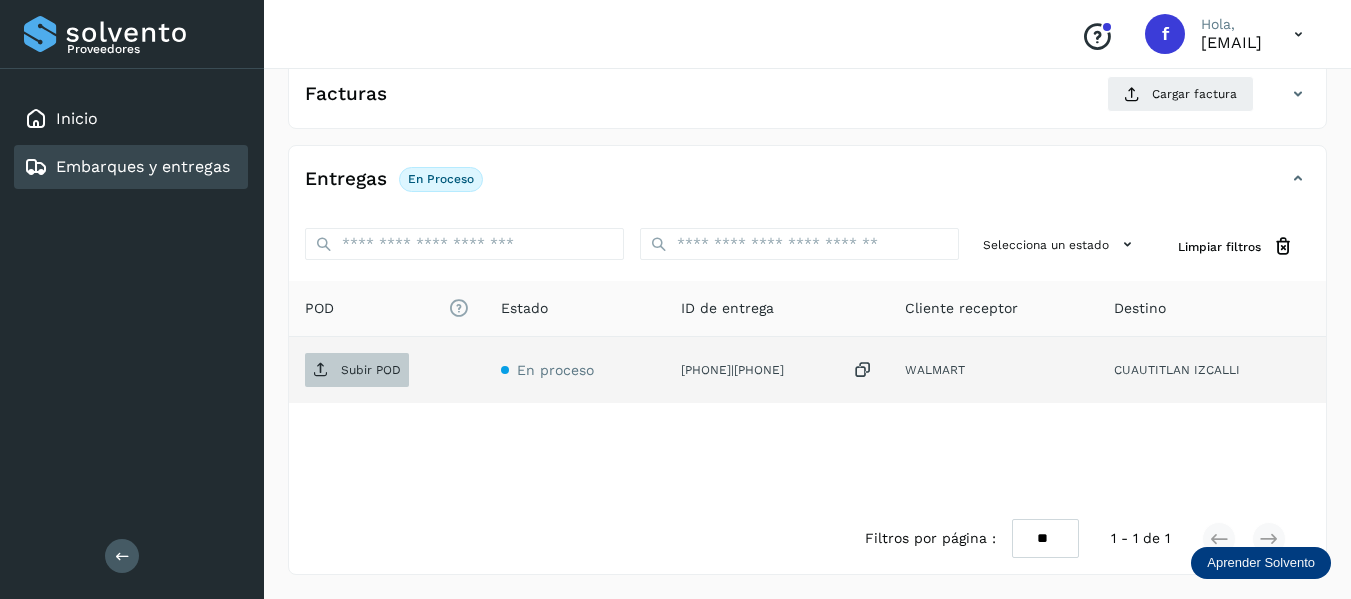 click on "Subir POD" at bounding box center [371, 370] 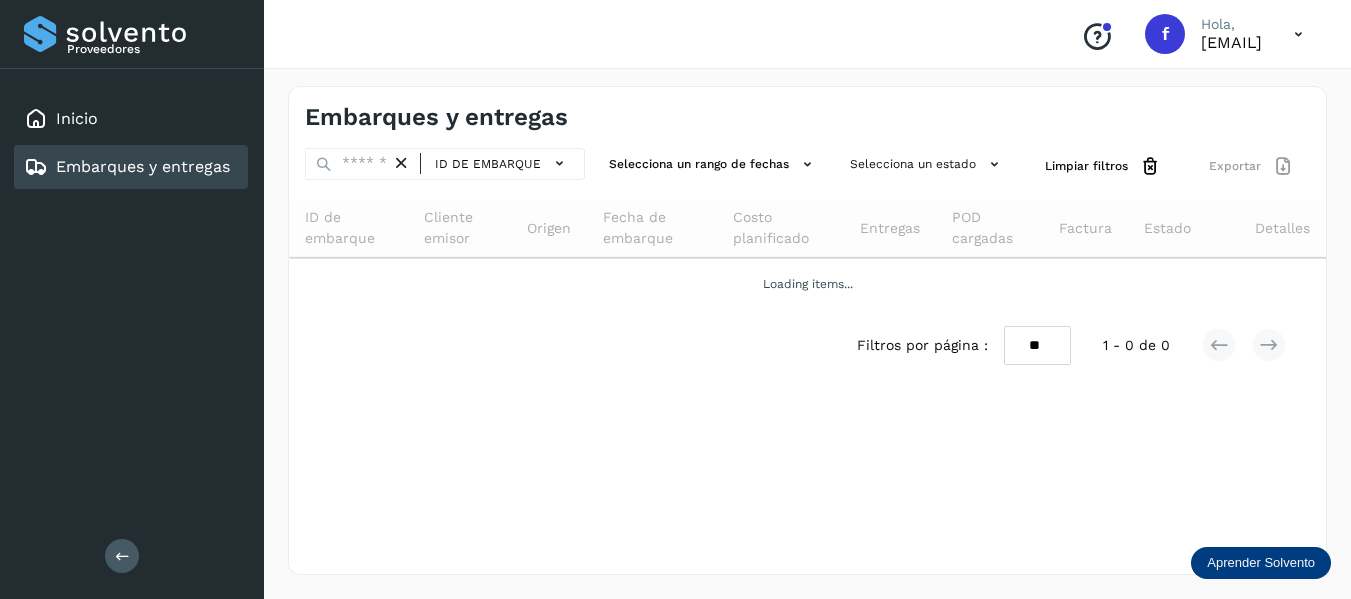 scroll, scrollTop: 0, scrollLeft: 0, axis: both 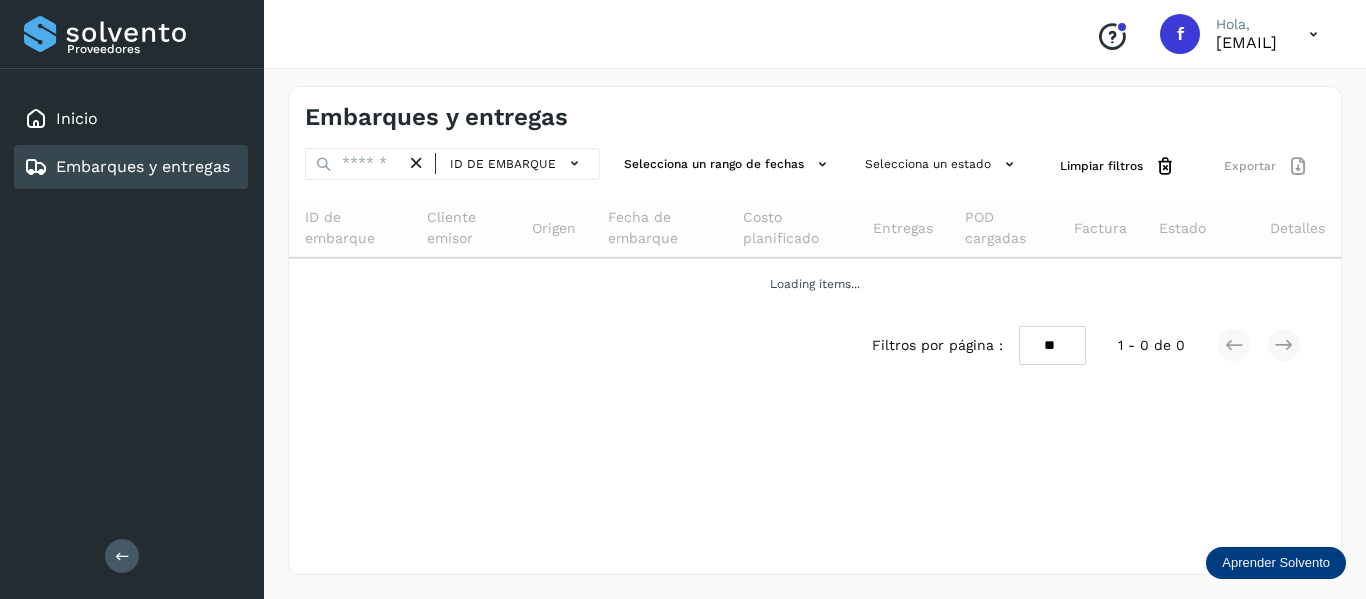 click on "Embarques y entregas" at bounding box center [143, 166] 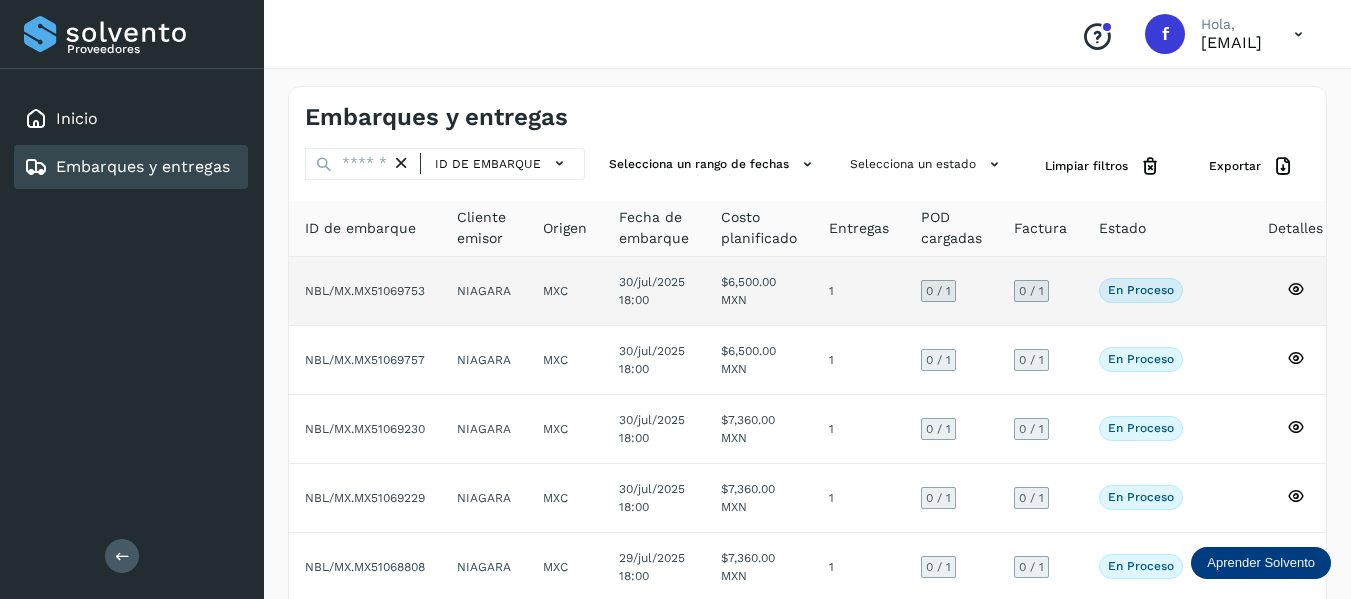 click 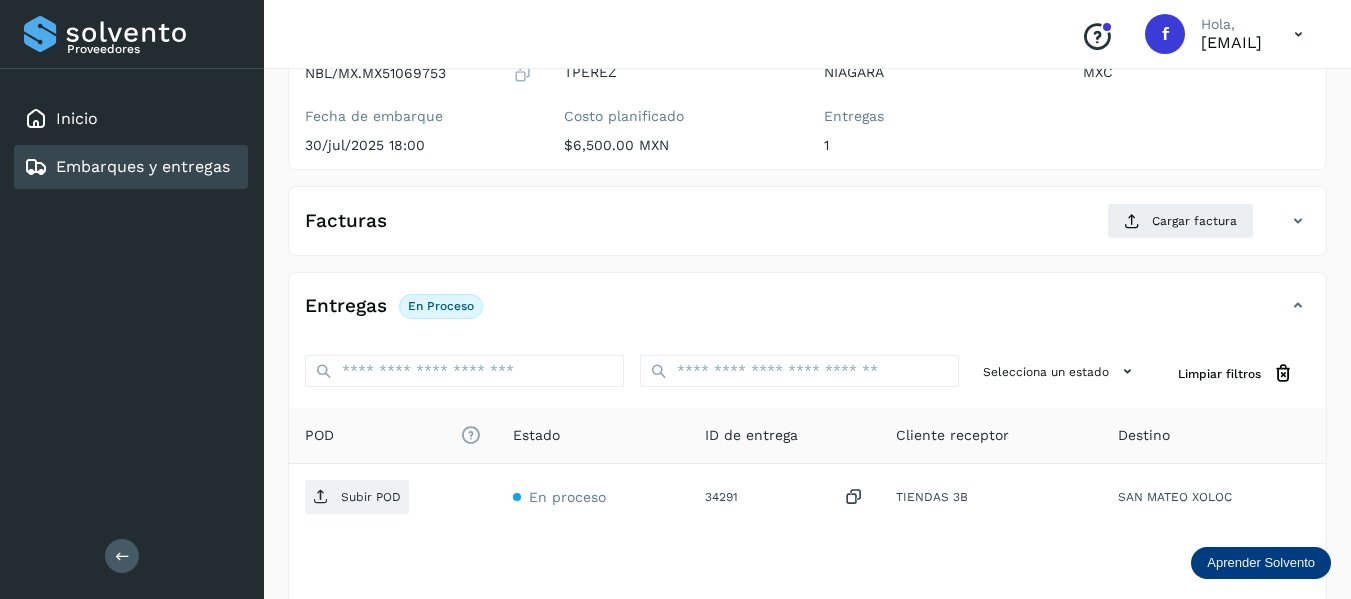 scroll, scrollTop: 350, scrollLeft: 0, axis: vertical 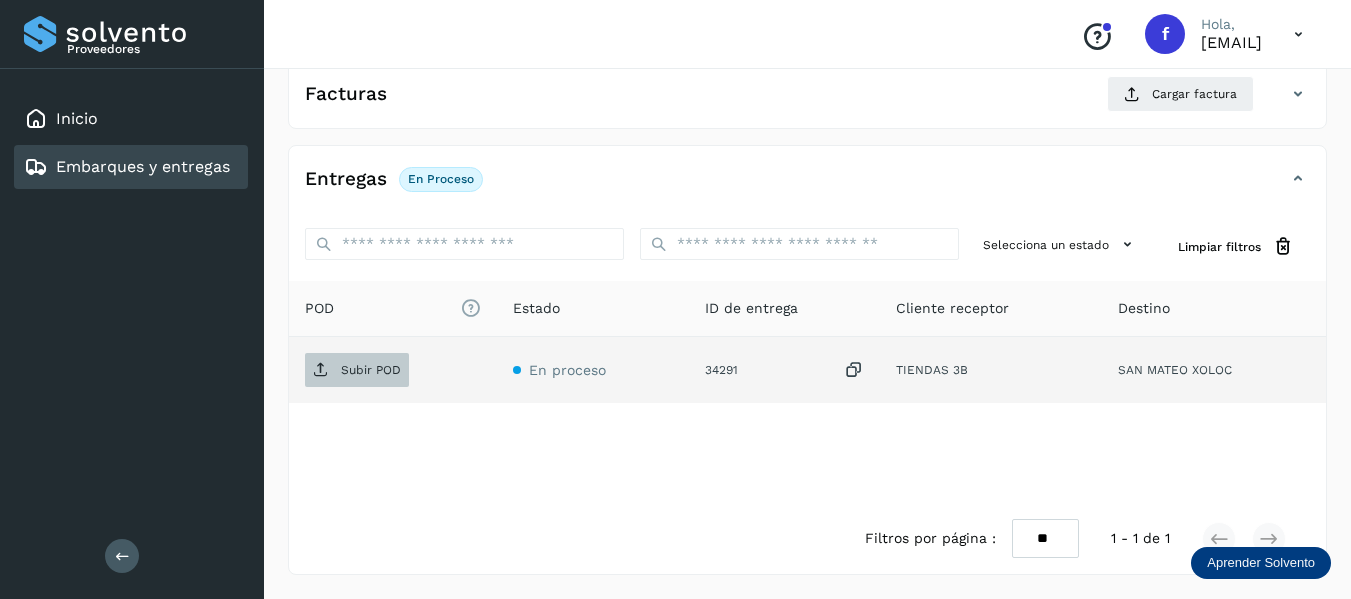 click on "Subir POD" at bounding box center (357, 370) 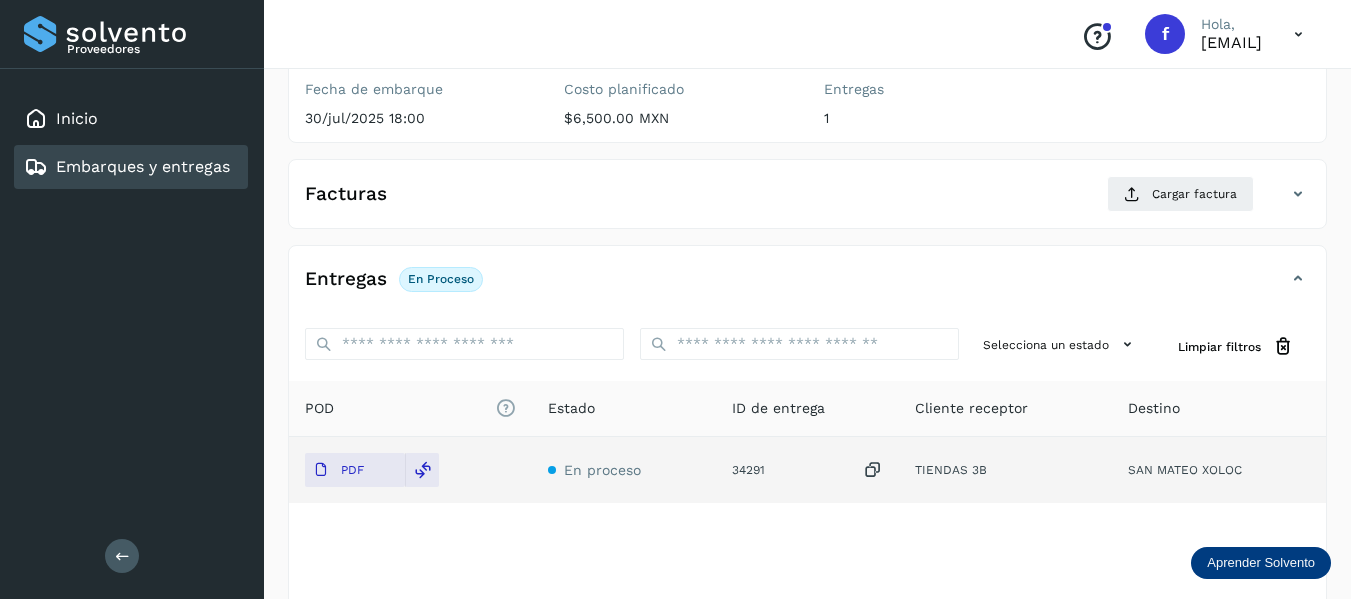 scroll, scrollTop: 150, scrollLeft: 0, axis: vertical 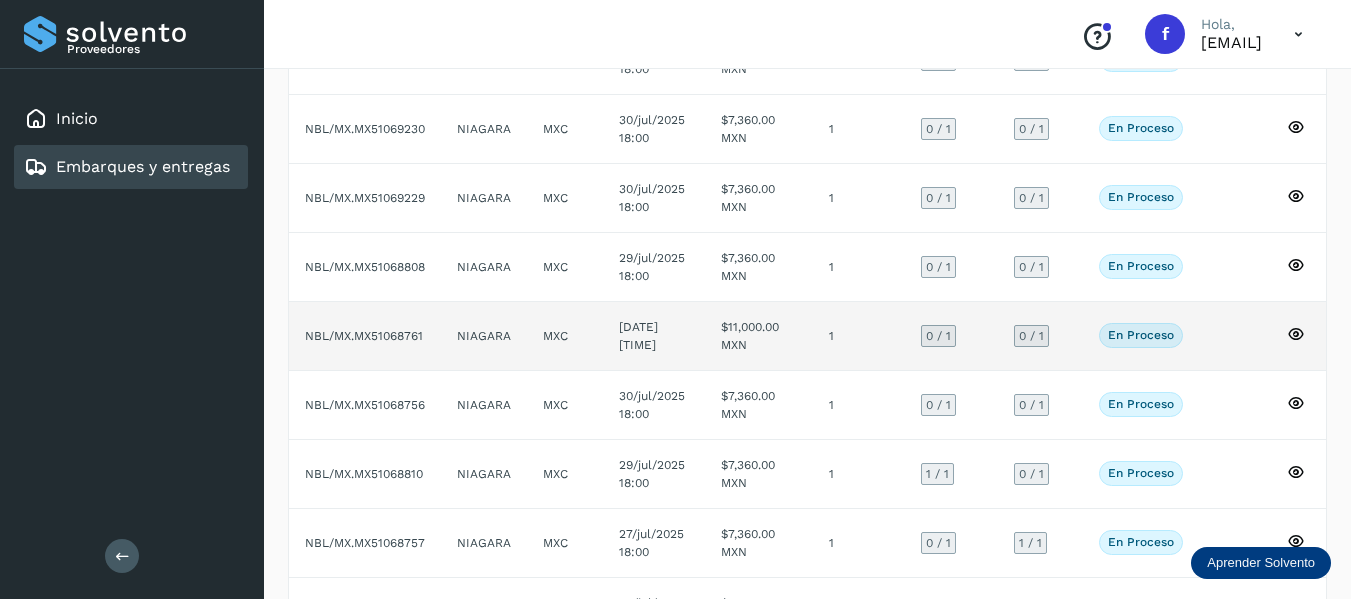 click 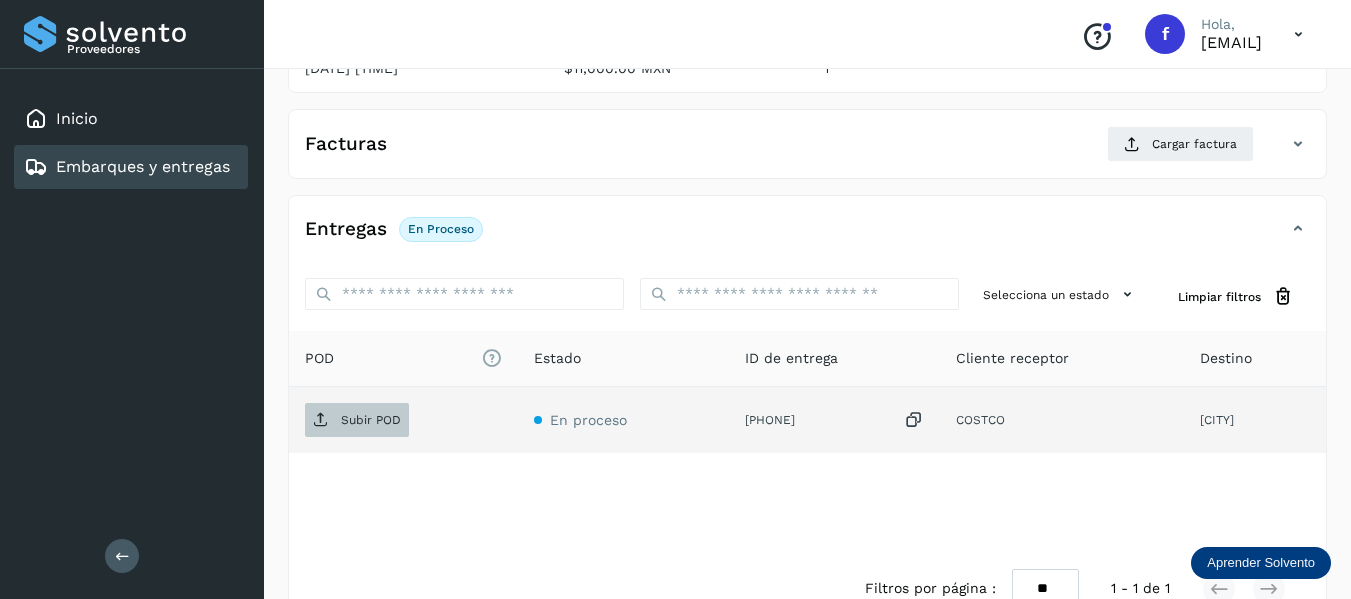 click on "Subir POD" at bounding box center [357, 420] 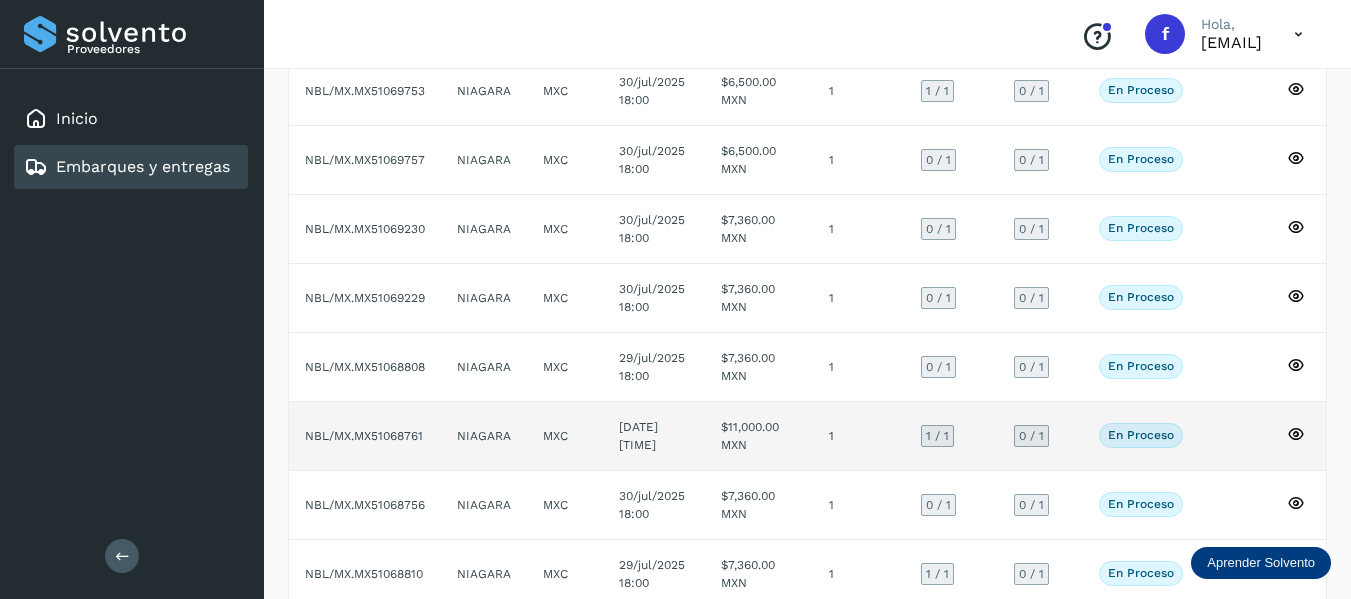 scroll, scrollTop: 400, scrollLeft: 0, axis: vertical 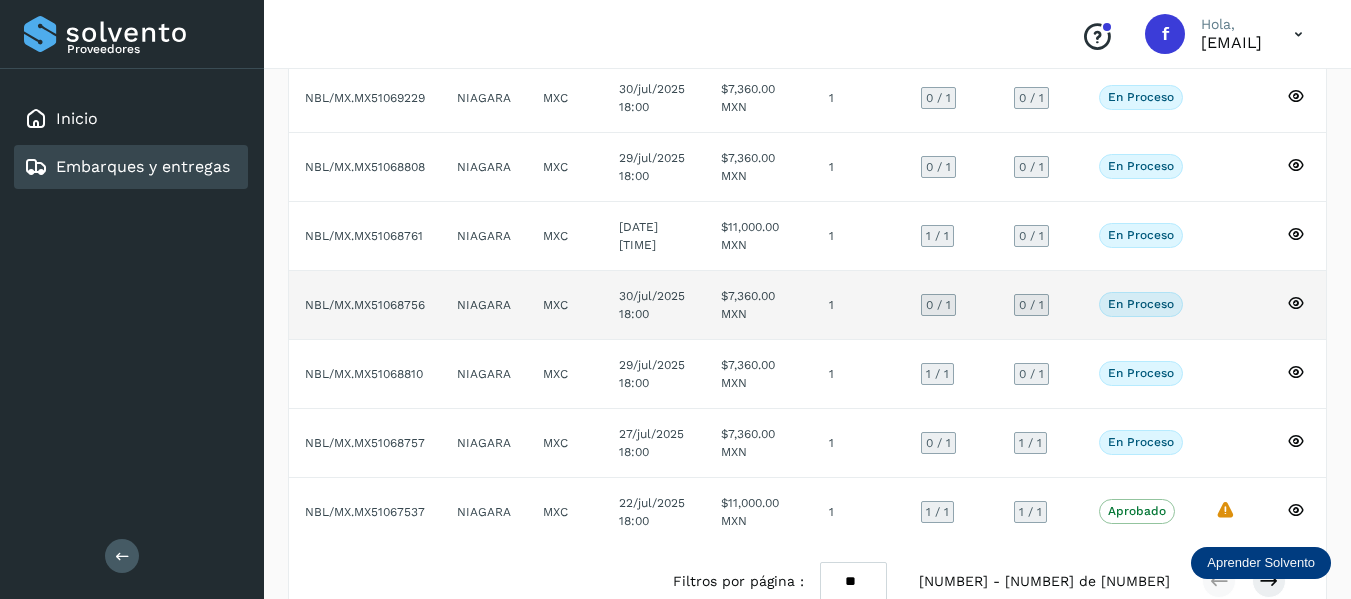click 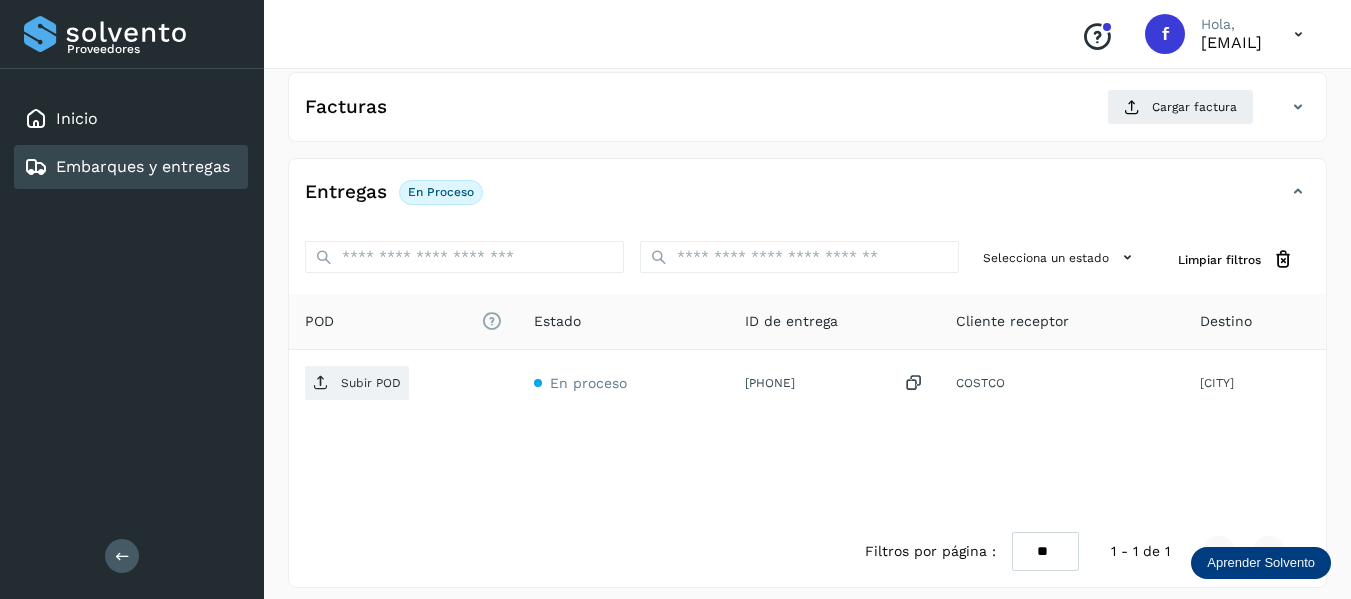 scroll, scrollTop: 350, scrollLeft: 0, axis: vertical 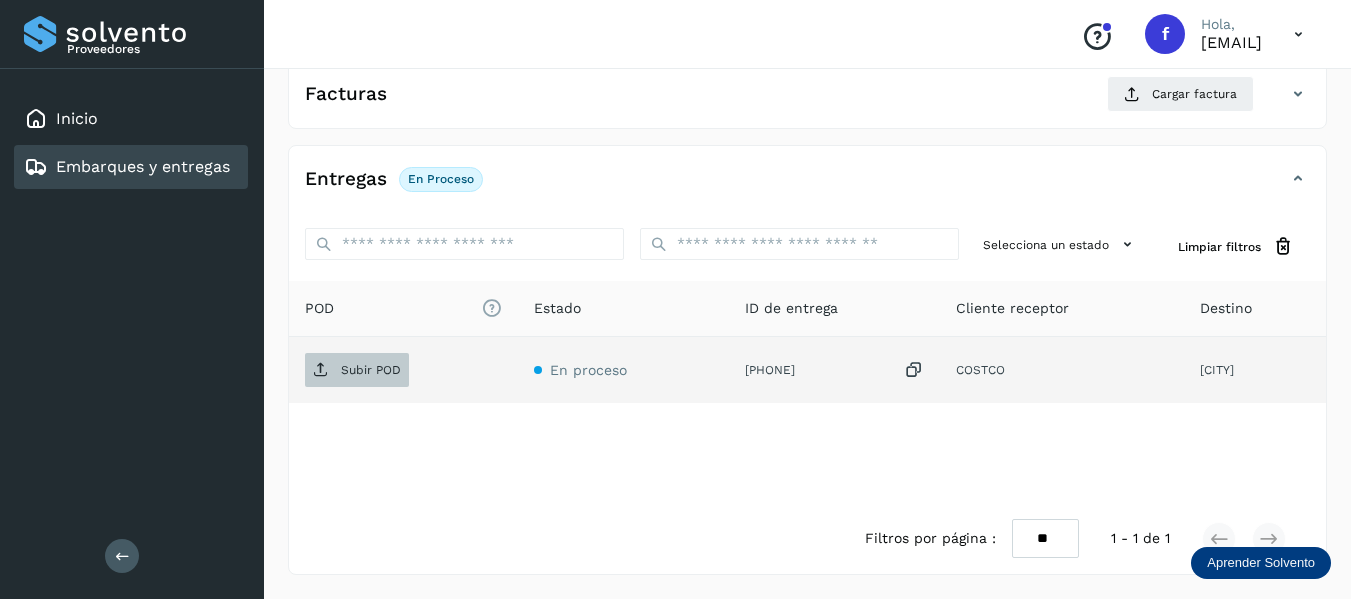 click on "Subir POD" at bounding box center [371, 370] 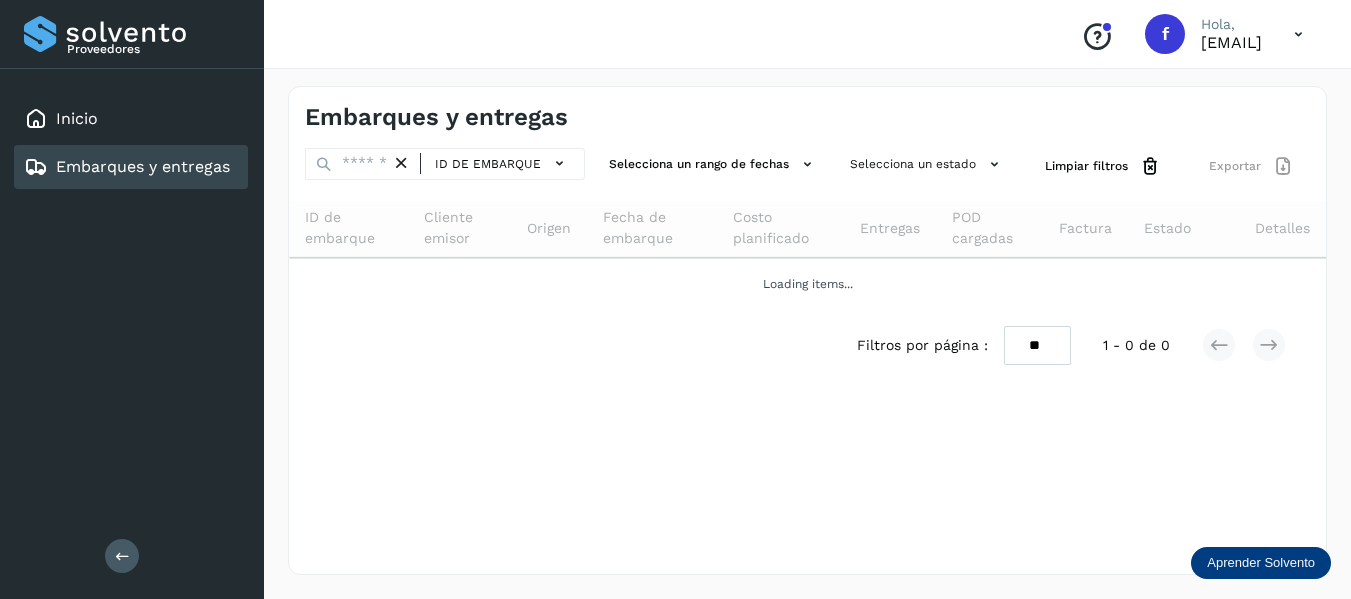scroll, scrollTop: 0, scrollLeft: 0, axis: both 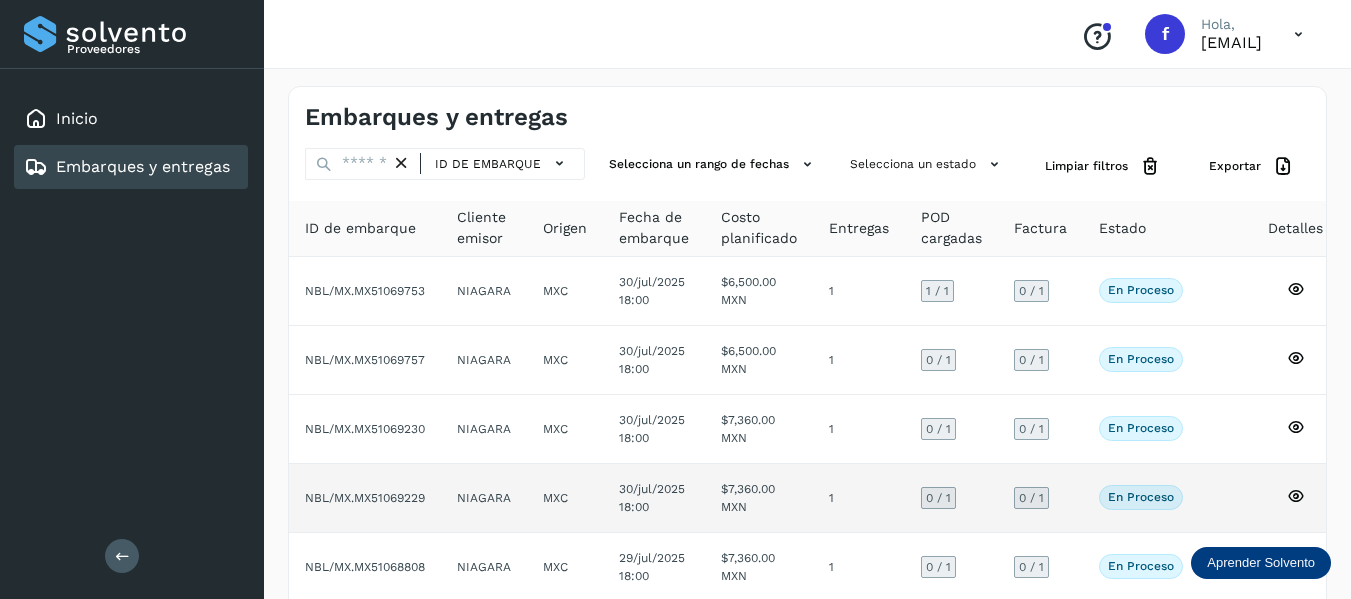 click 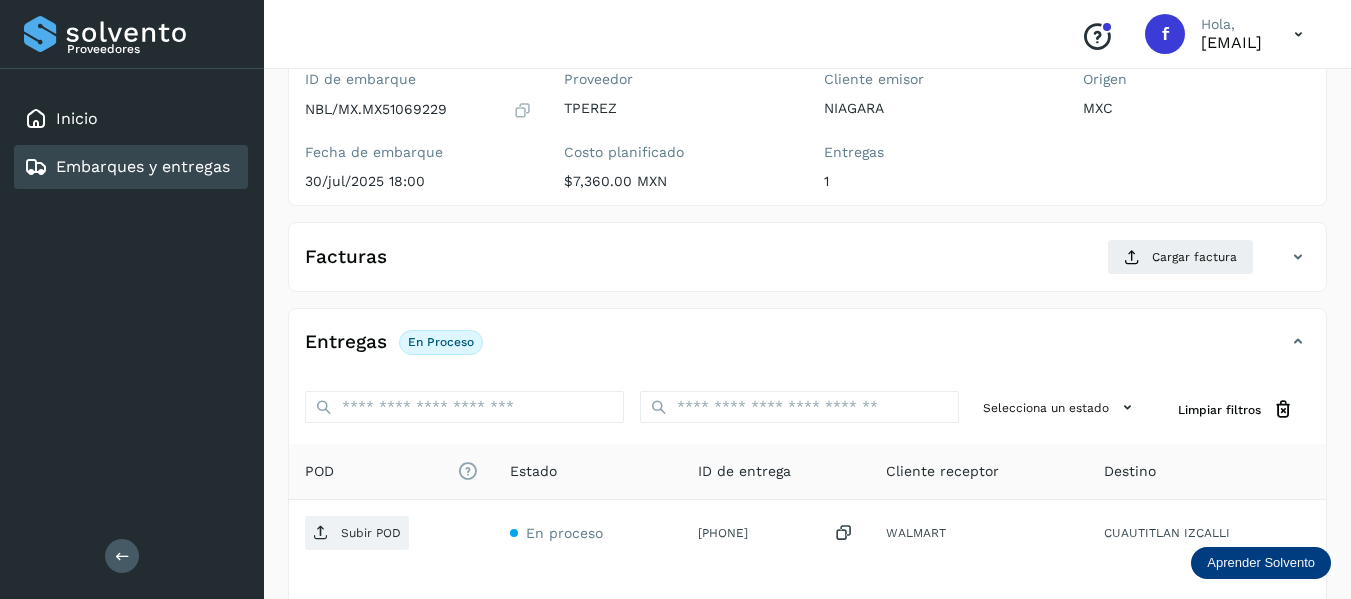 scroll, scrollTop: 200, scrollLeft: 0, axis: vertical 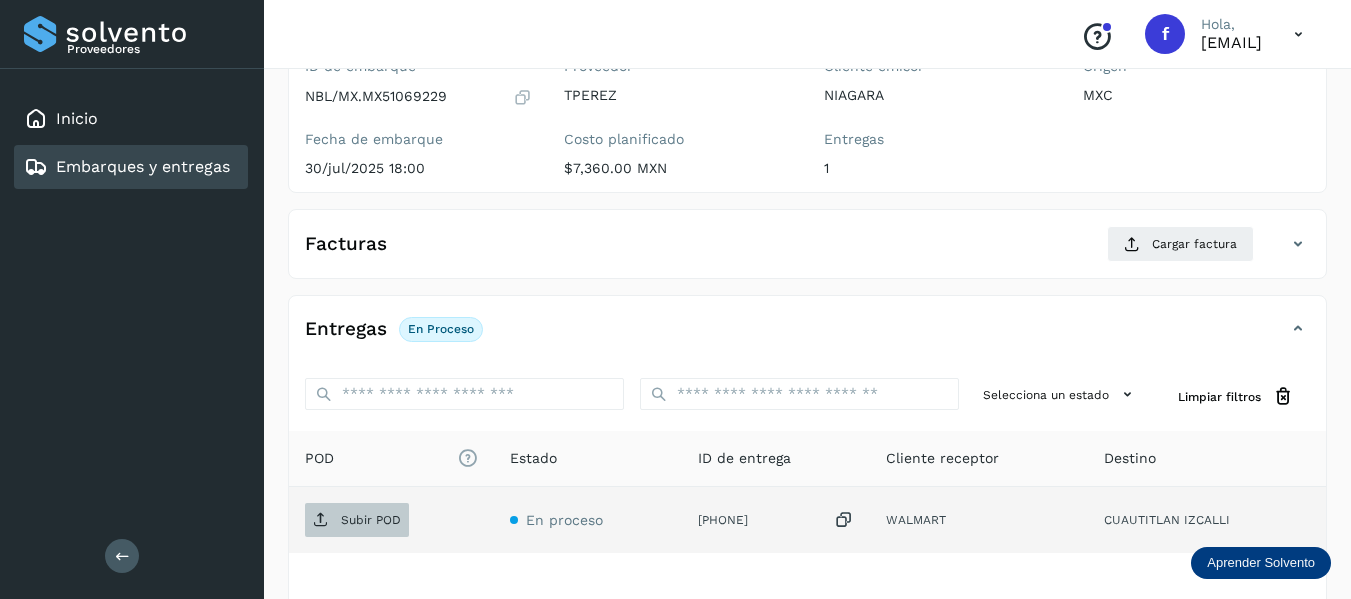 click on "Subir POD" at bounding box center (371, 520) 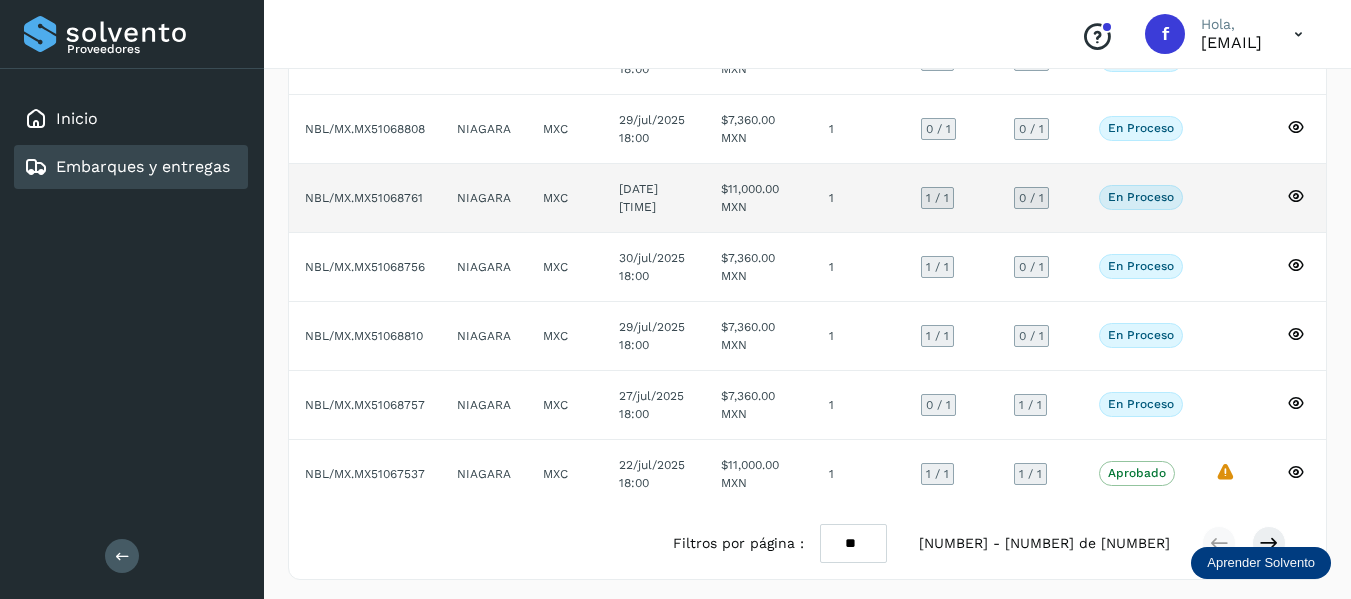 scroll, scrollTop: 458, scrollLeft: 0, axis: vertical 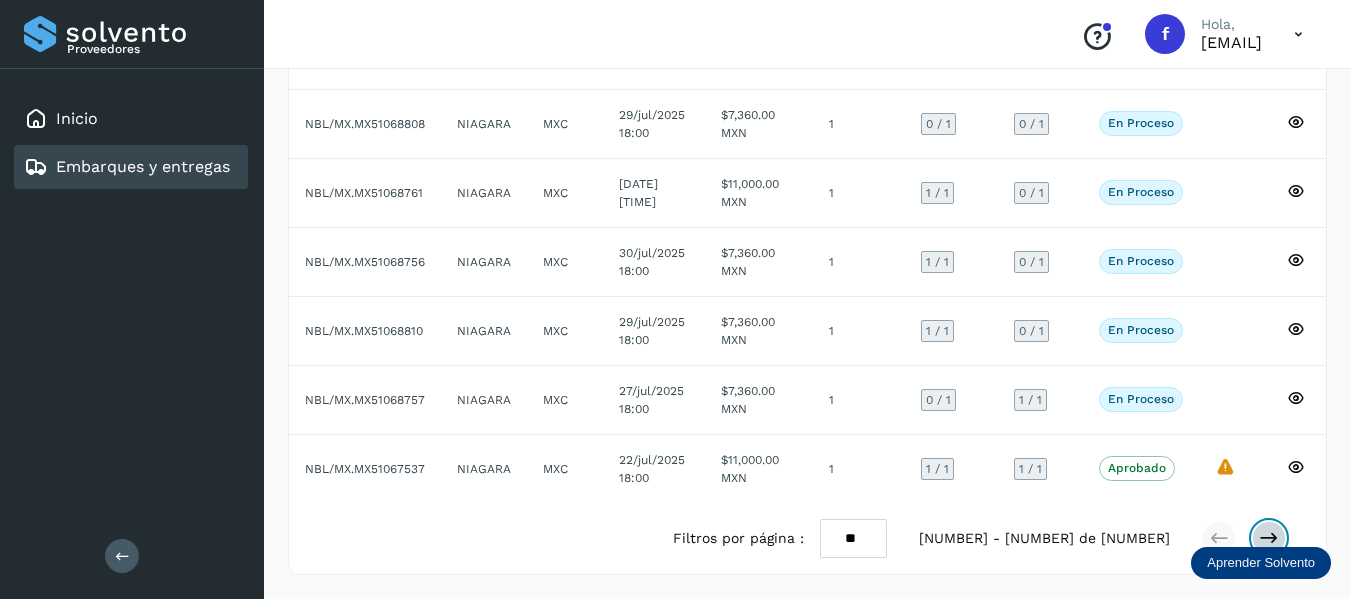 click at bounding box center (1269, 538) 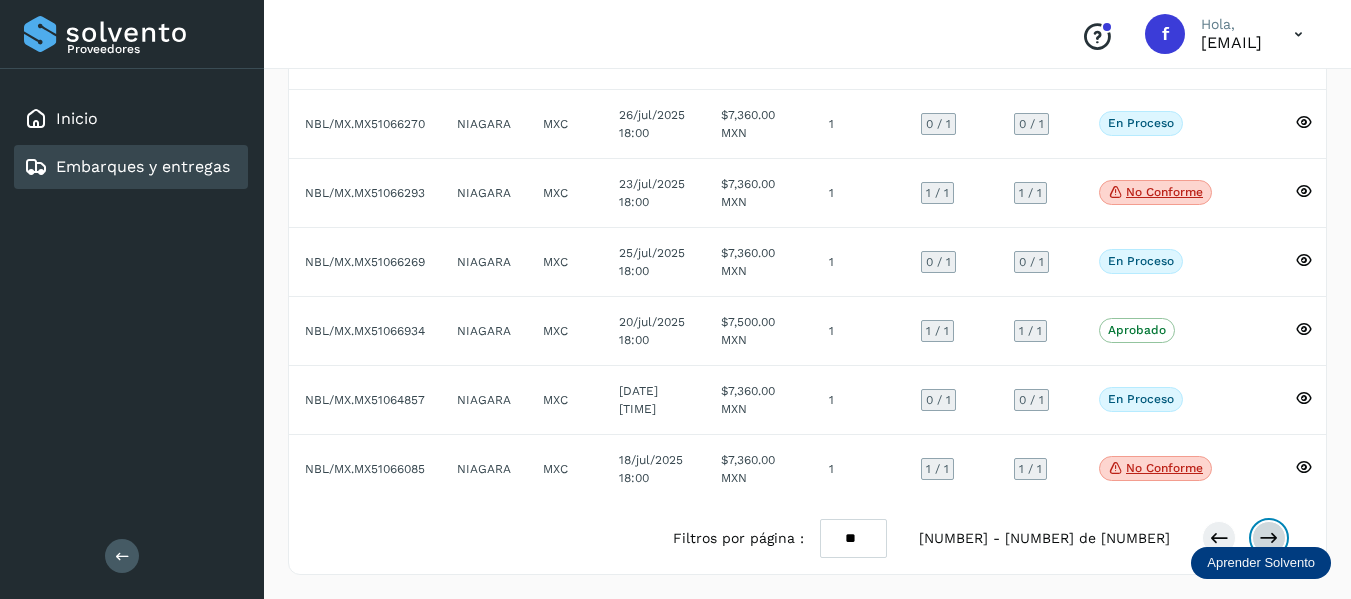 scroll, scrollTop: 0, scrollLeft: 0, axis: both 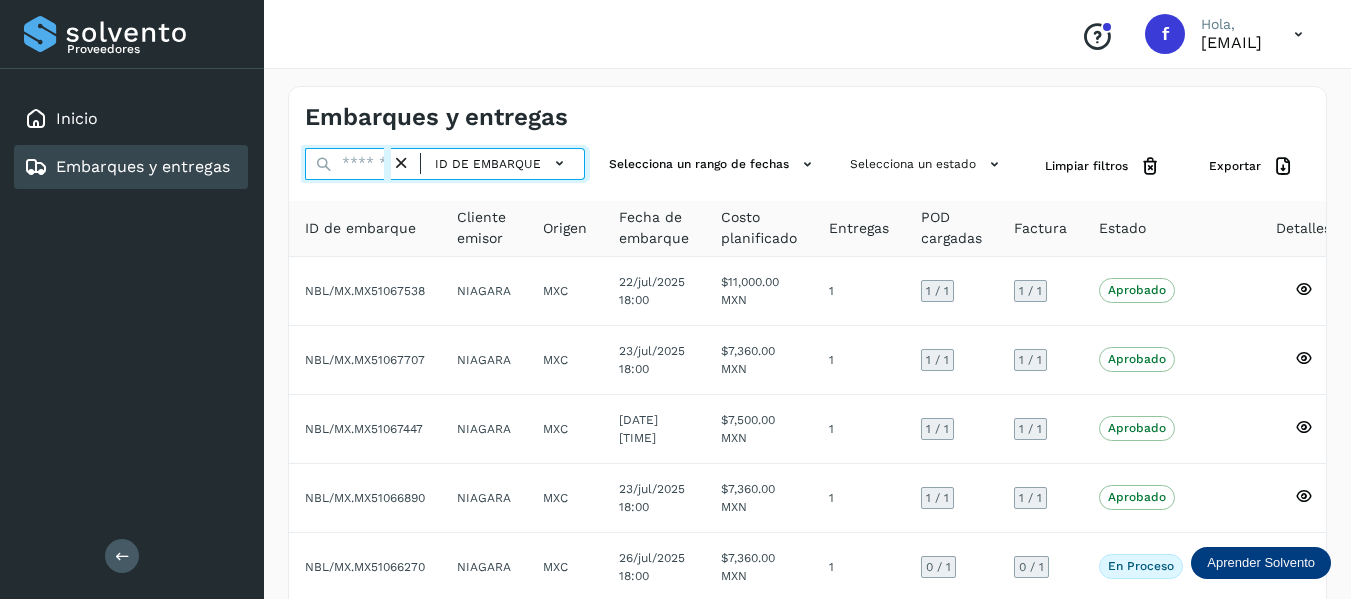 click at bounding box center (348, 164) 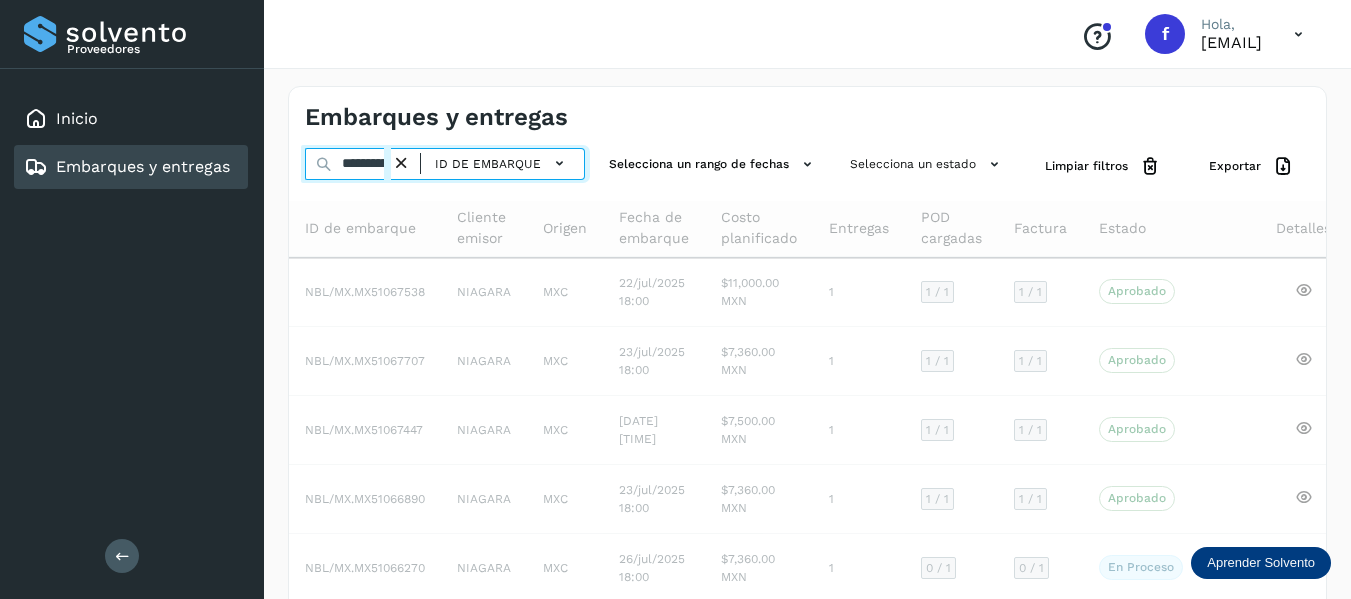 scroll, scrollTop: 0, scrollLeft: 34, axis: horizontal 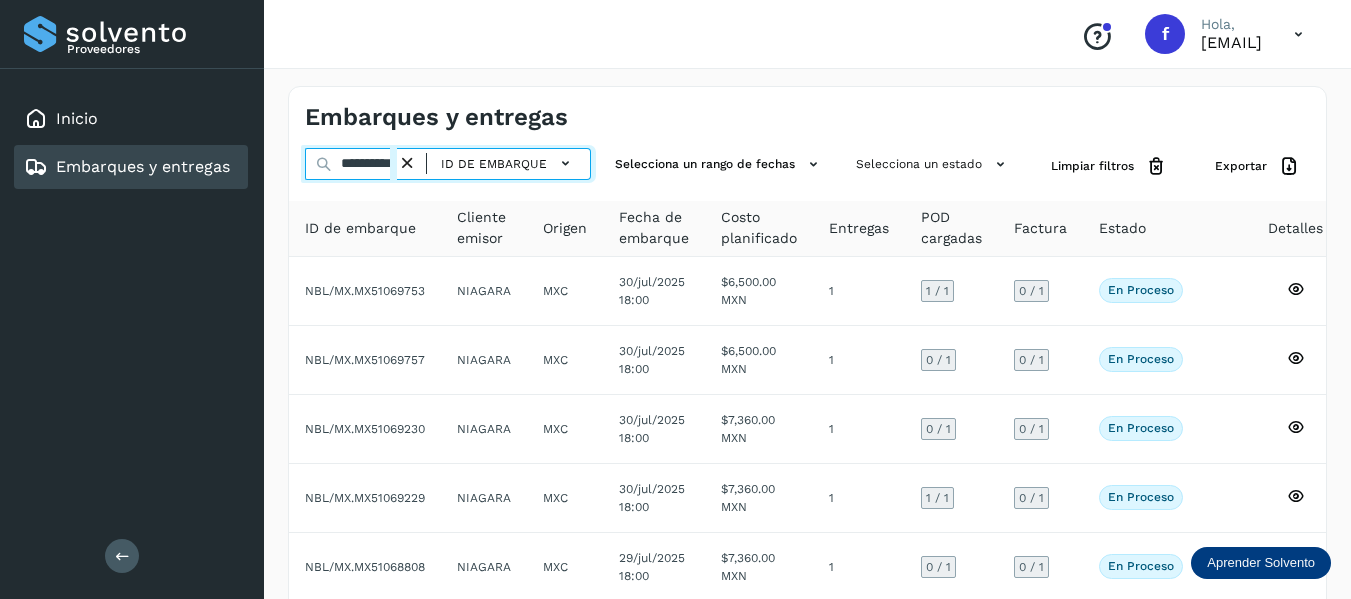 click on "**********" at bounding box center [351, 164] 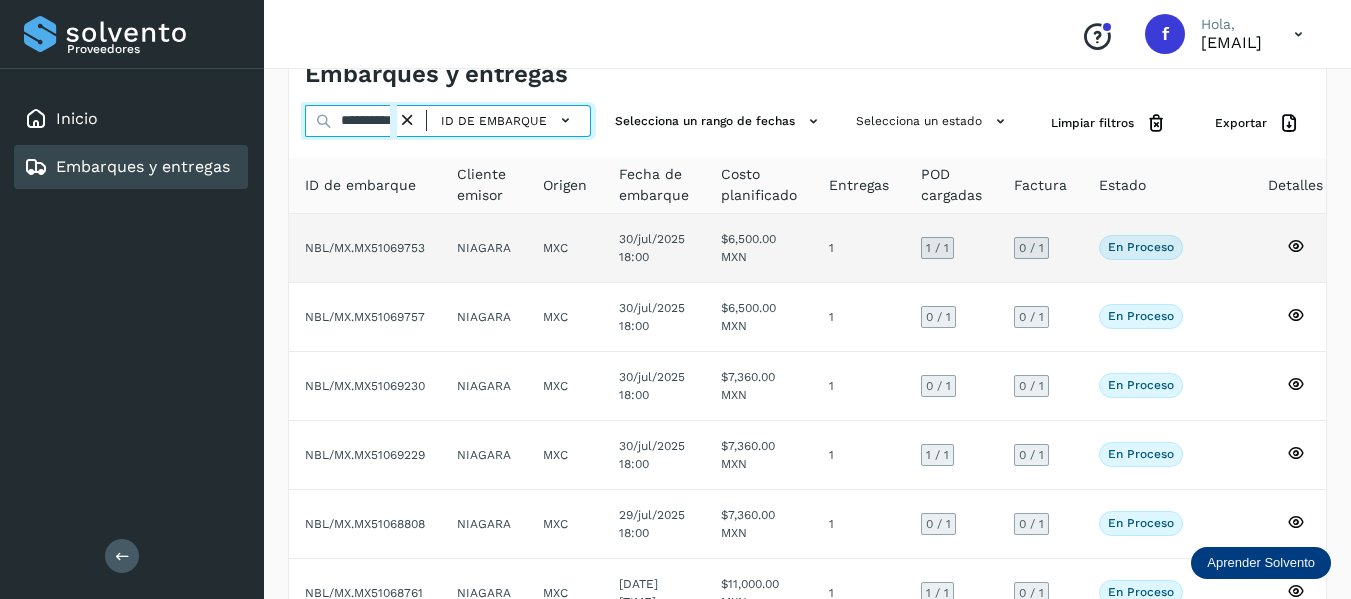 scroll, scrollTop: 0, scrollLeft: 0, axis: both 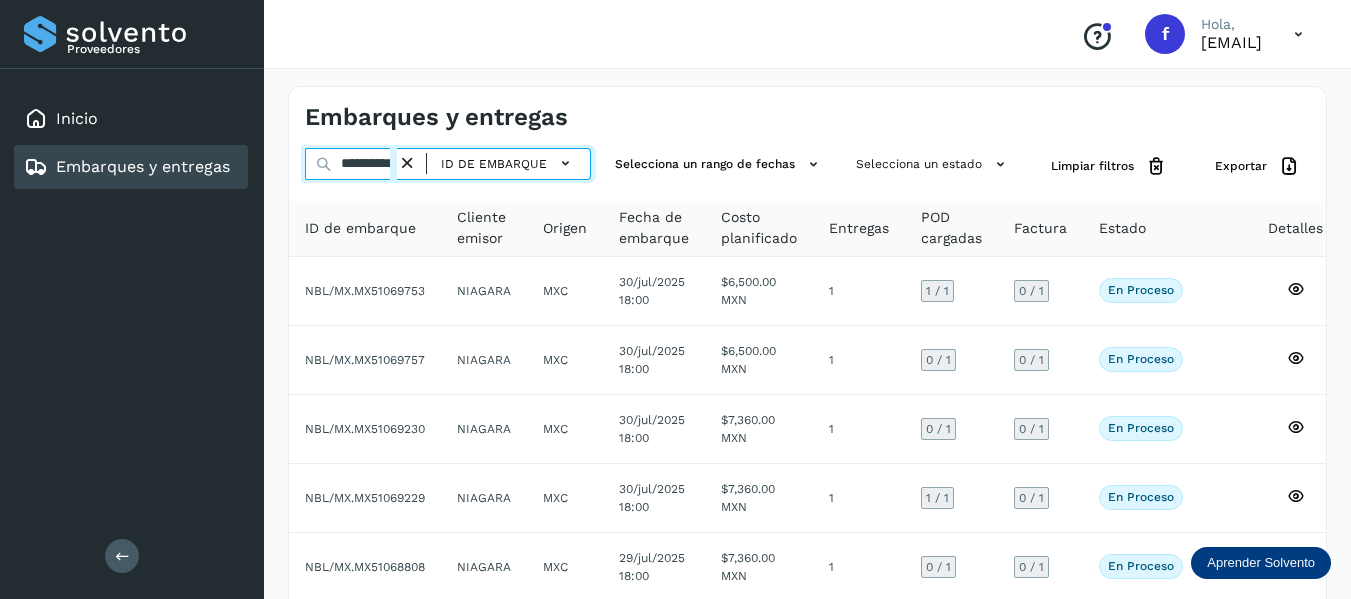 type on "**********" 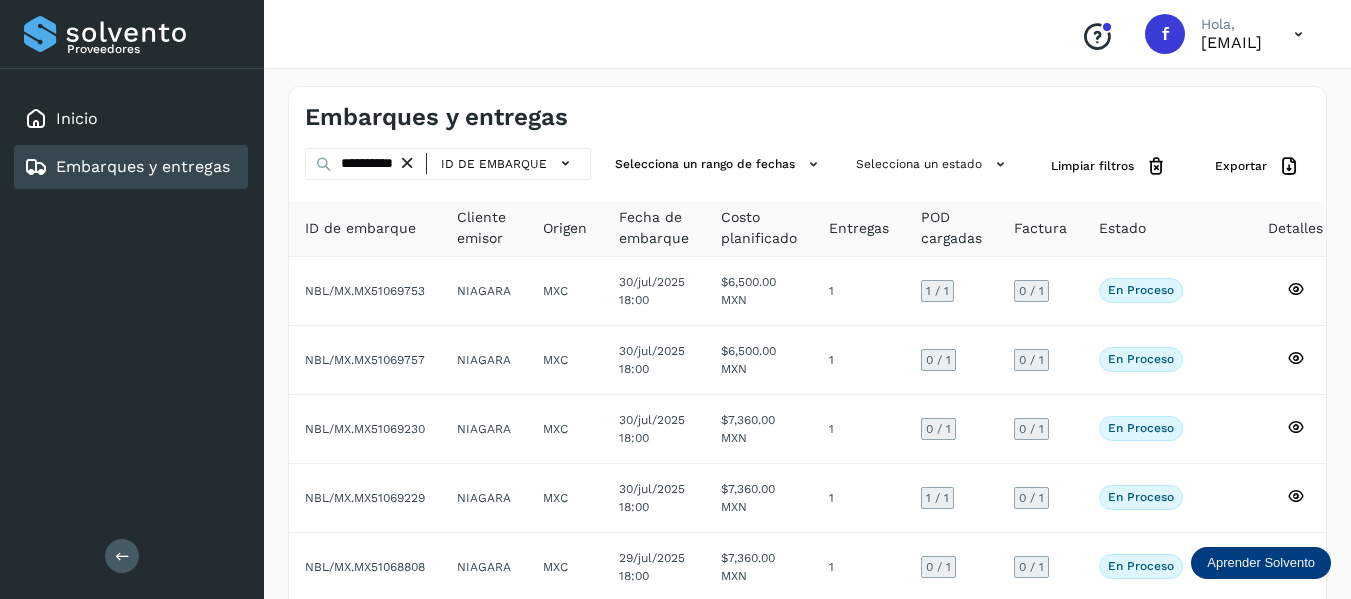 click on "Embarques y entregas" 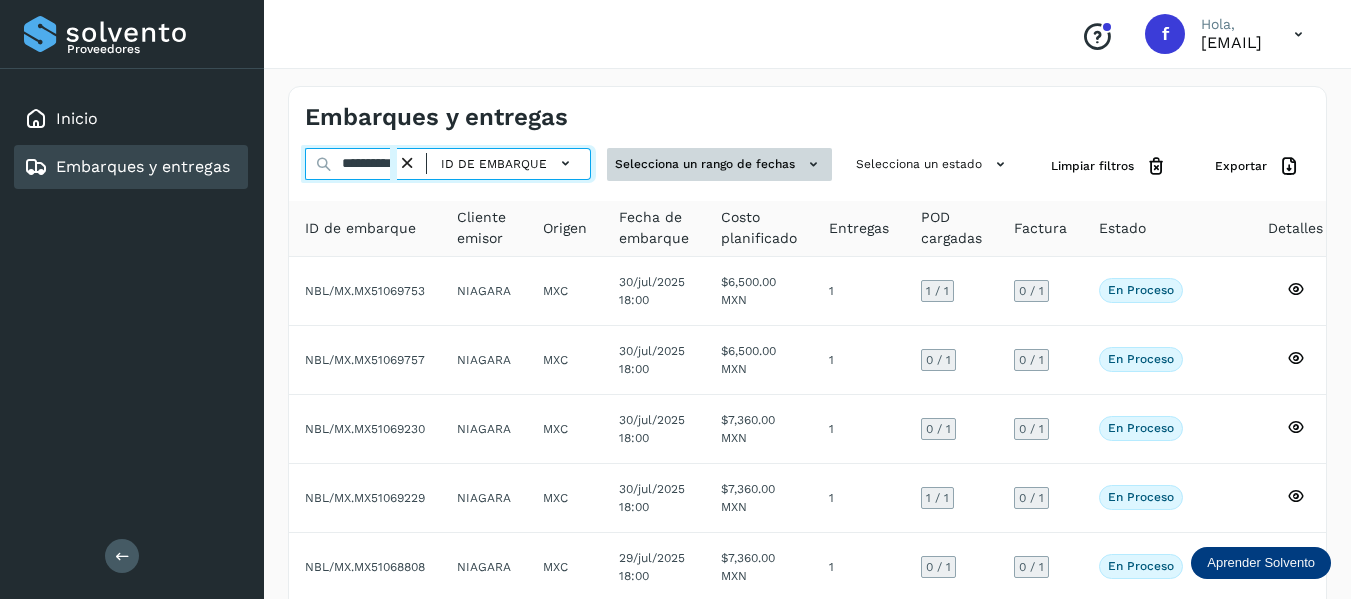 scroll, scrollTop: 0, scrollLeft: 34, axis: horizontal 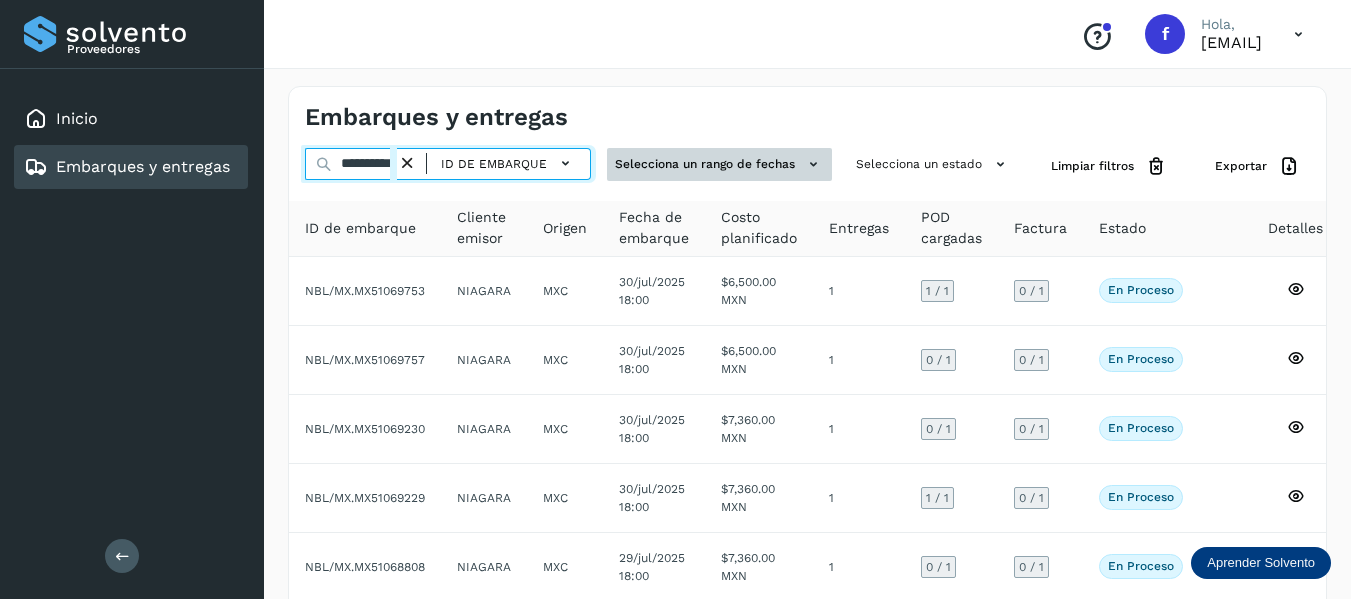 drag, startPoint x: 338, startPoint y: 163, endPoint x: 618, endPoint y: 159, distance: 280.02856 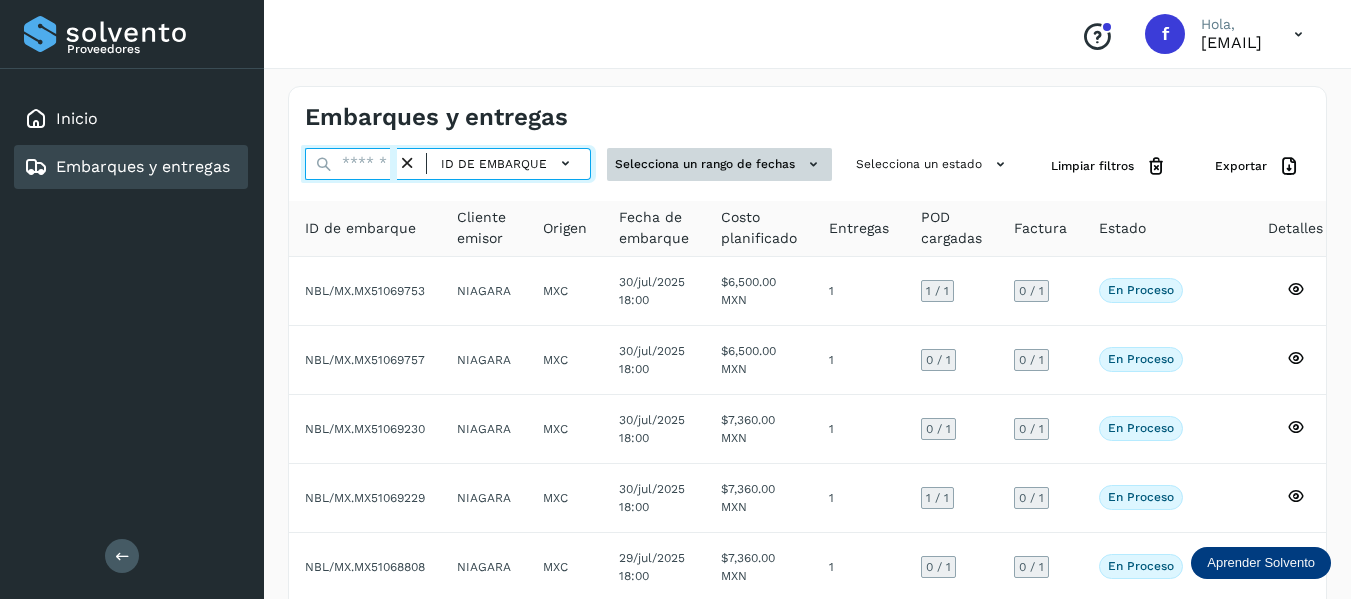 scroll, scrollTop: 0, scrollLeft: 0, axis: both 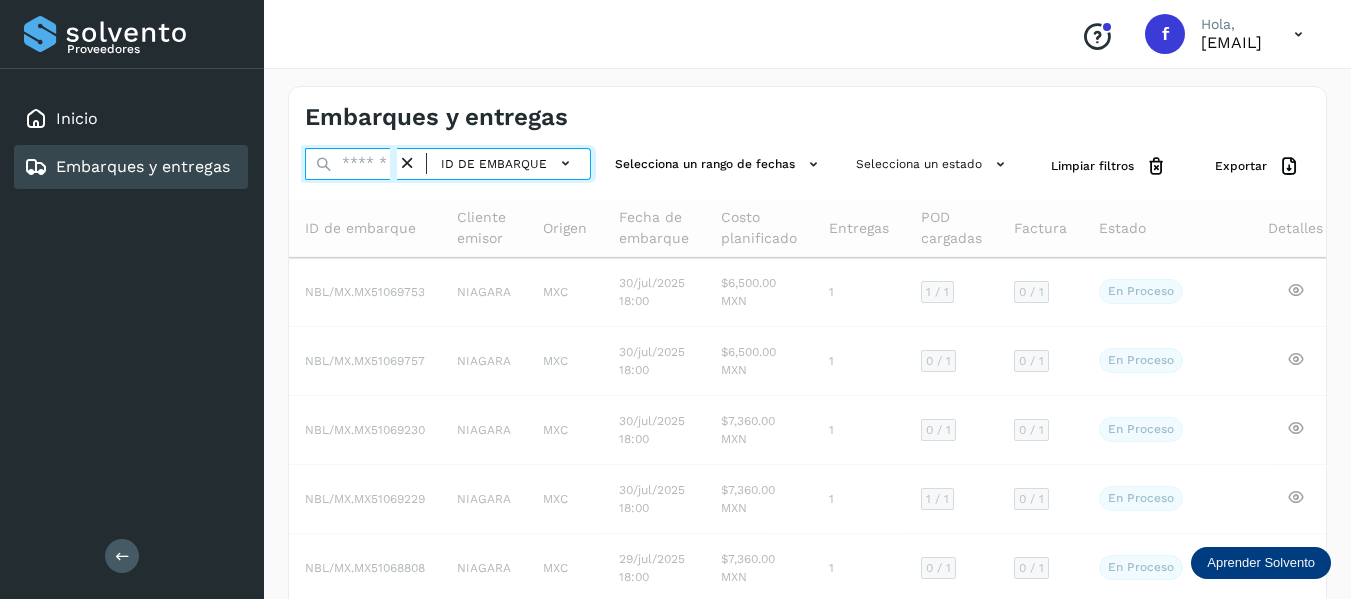 type 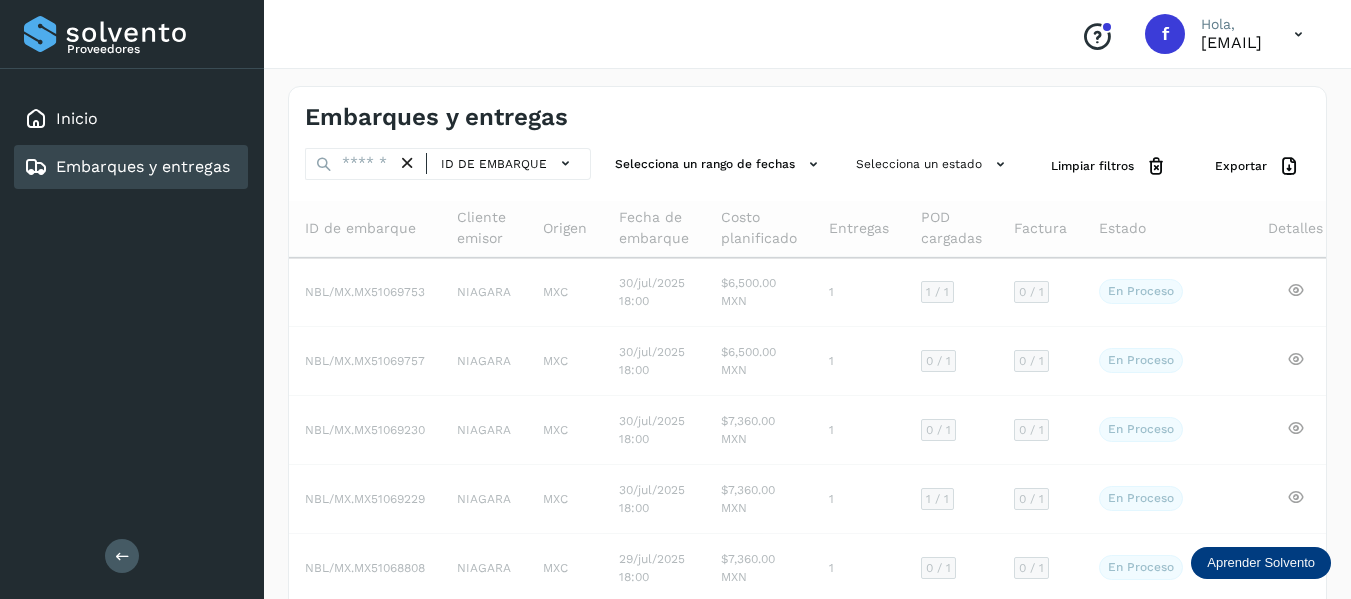 click on "Embarques y entregas" at bounding box center [143, 166] 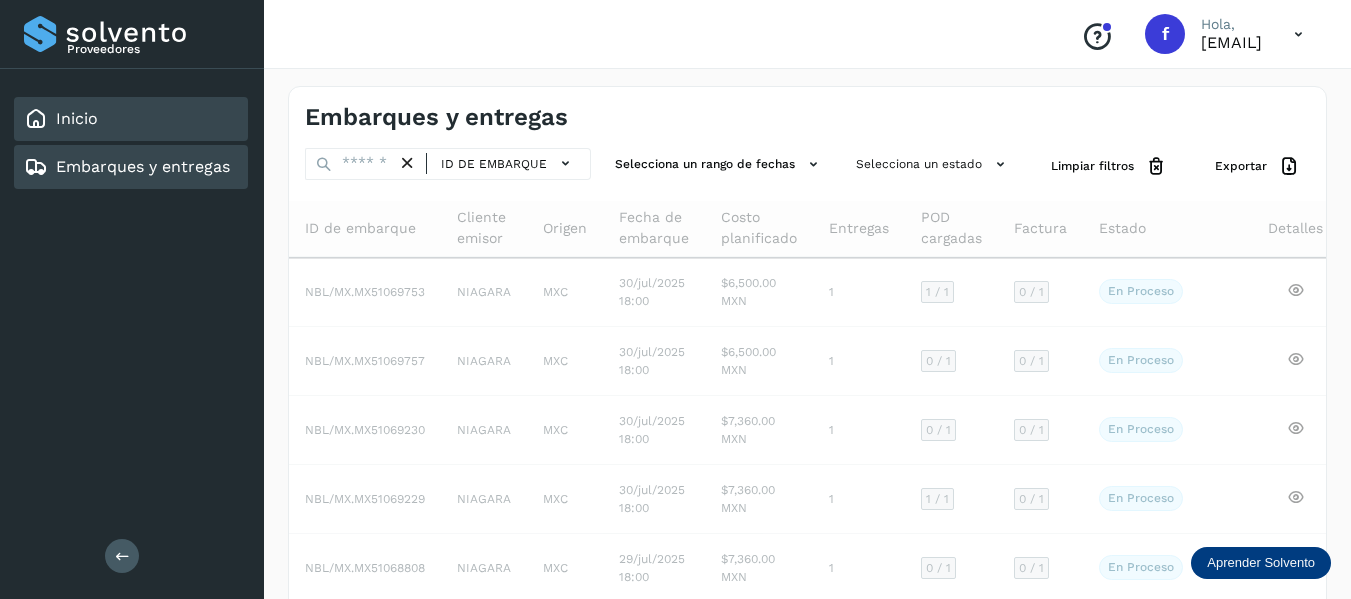 click on "Inicio" 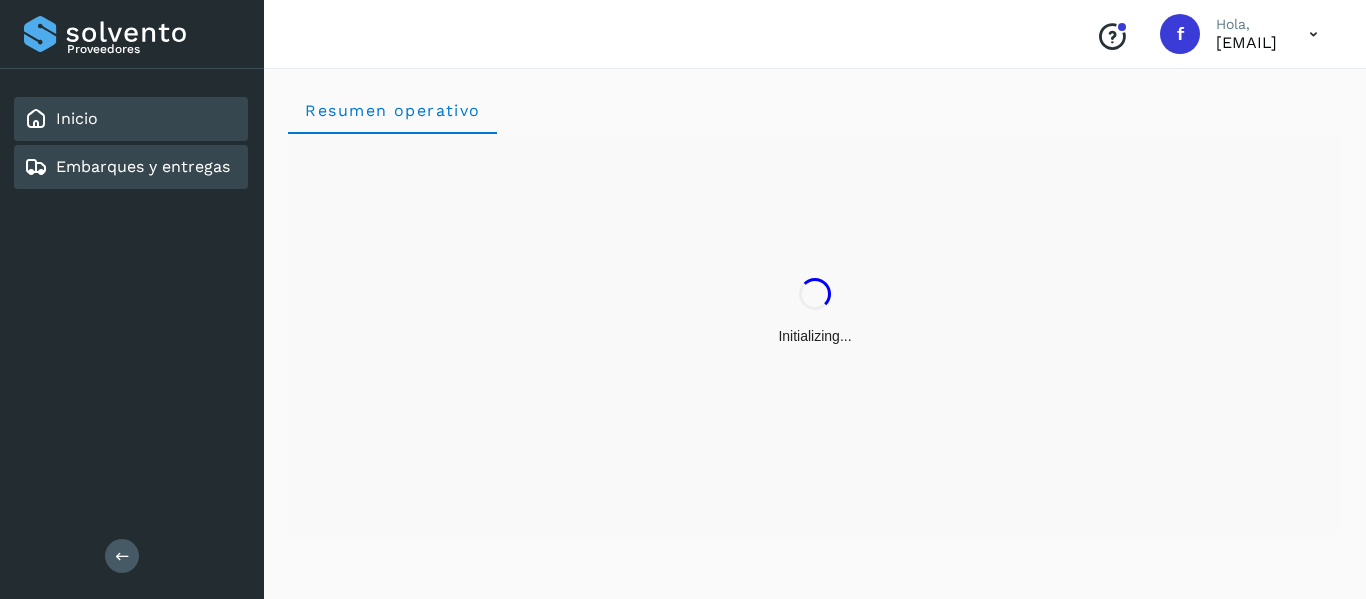 click on "Embarques y entregas" at bounding box center [143, 166] 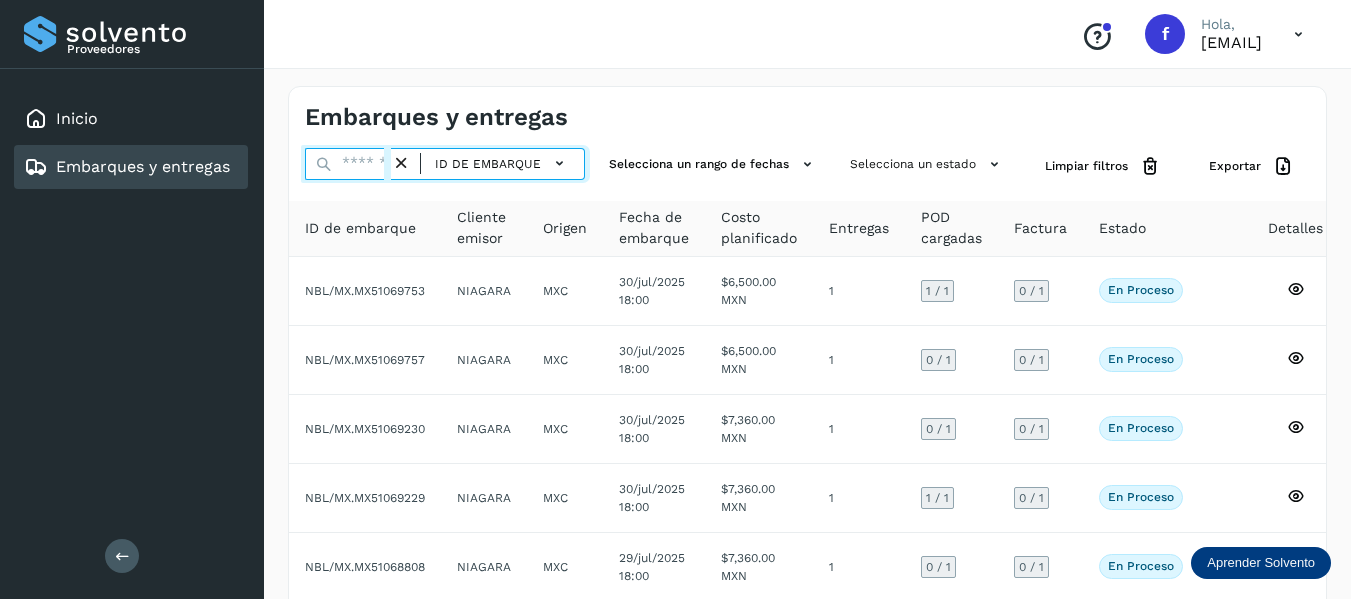 click at bounding box center (348, 164) 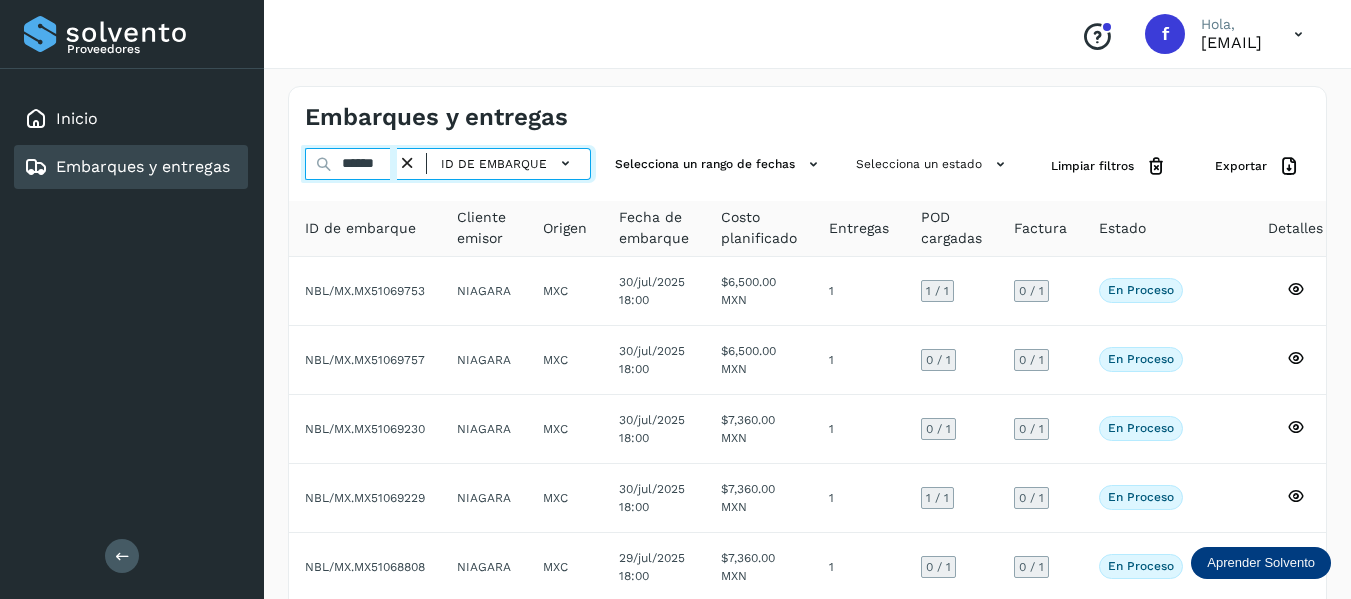 scroll, scrollTop: 0, scrollLeft: 0, axis: both 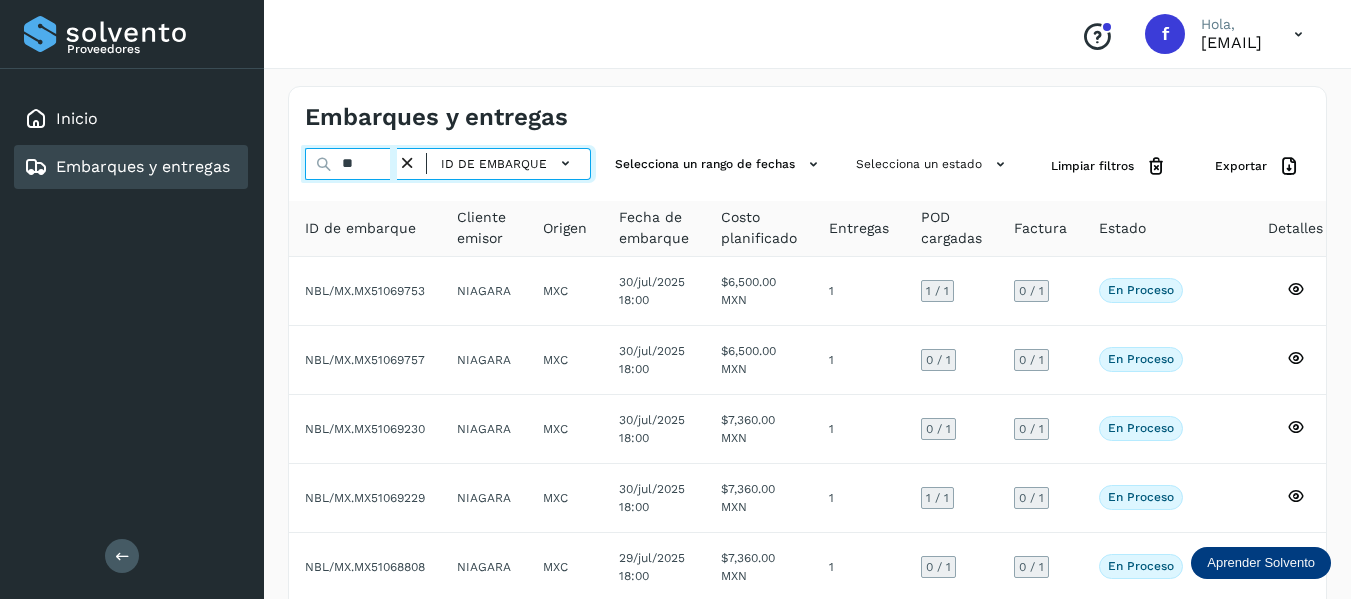 type on "*" 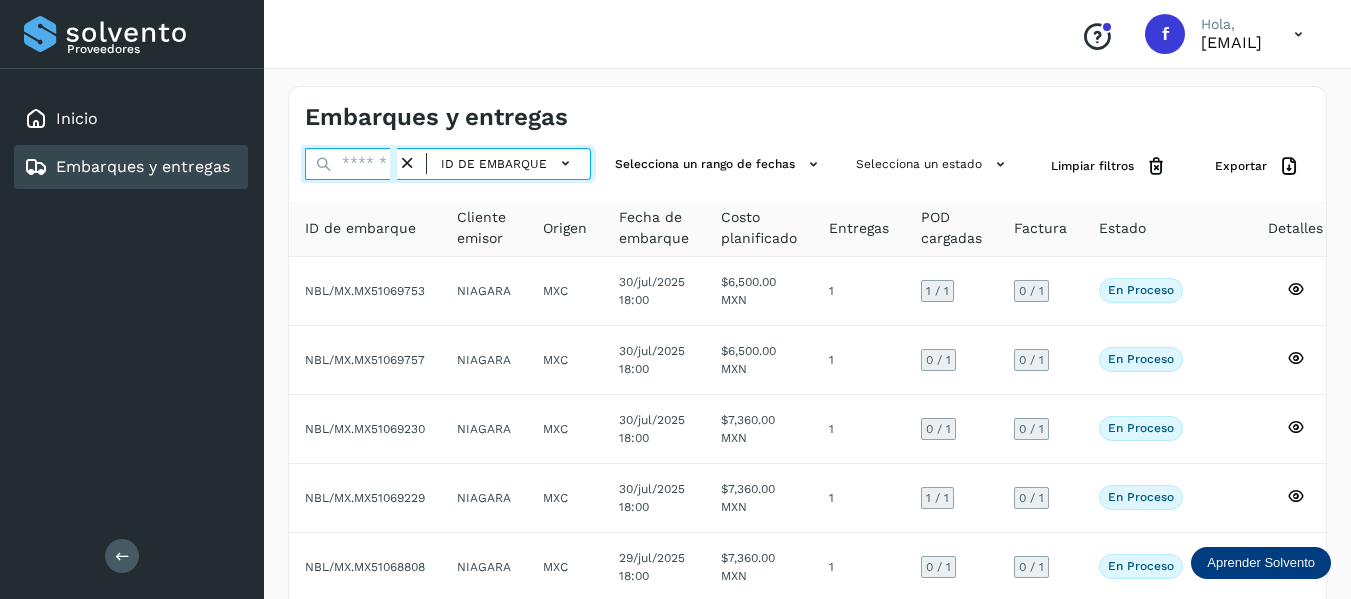 click at bounding box center [351, 164] 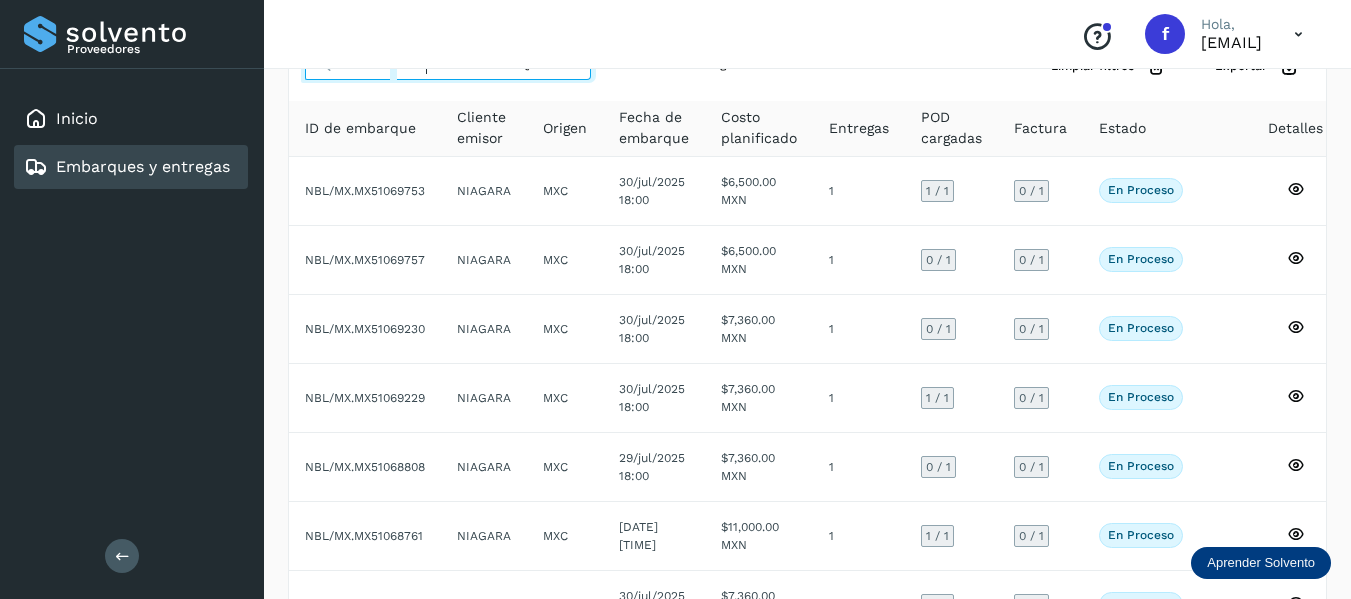 scroll, scrollTop: 0, scrollLeft: 0, axis: both 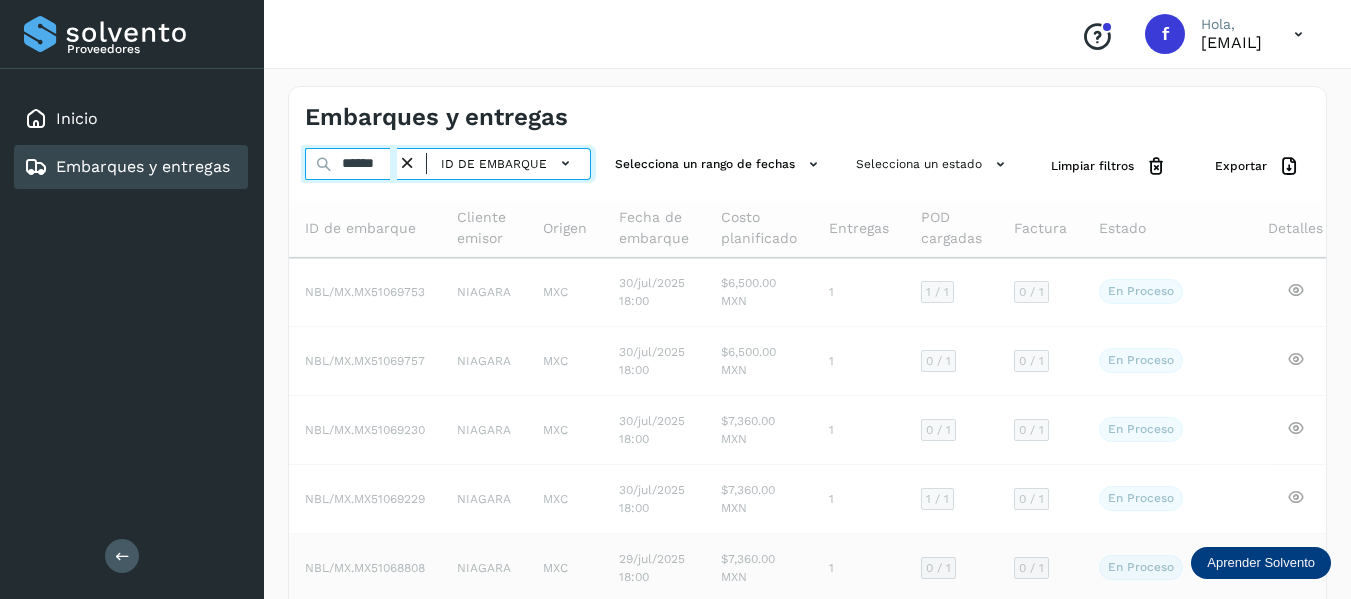 type on "******" 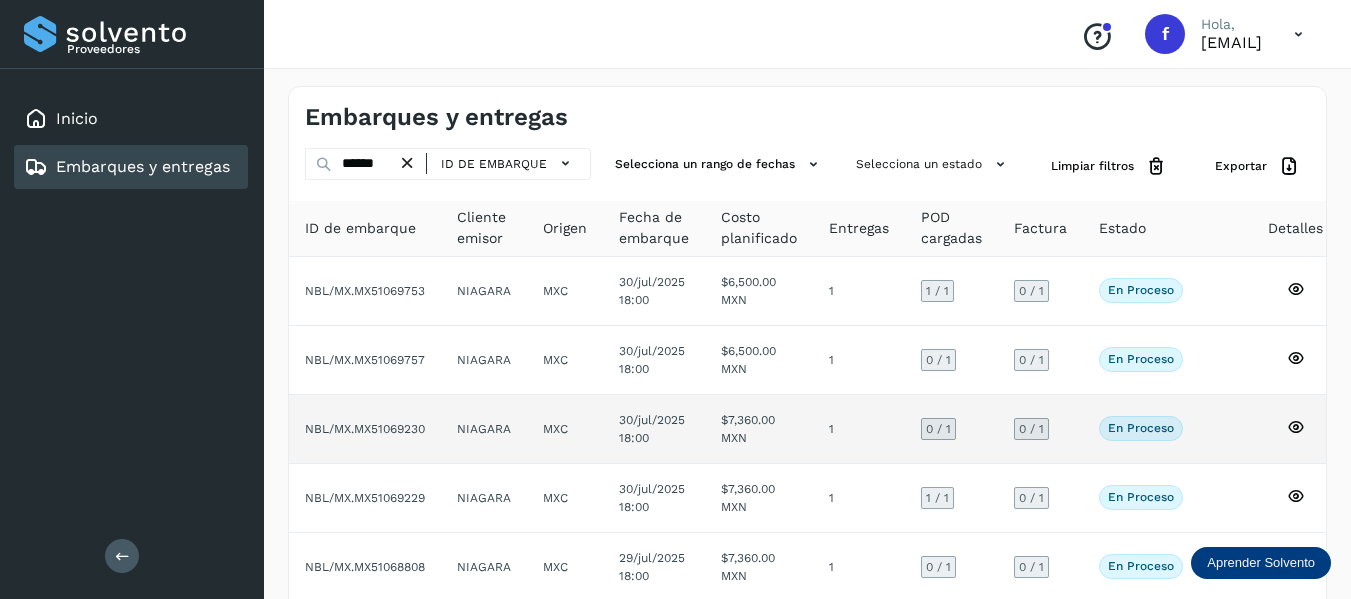 click 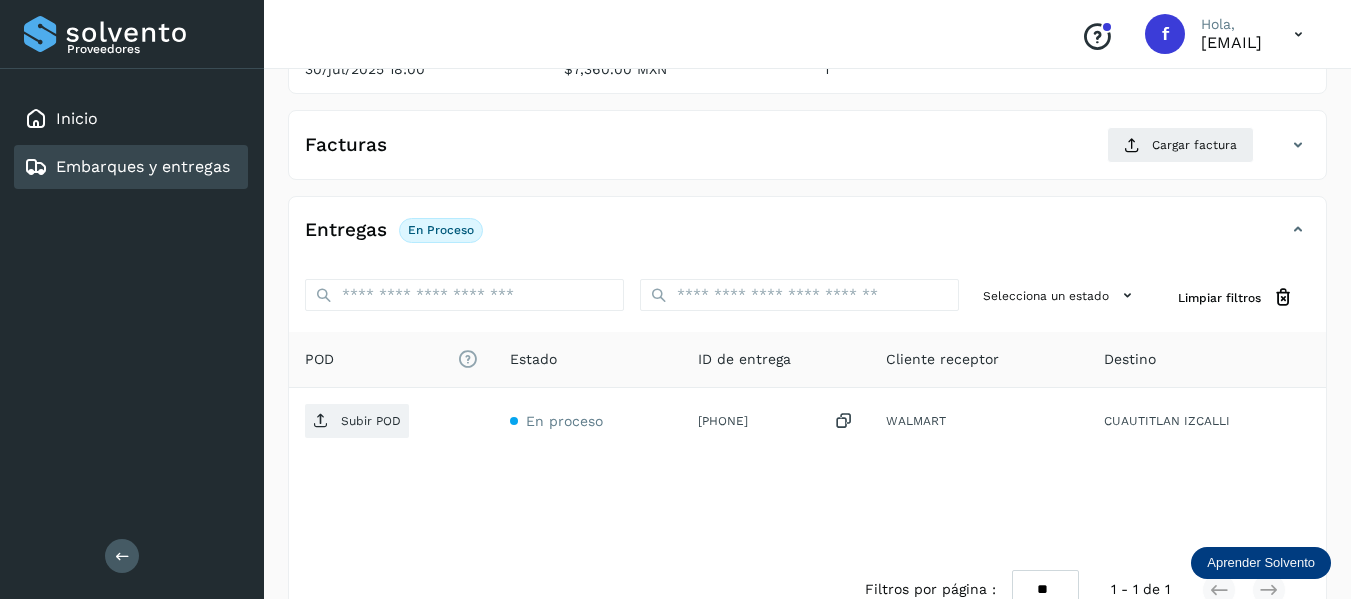 scroll, scrollTop: 300, scrollLeft: 0, axis: vertical 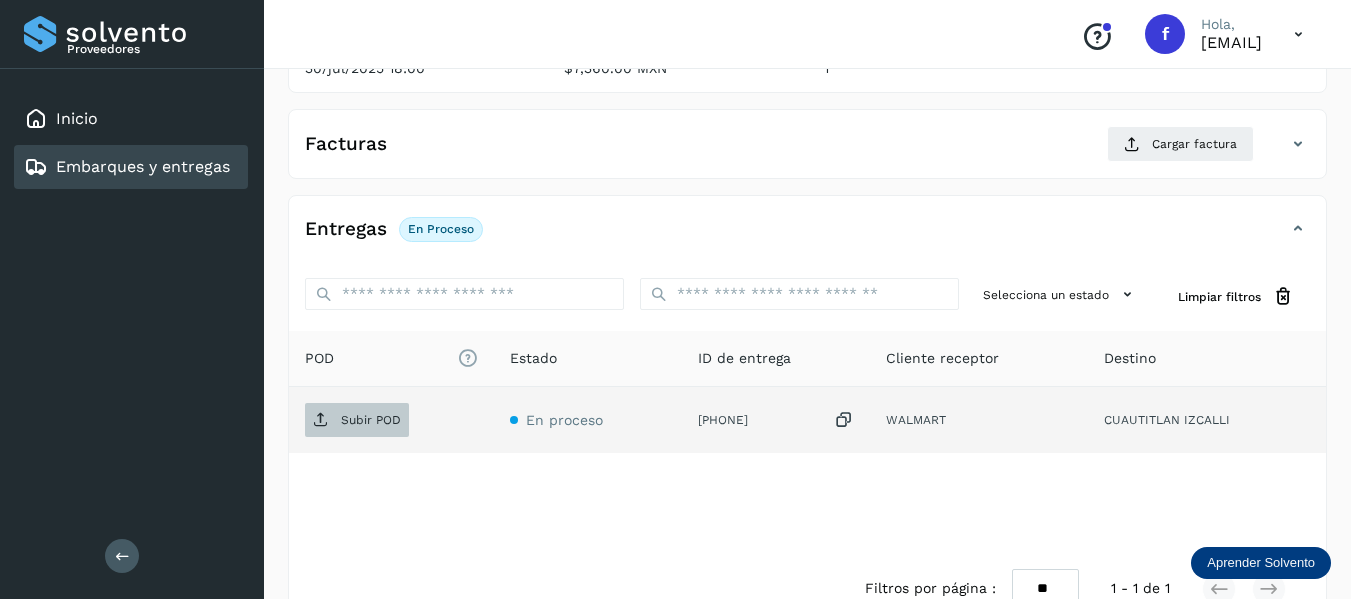 click on "Subir POD" at bounding box center [371, 420] 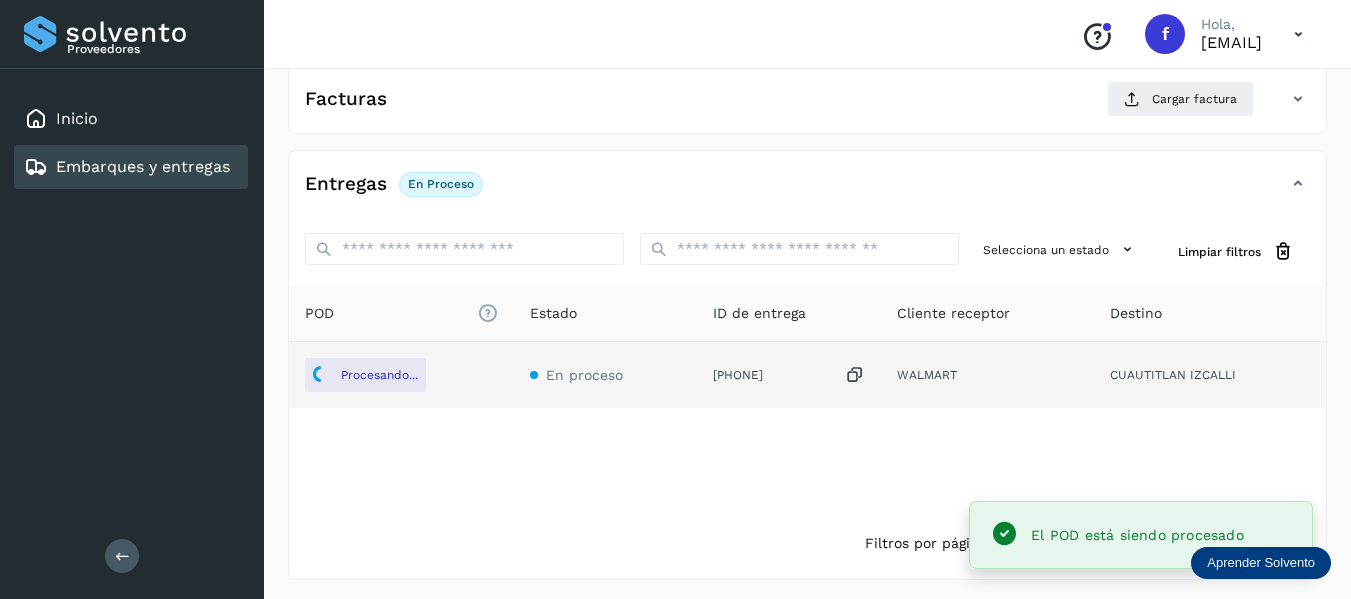 scroll, scrollTop: 350, scrollLeft: 0, axis: vertical 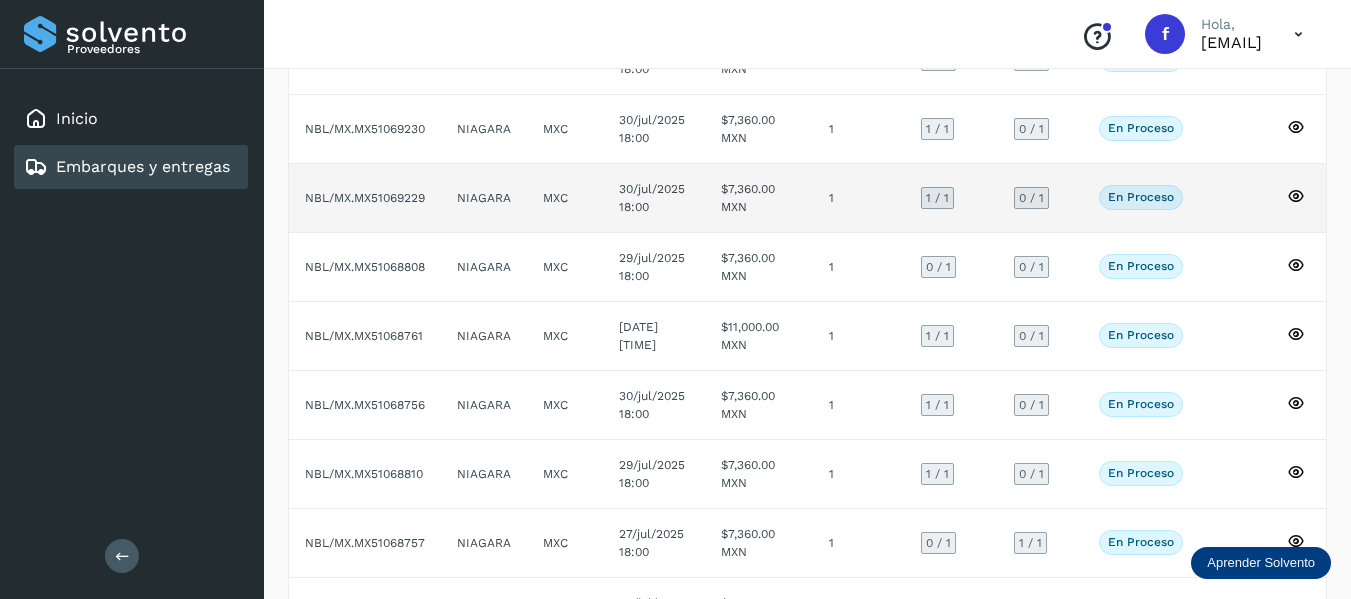 click 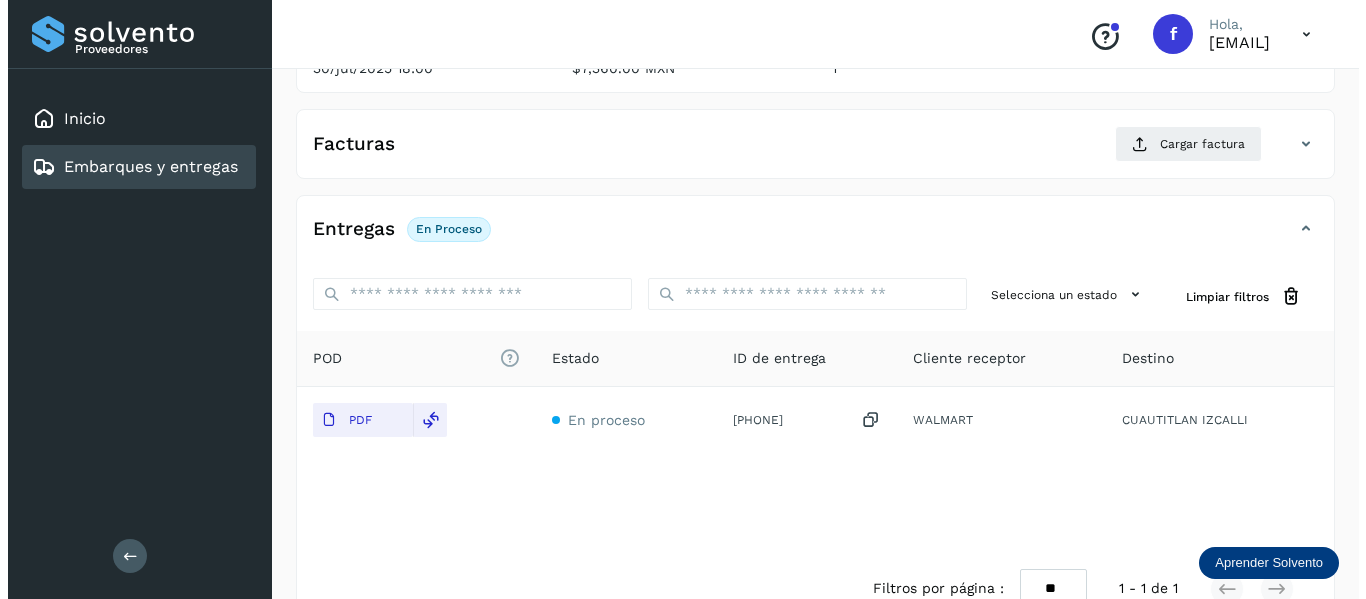 scroll, scrollTop: 0, scrollLeft: 0, axis: both 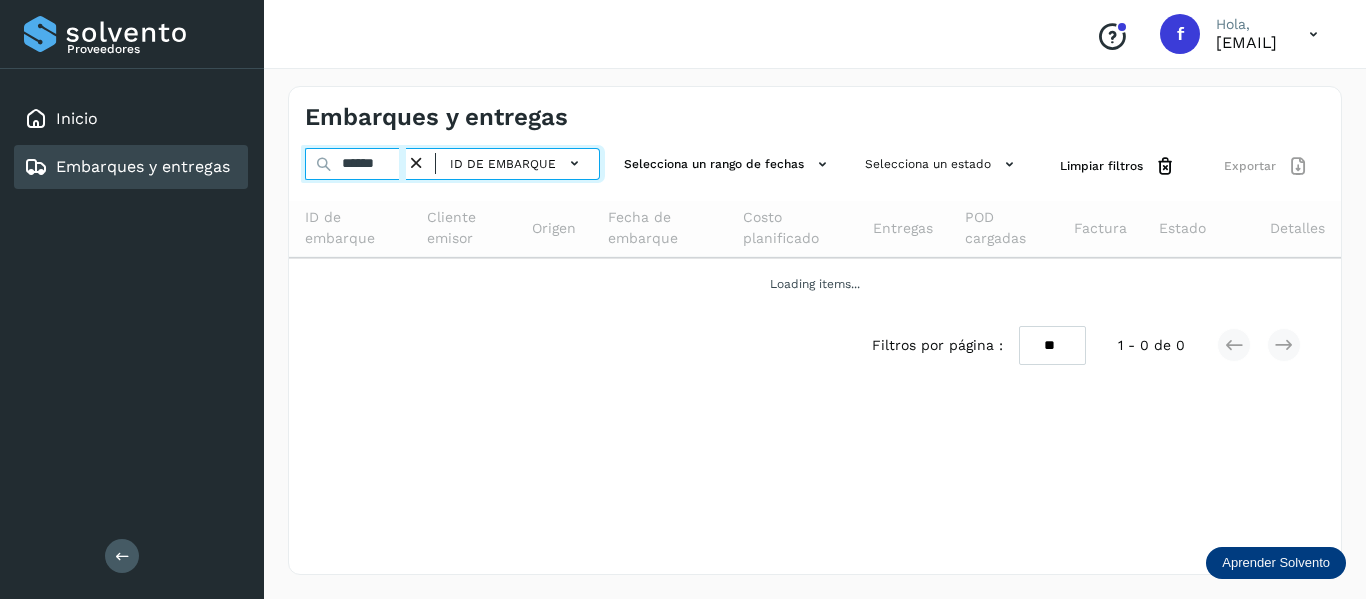 drag, startPoint x: 342, startPoint y: 161, endPoint x: 501, endPoint y: 182, distance: 160.3808 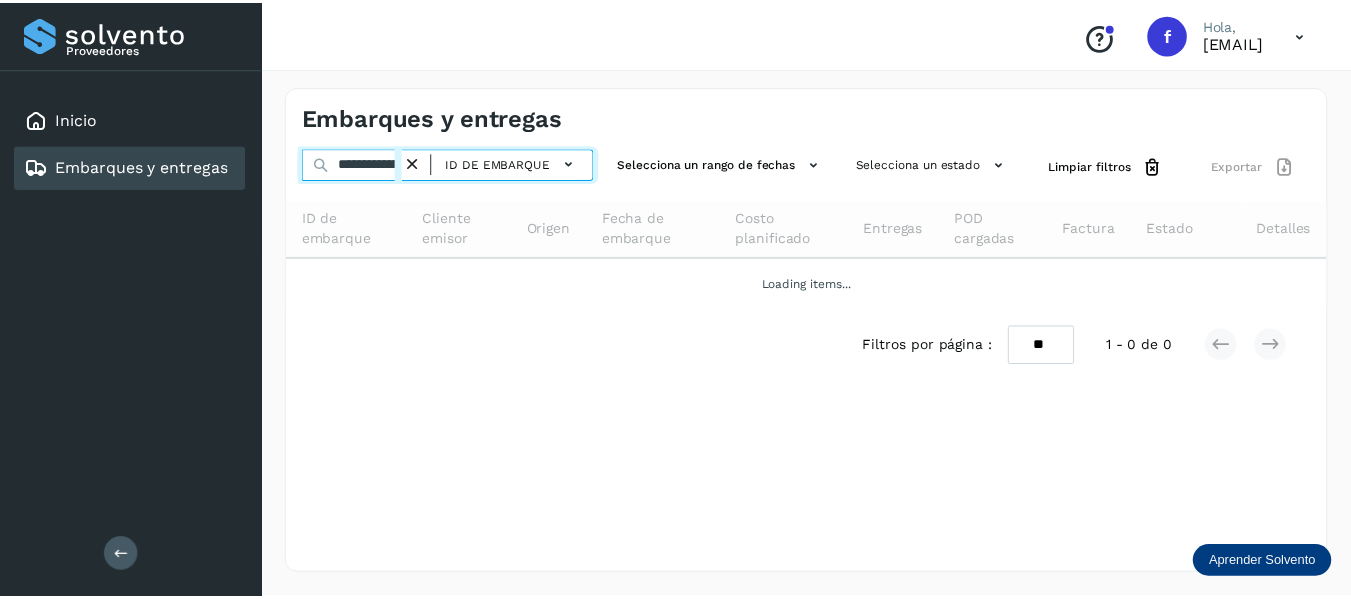 scroll, scrollTop: 0, scrollLeft: 77, axis: horizontal 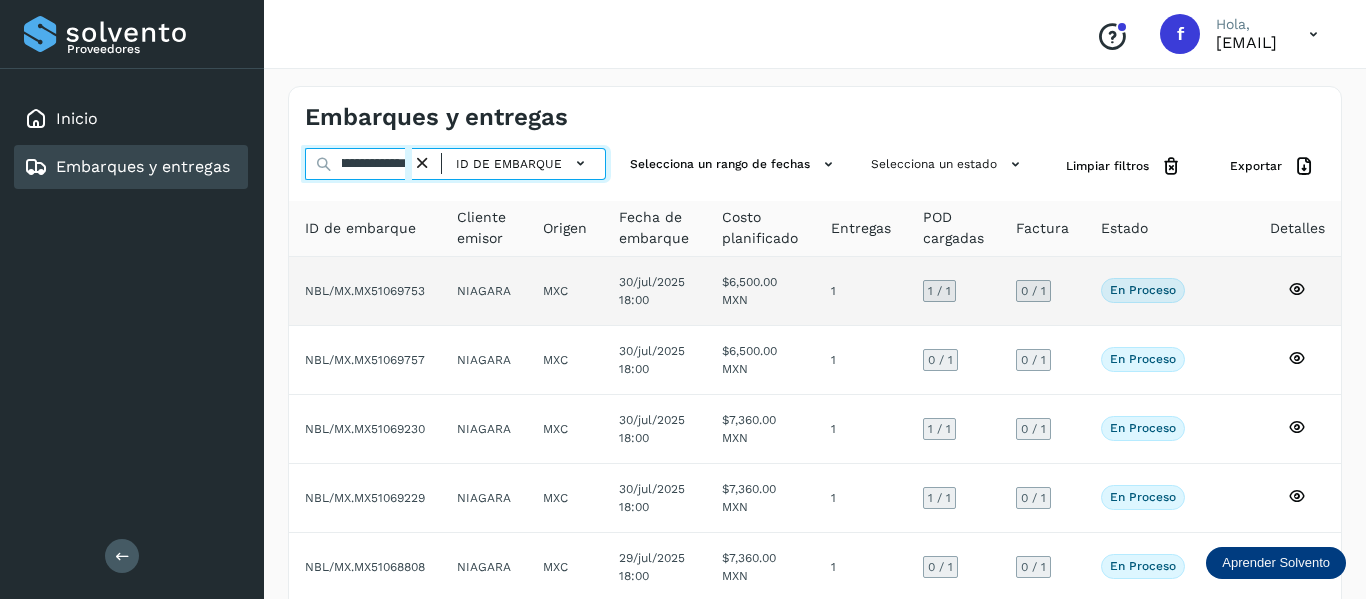 type on "**********" 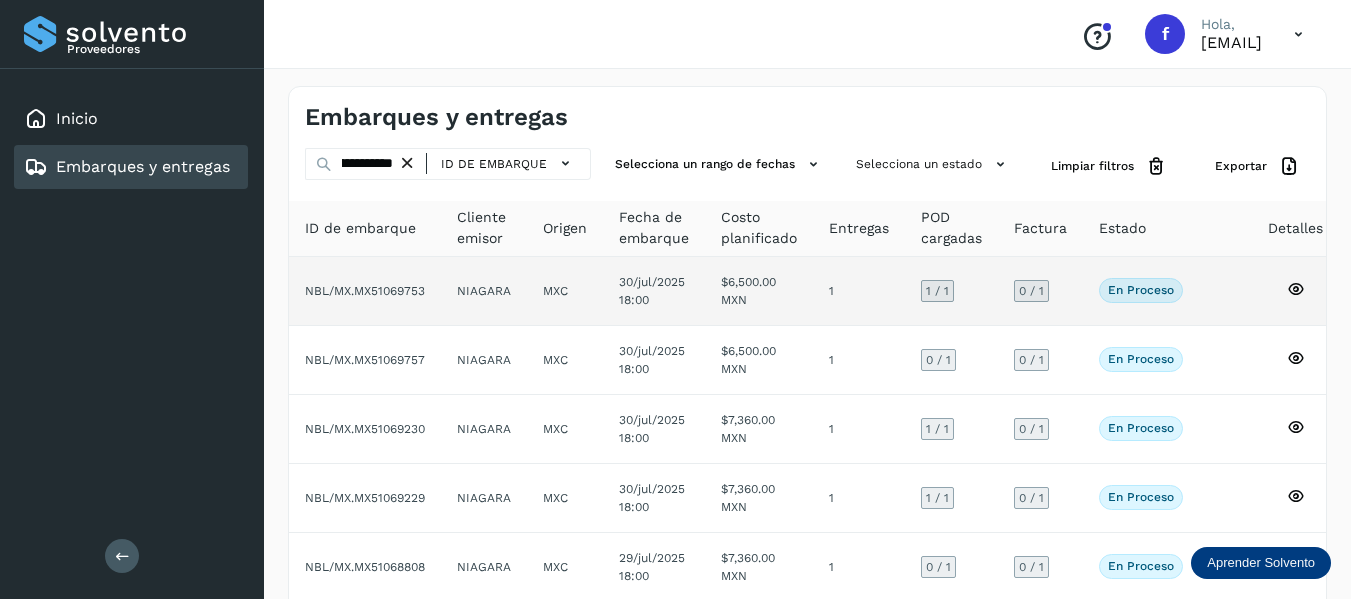 scroll, scrollTop: 0, scrollLeft: 0, axis: both 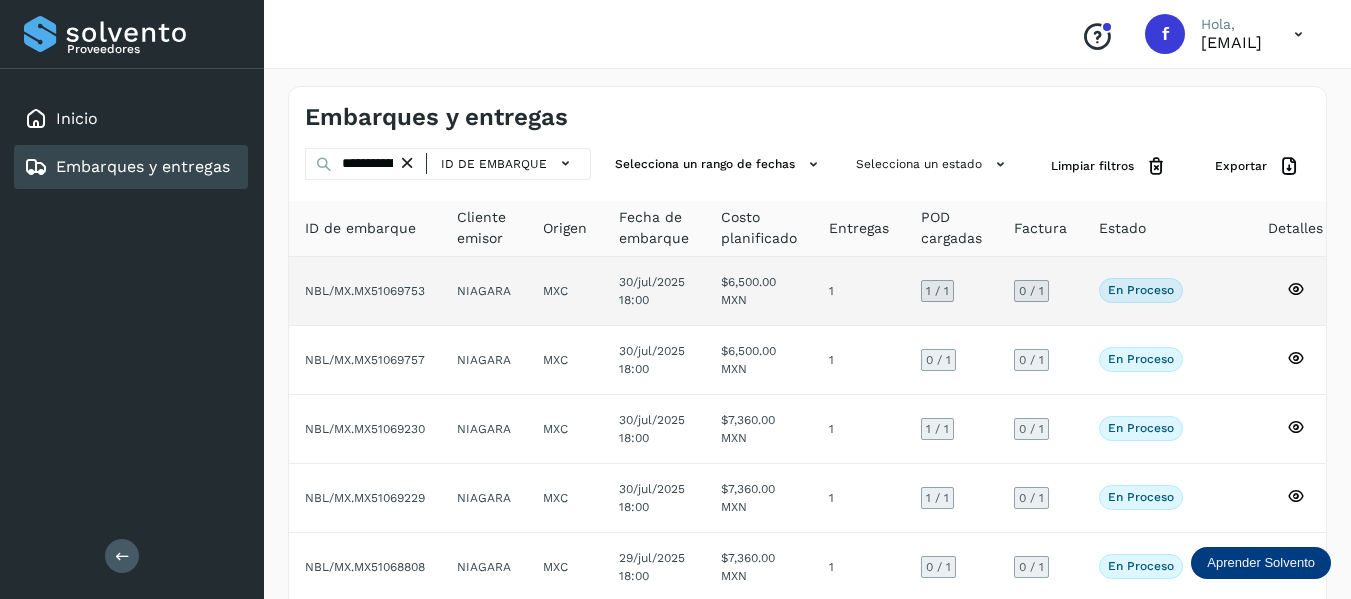 click 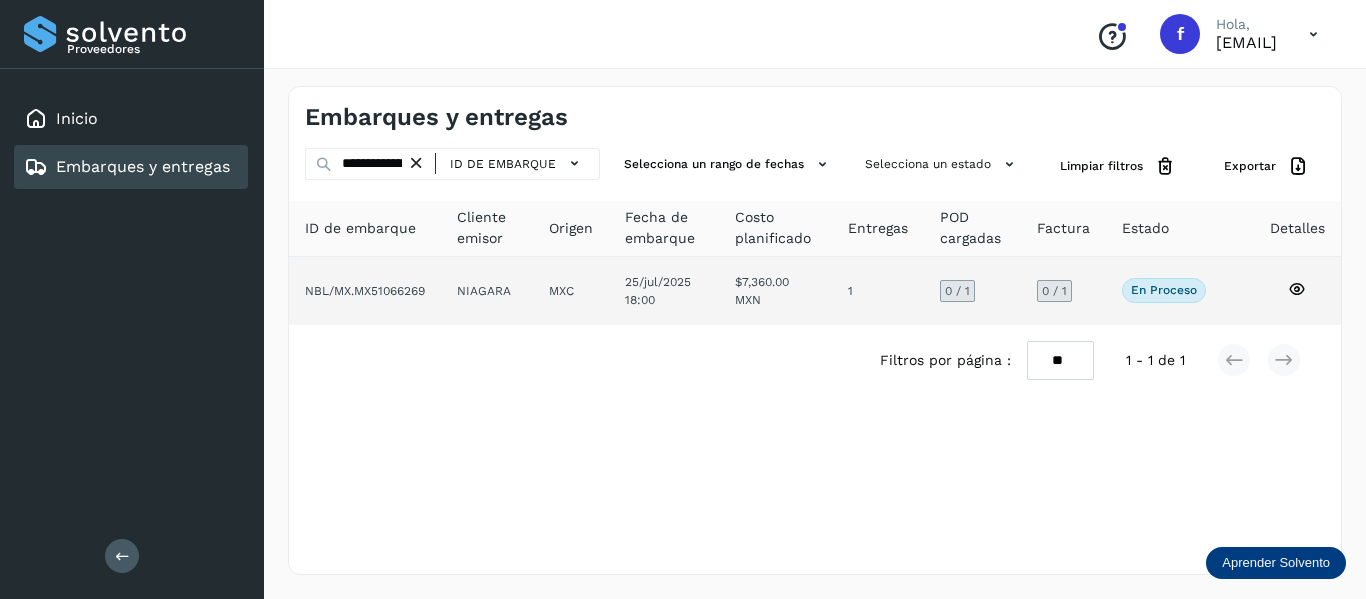 click 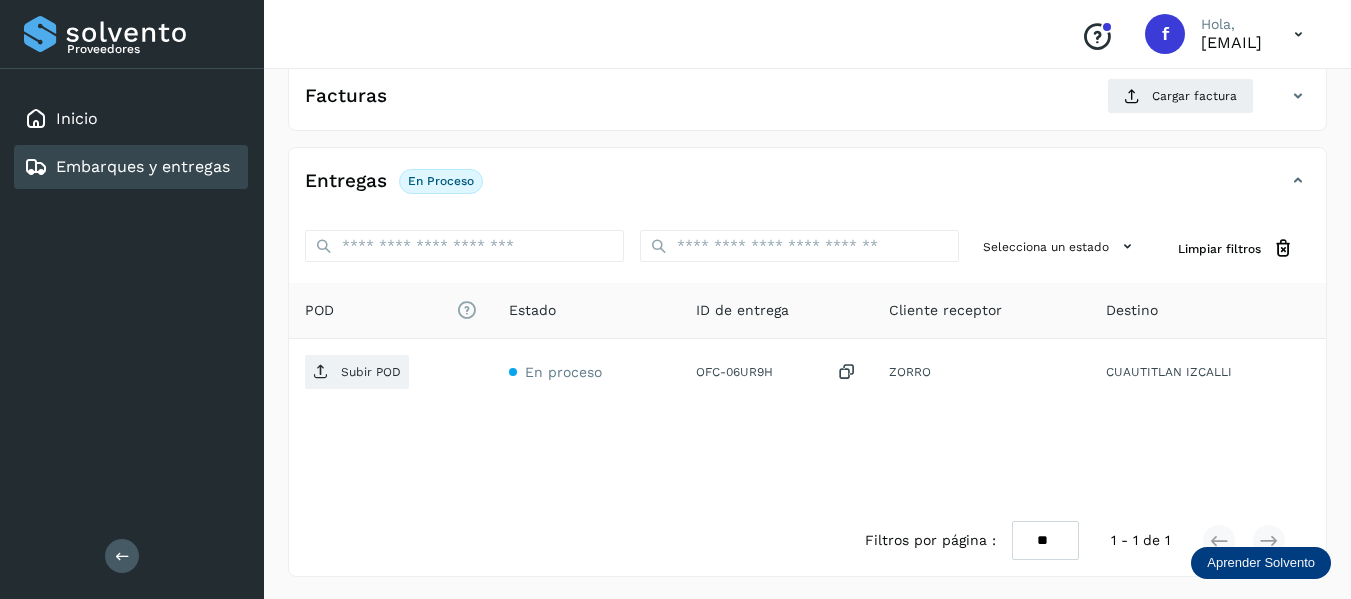 scroll, scrollTop: 350, scrollLeft: 0, axis: vertical 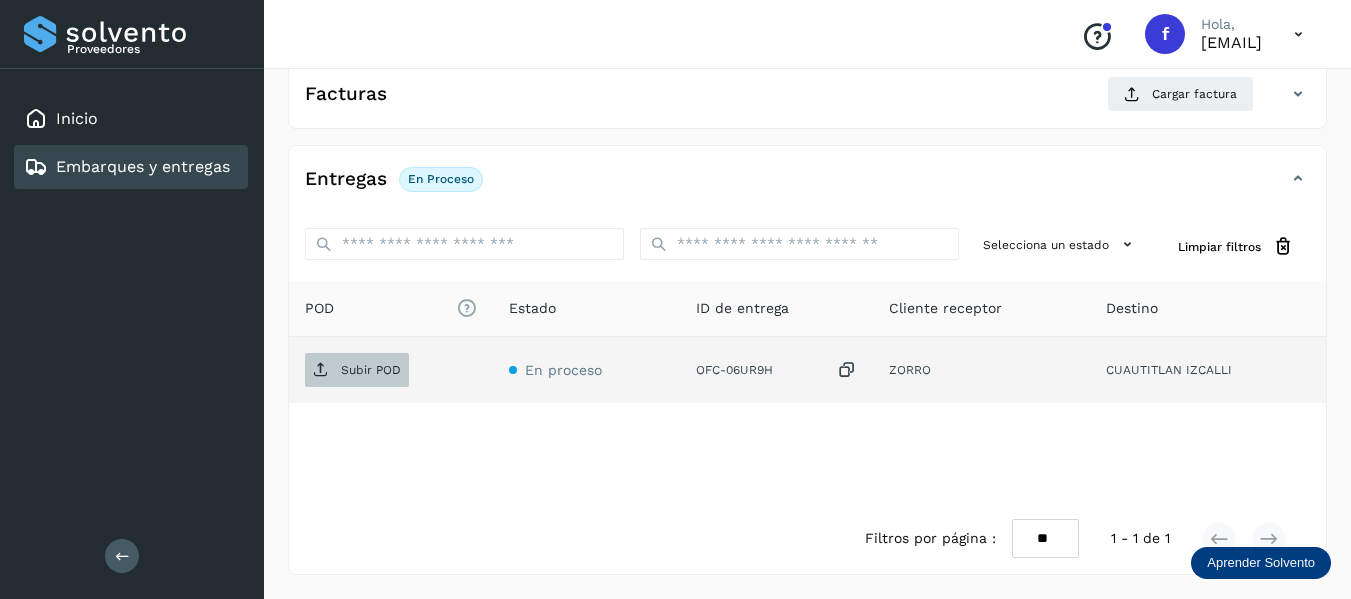 click on "Subir POD" at bounding box center [371, 370] 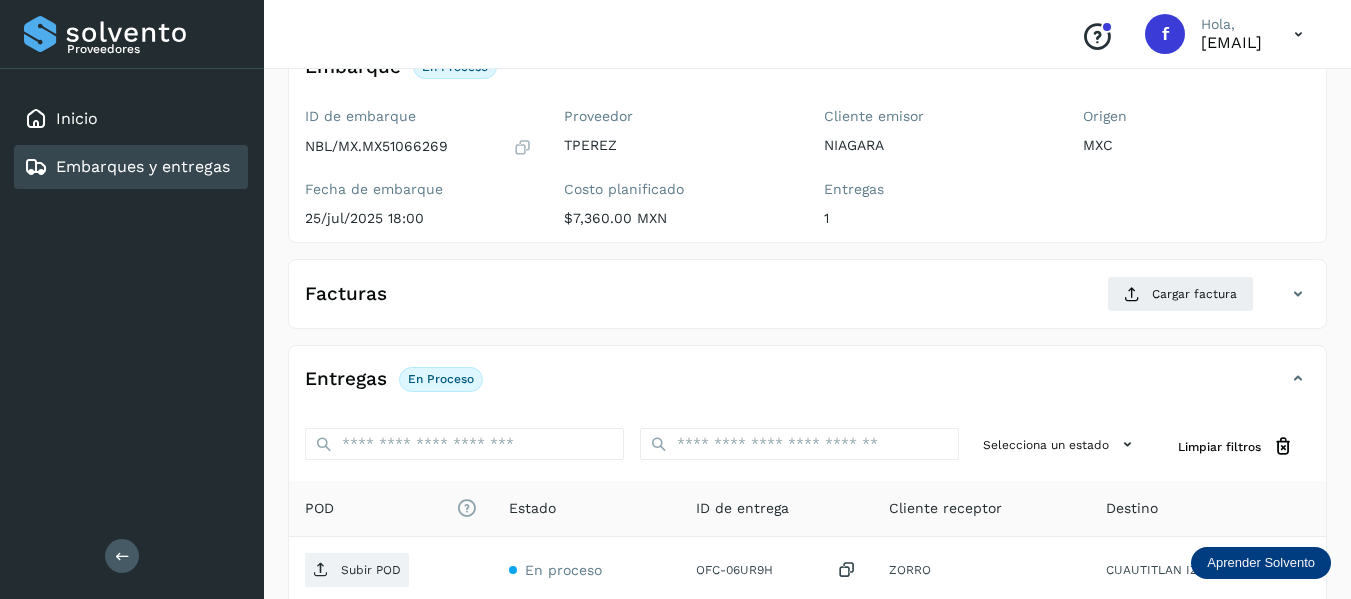 scroll, scrollTop: 350, scrollLeft: 0, axis: vertical 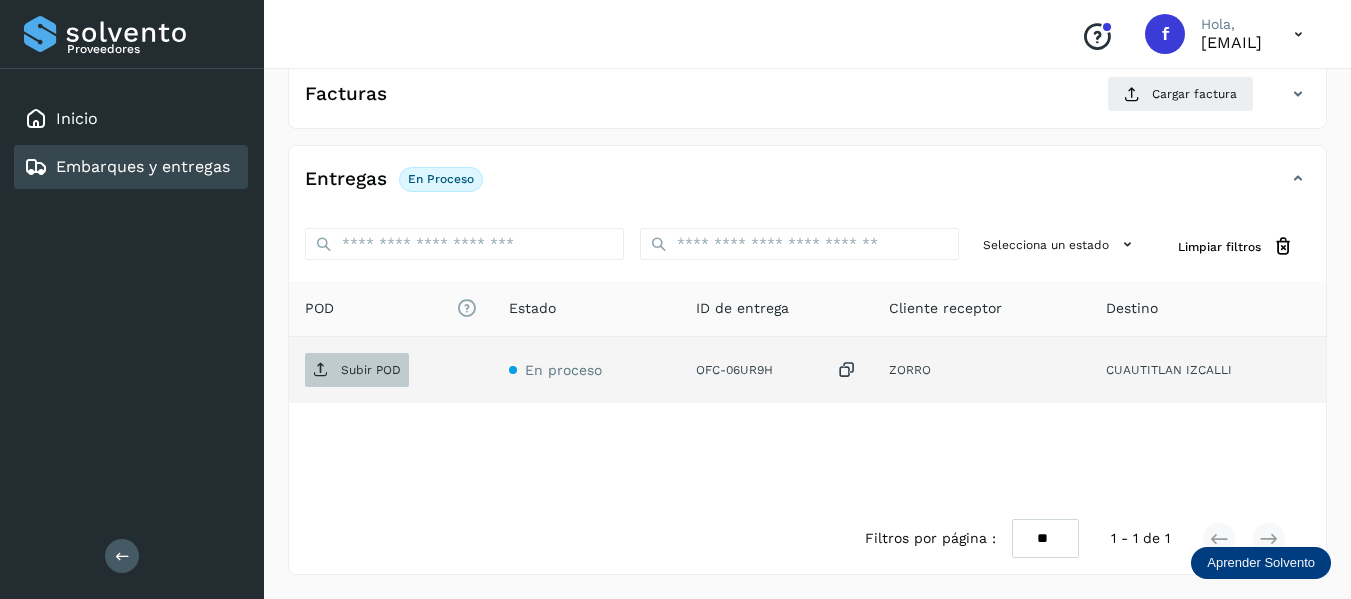 click on "Subir POD" at bounding box center (357, 370) 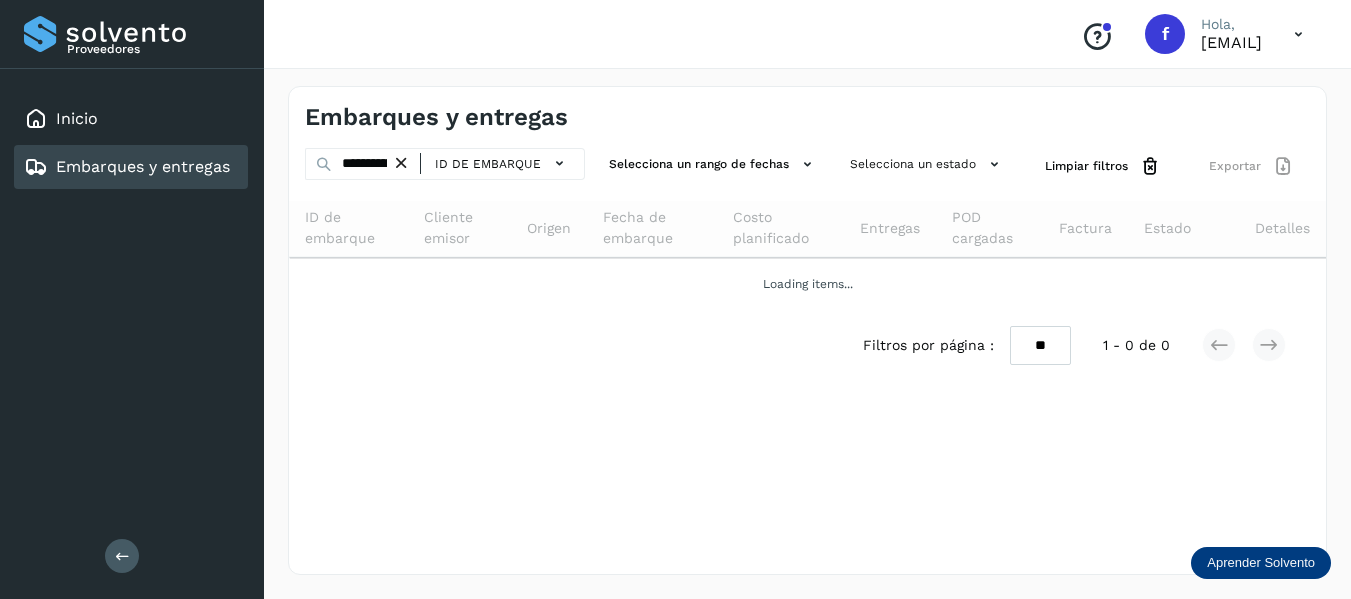 scroll, scrollTop: 0, scrollLeft: 0, axis: both 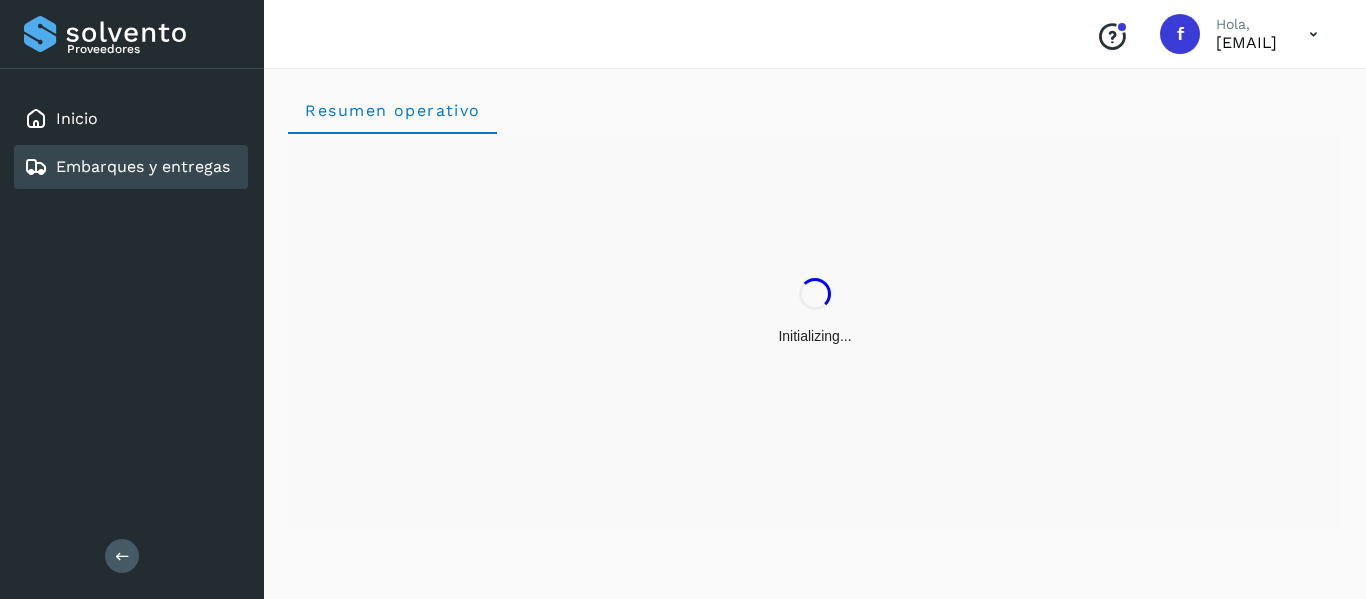 click on "Embarques y entregas" 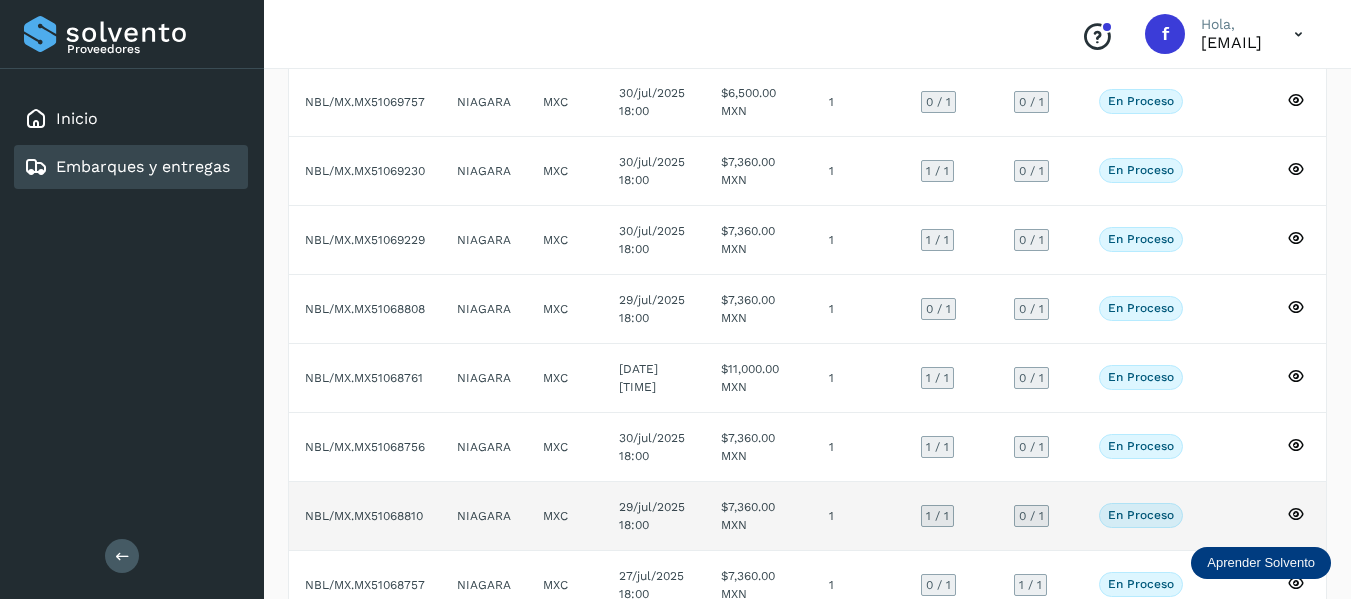 scroll, scrollTop: 458, scrollLeft: 0, axis: vertical 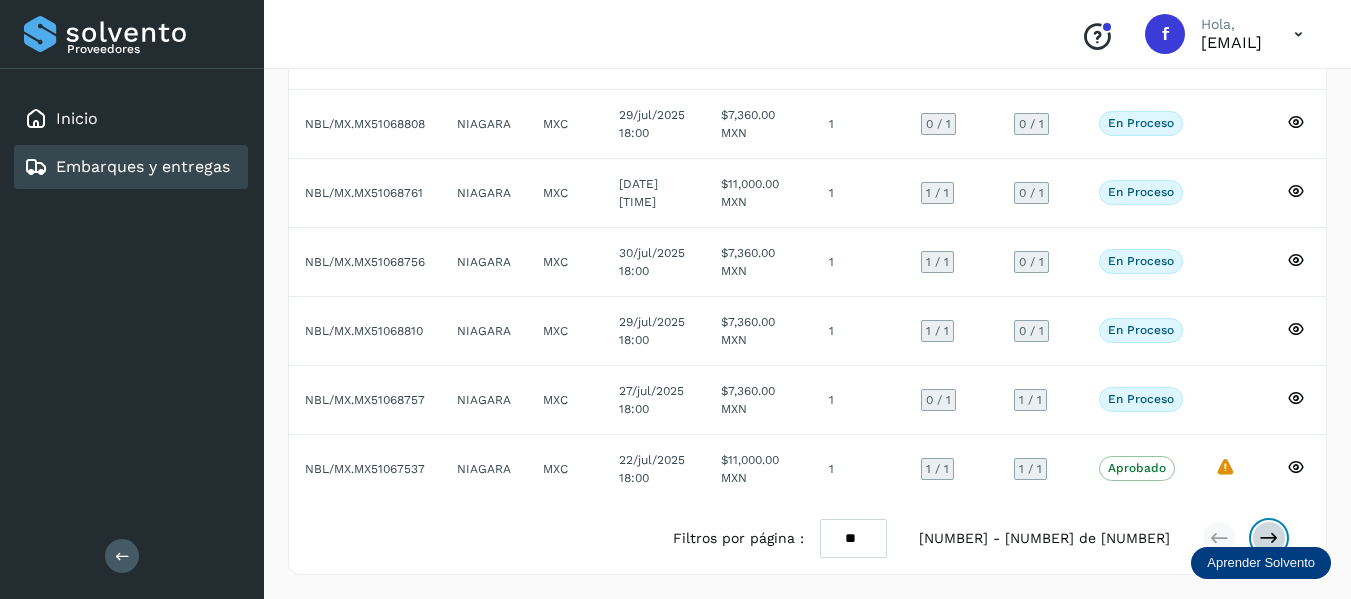 click at bounding box center (1269, 538) 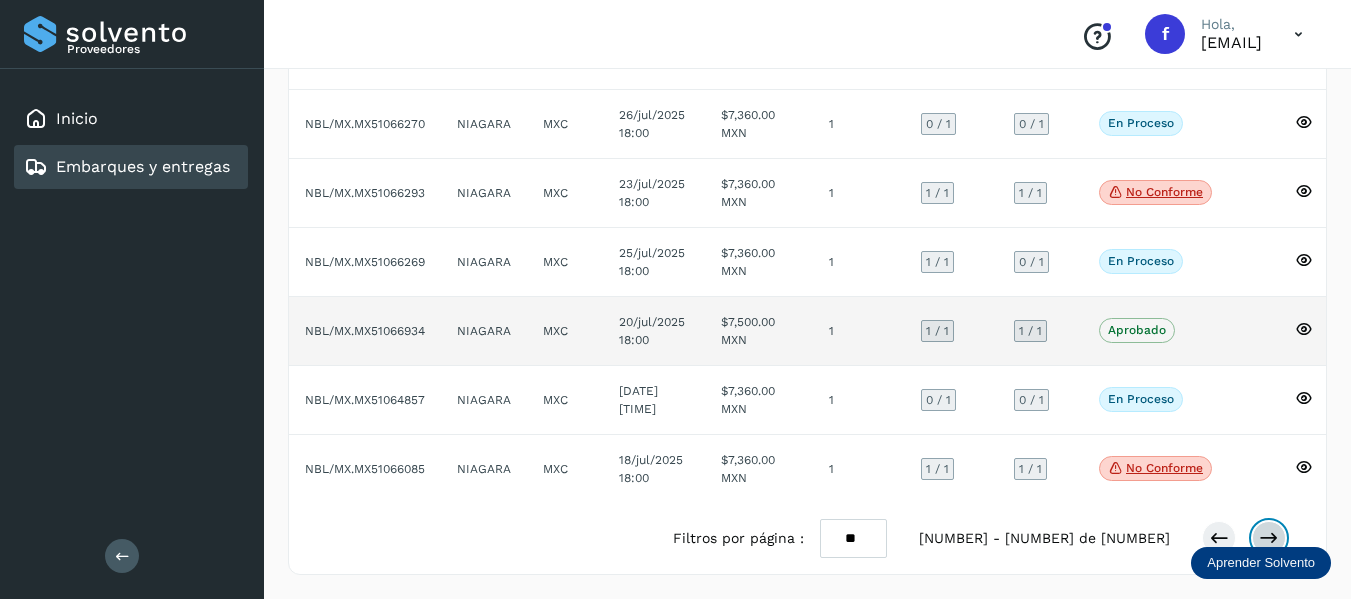 scroll, scrollTop: 458, scrollLeft: 0, axis: vertical 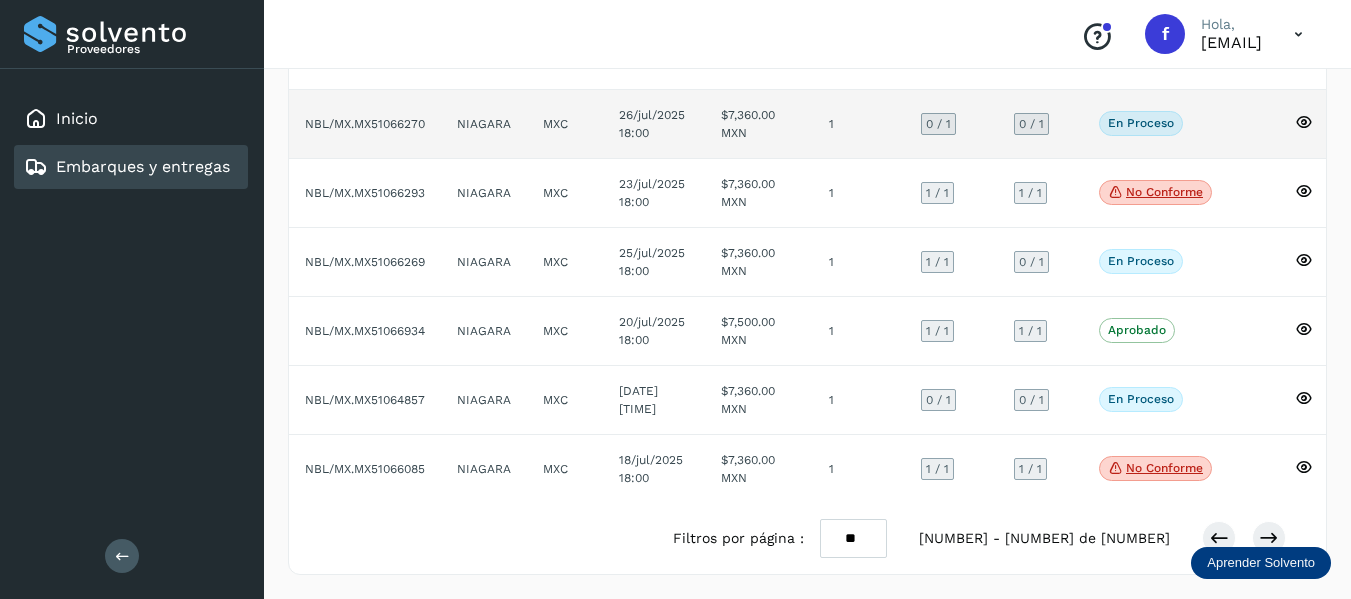 click on "En proceso
Verifica el estado de la factura o entregas asociadas a este embarque" 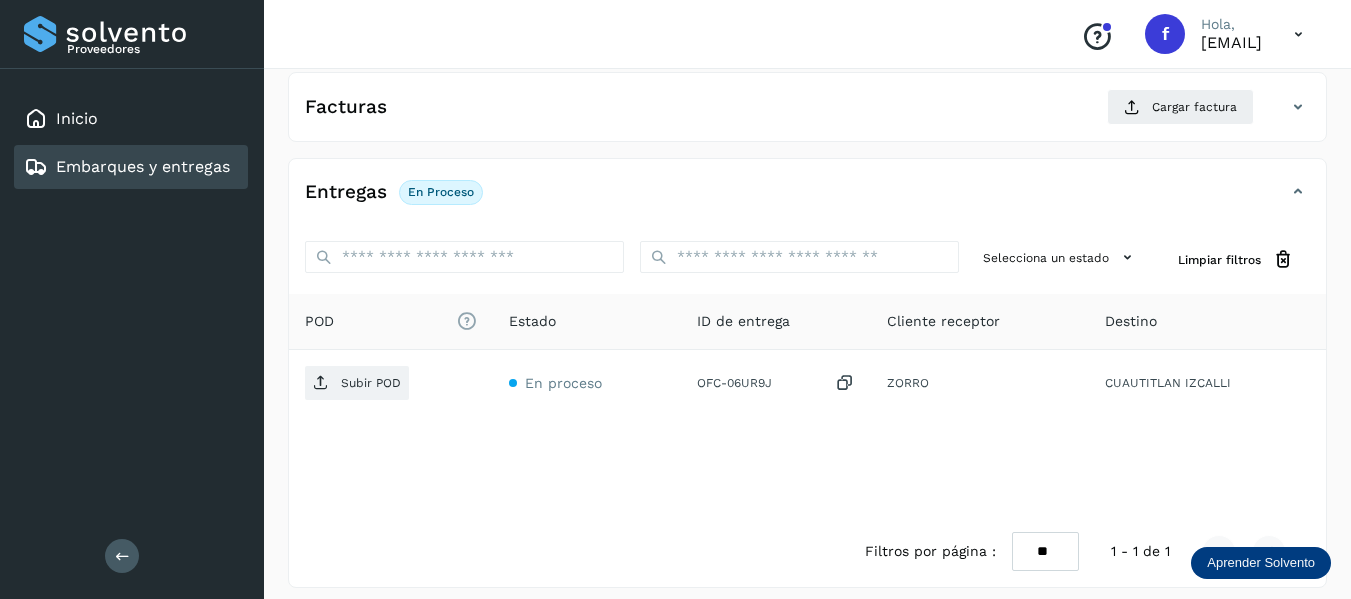scroll, scrollTop: 350, scrollLeft: 0, axis: vertical 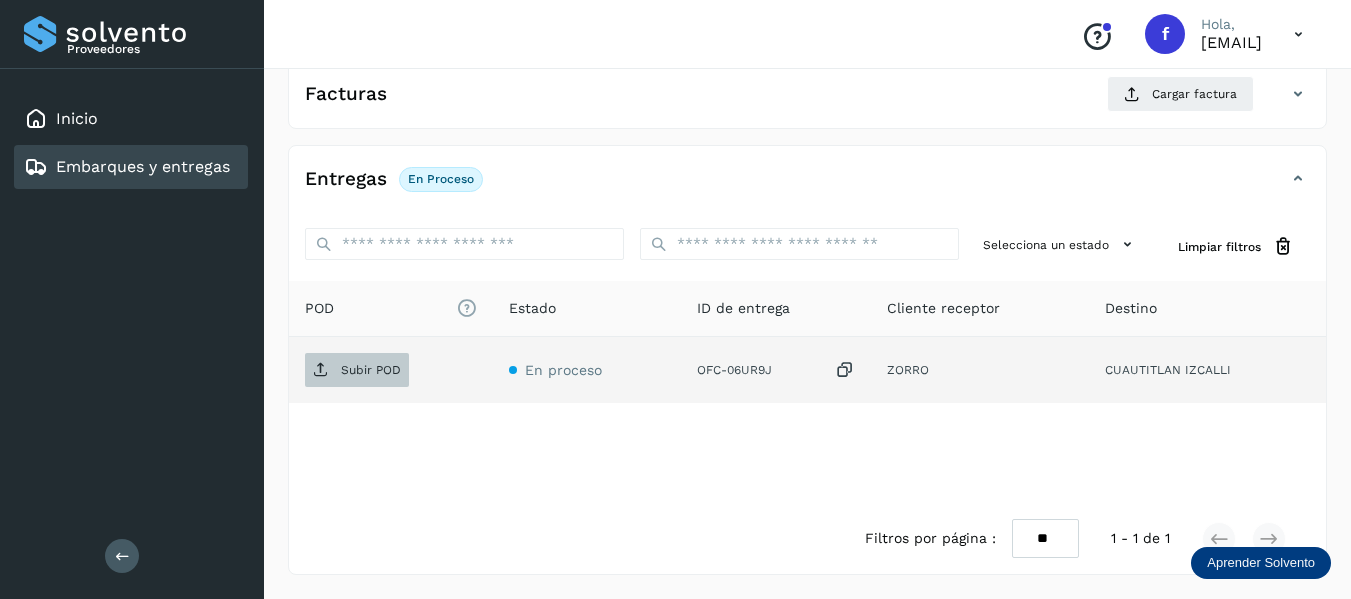 click on "Subir POD" at bounding box center [371, 370] 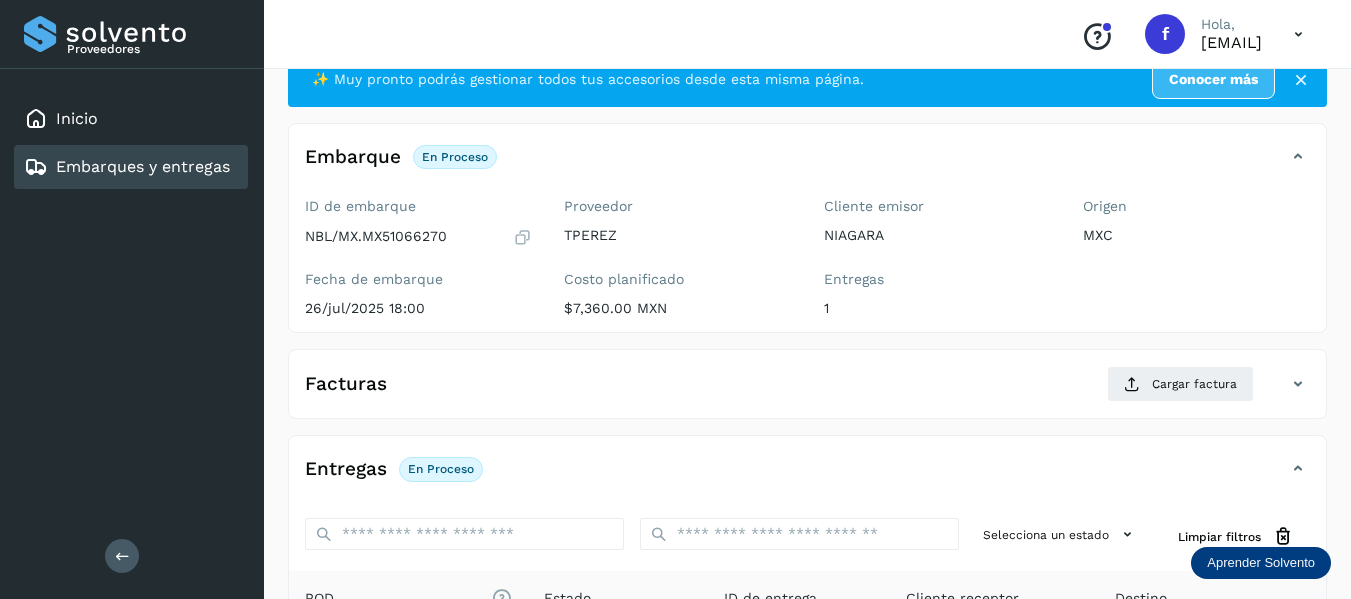 scroll, scrollTop: 0, scrollLeft: 0, axis: both 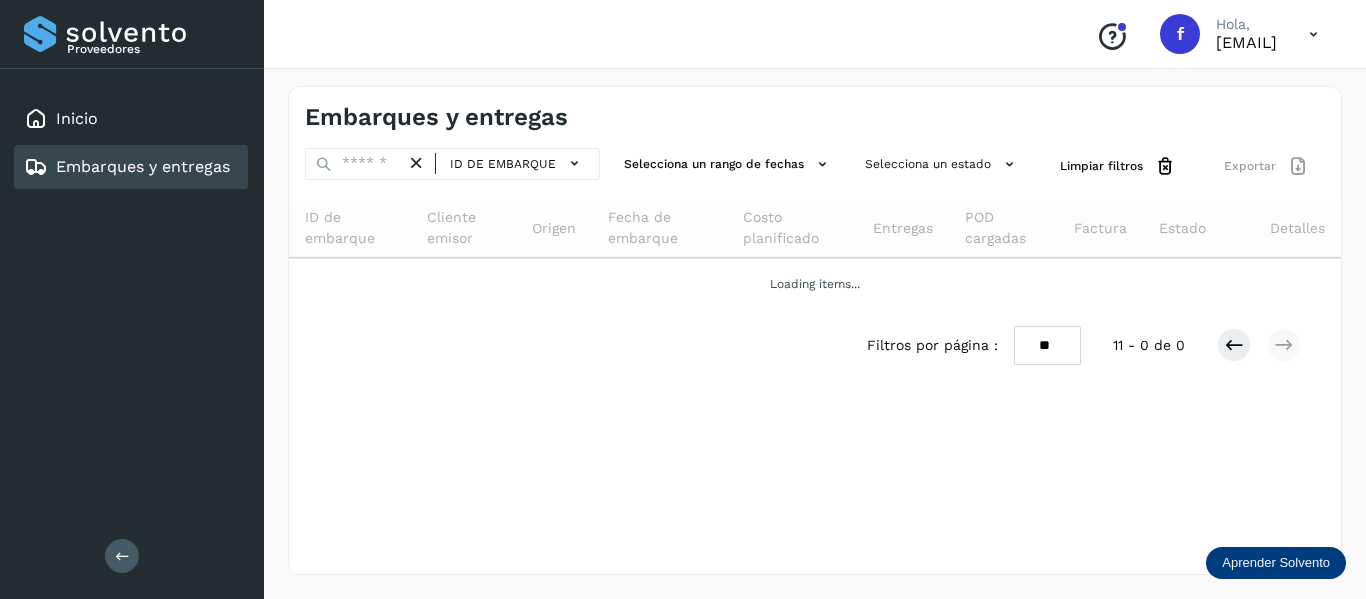 click on "Embarques y entregas" at bounding box center (143, 166) 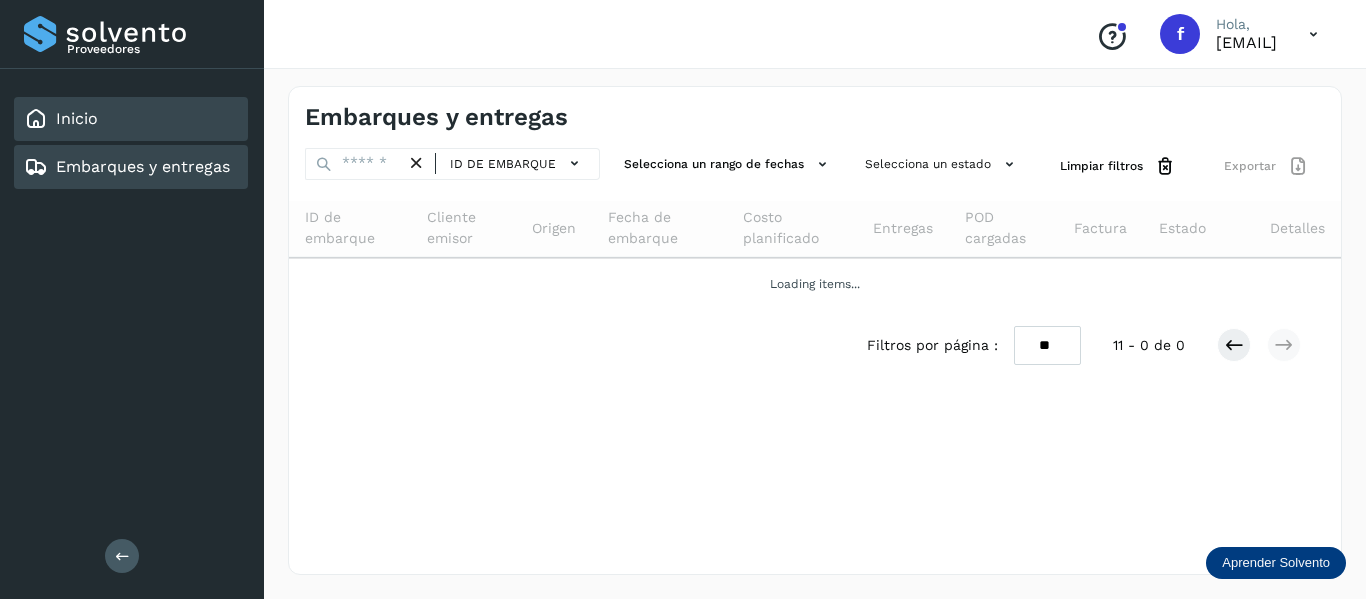 click on "Inicio" 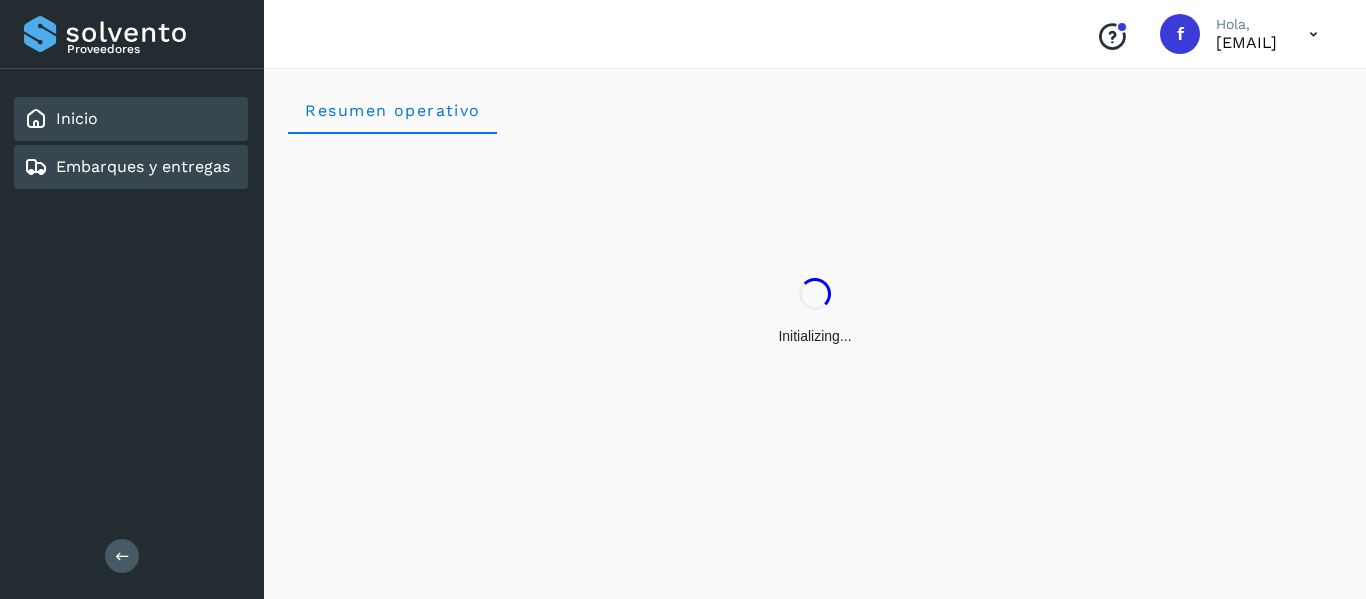 click on "Embarques y entregas" at bounding box center (143, 166) 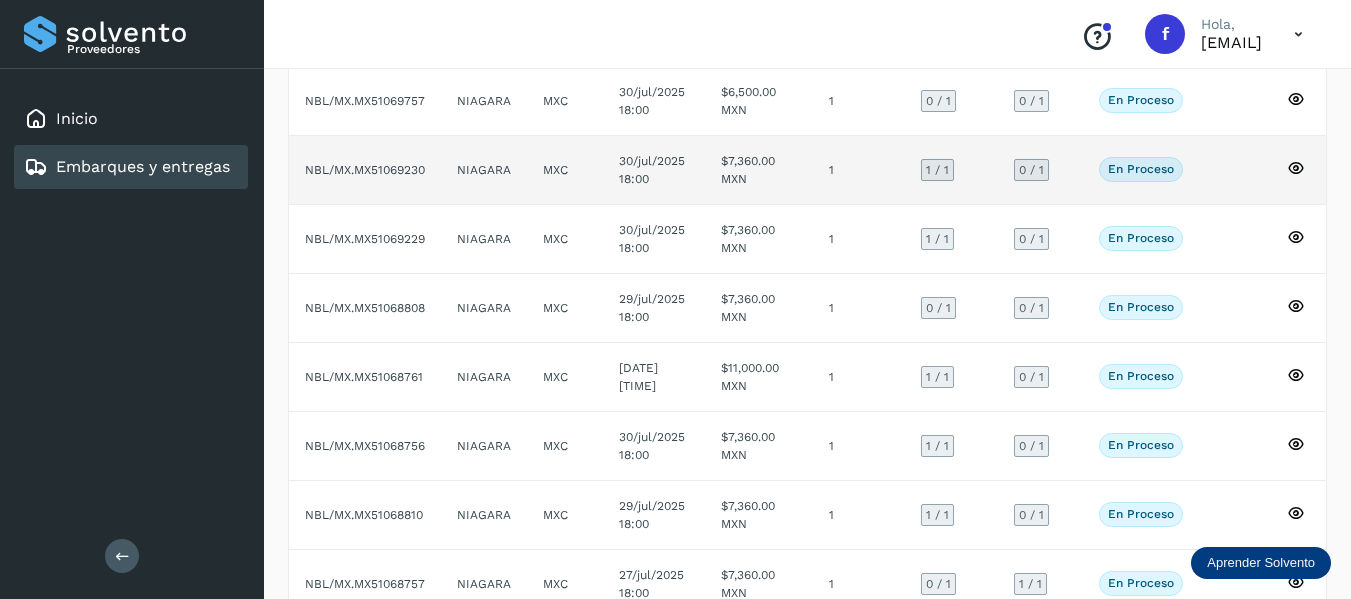 scroll, scrollTop: 300, scrollLeft: 0, axis: vertical 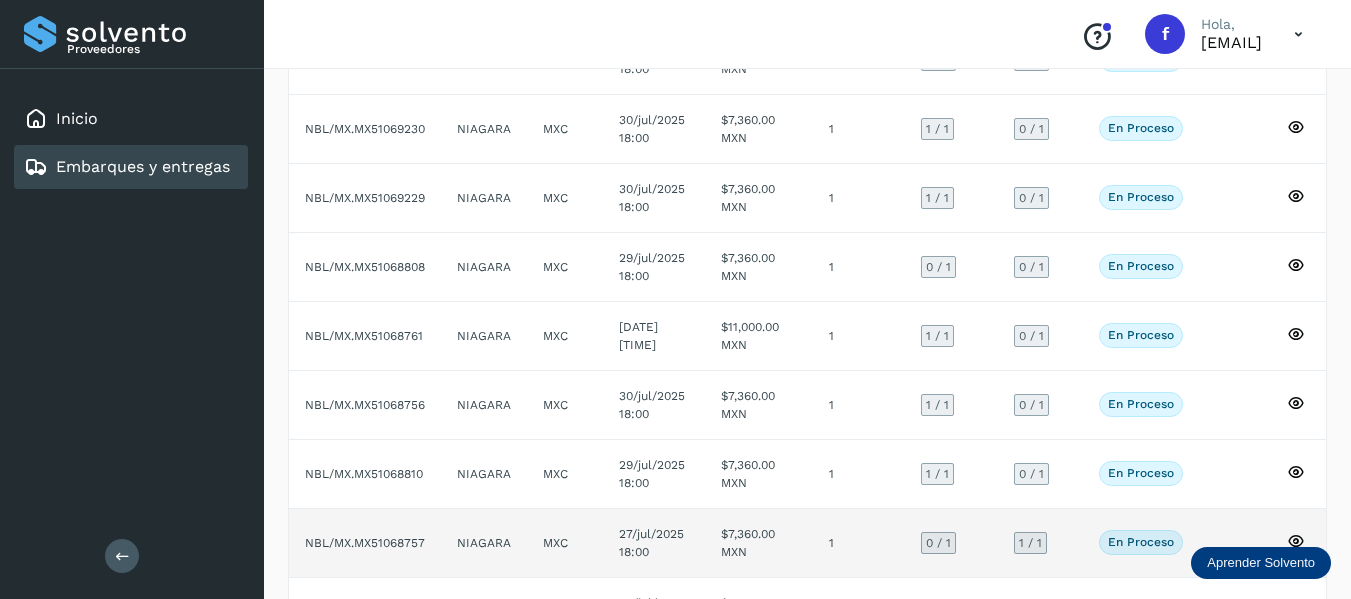 click 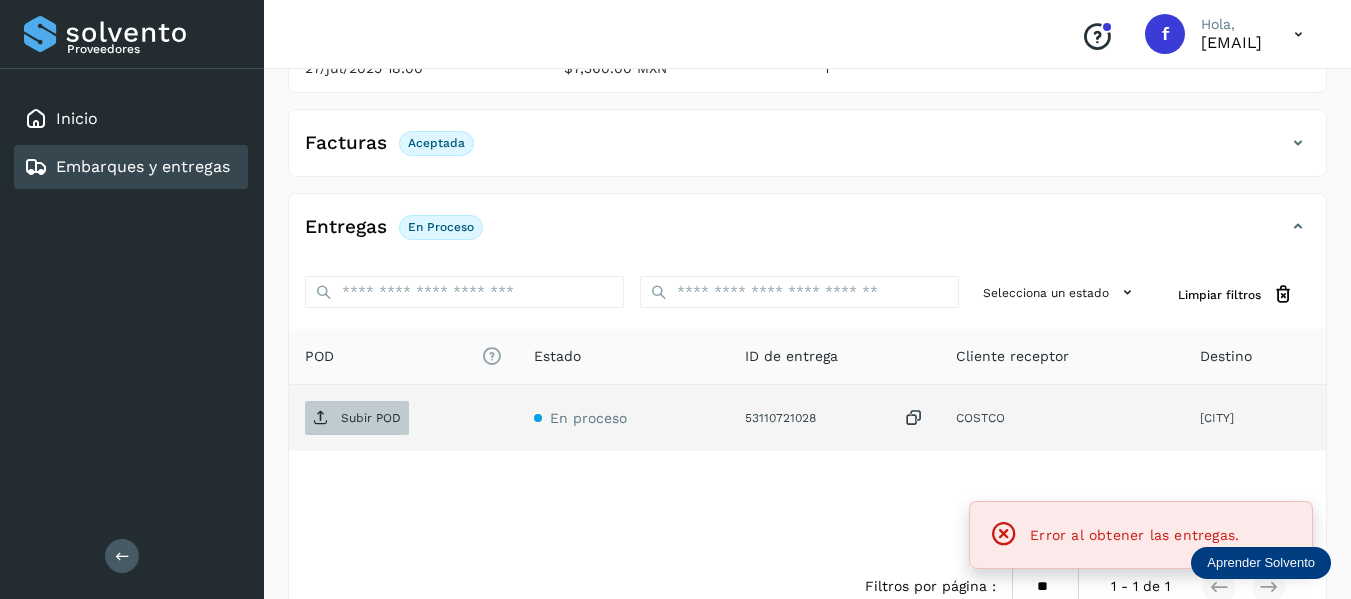 click on "Subir POD" at bounding box center [371, 418] 